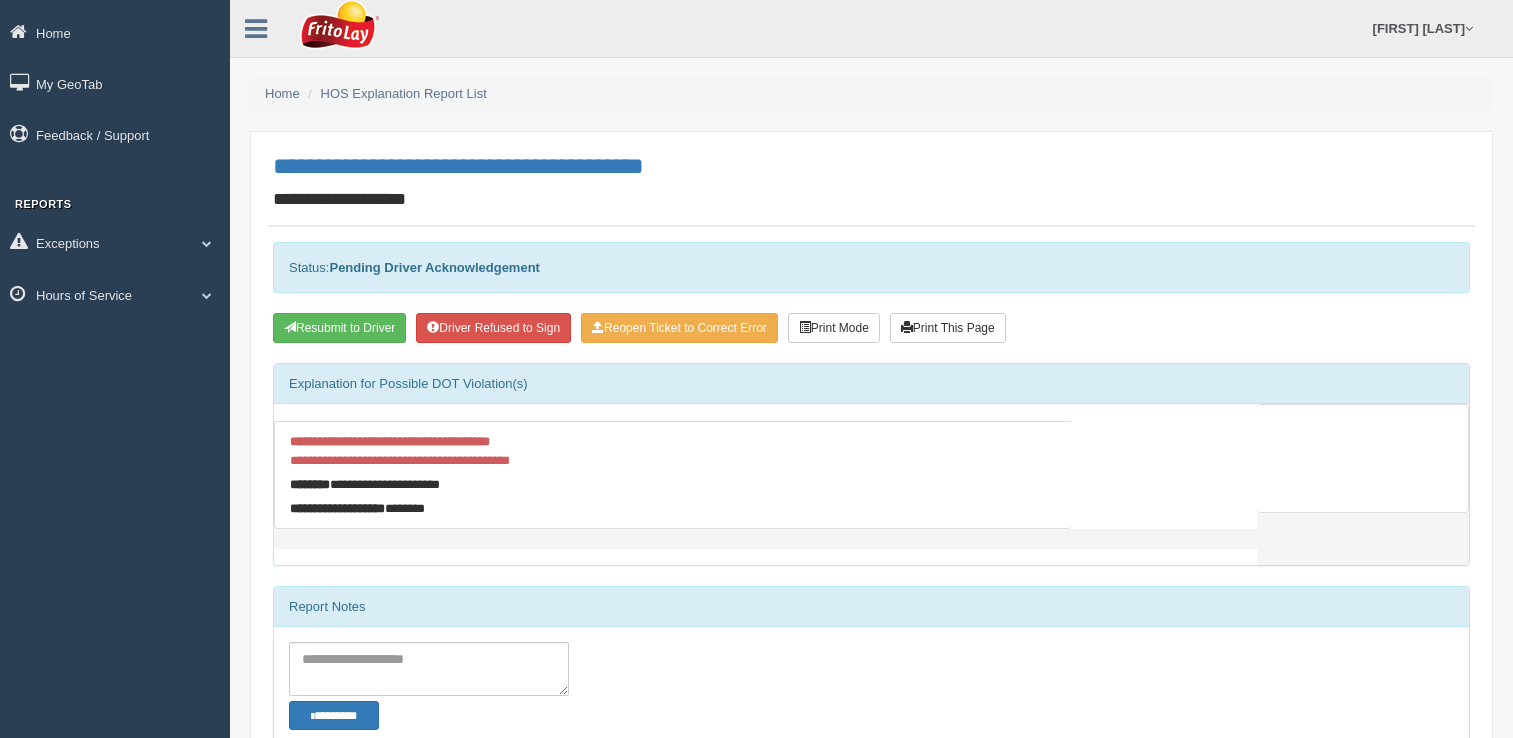 scroll, scrollTop: 0, scrollLeft: 0, axis: both 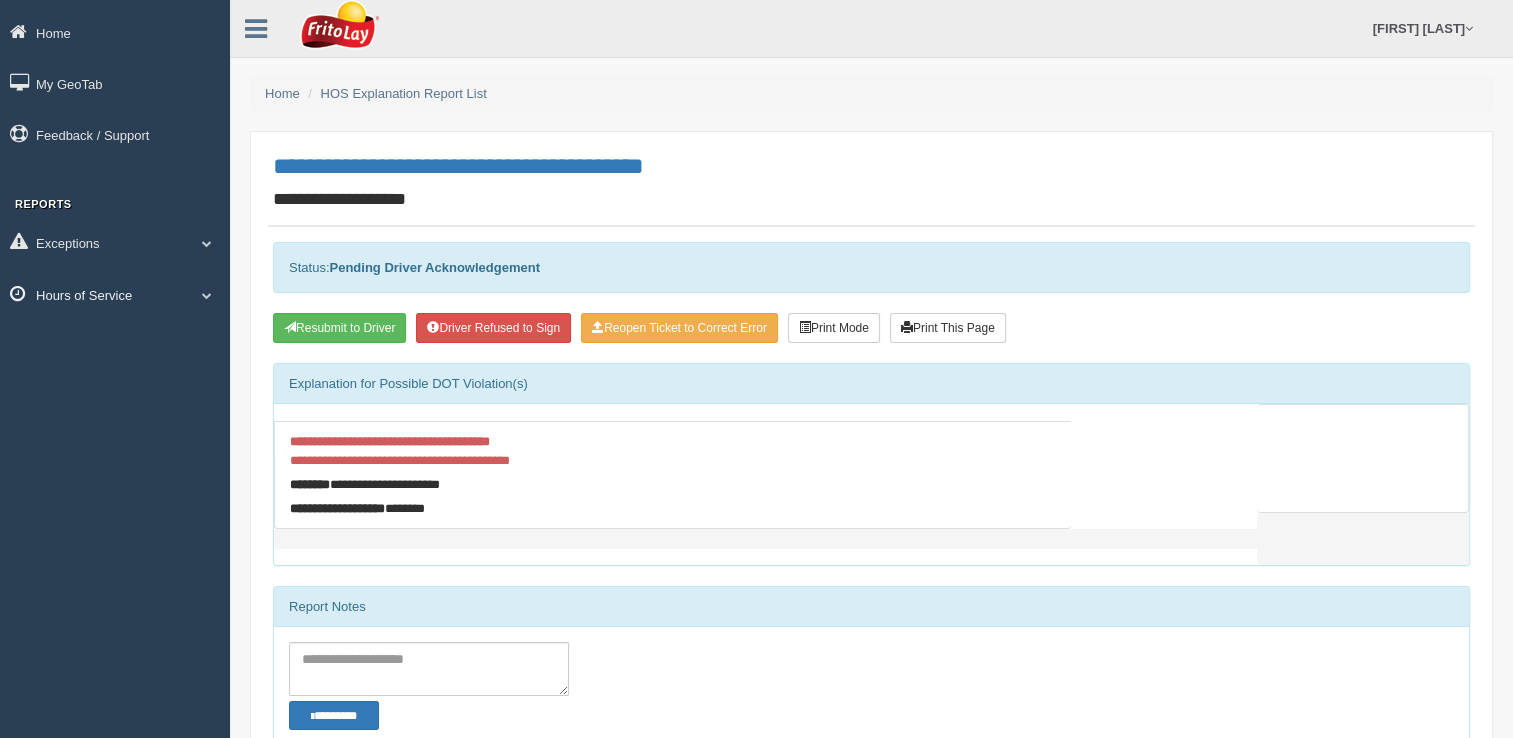 click on "Hours of Service" at bounding box center [115, 294] 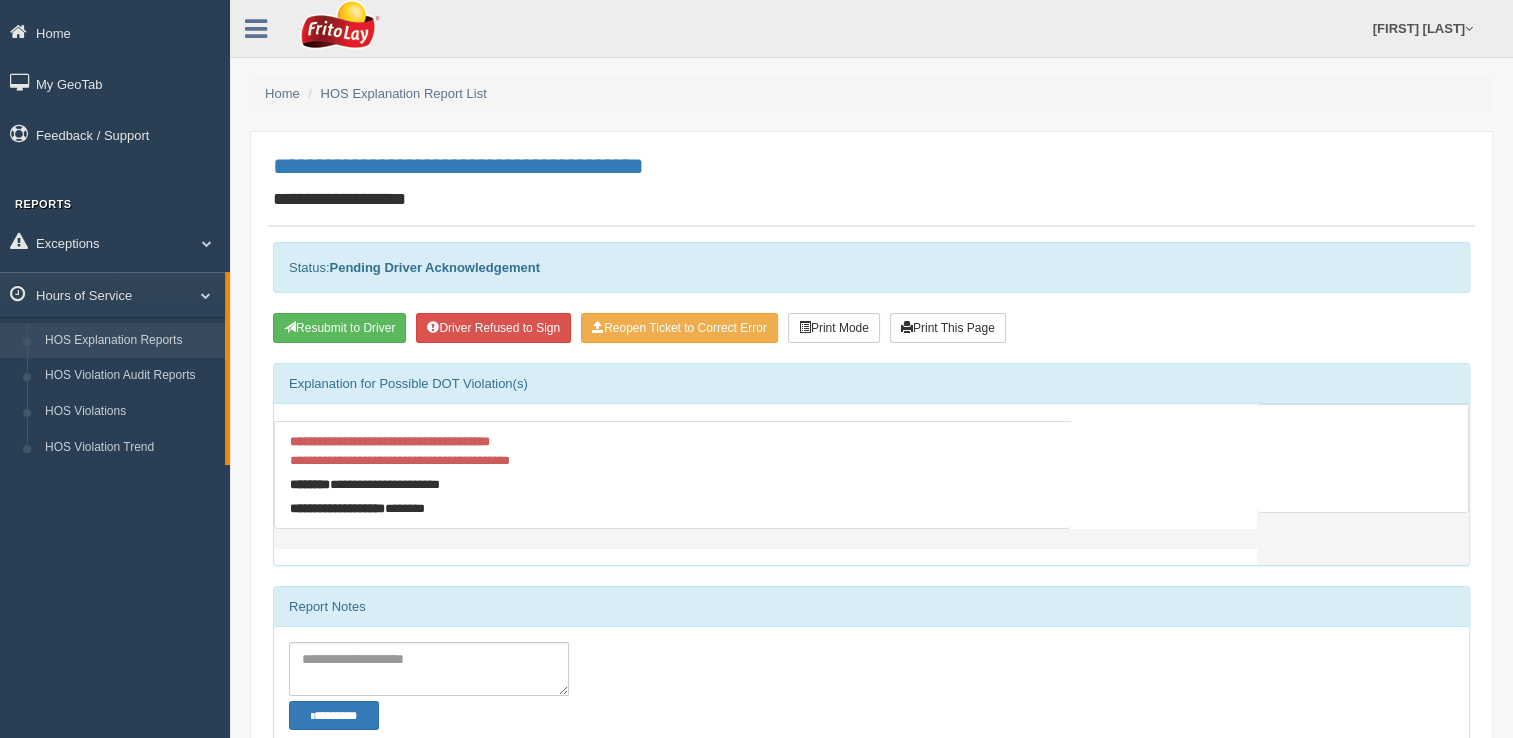 click on "HOS Explanation Reports" at bounding box center (130, 341) 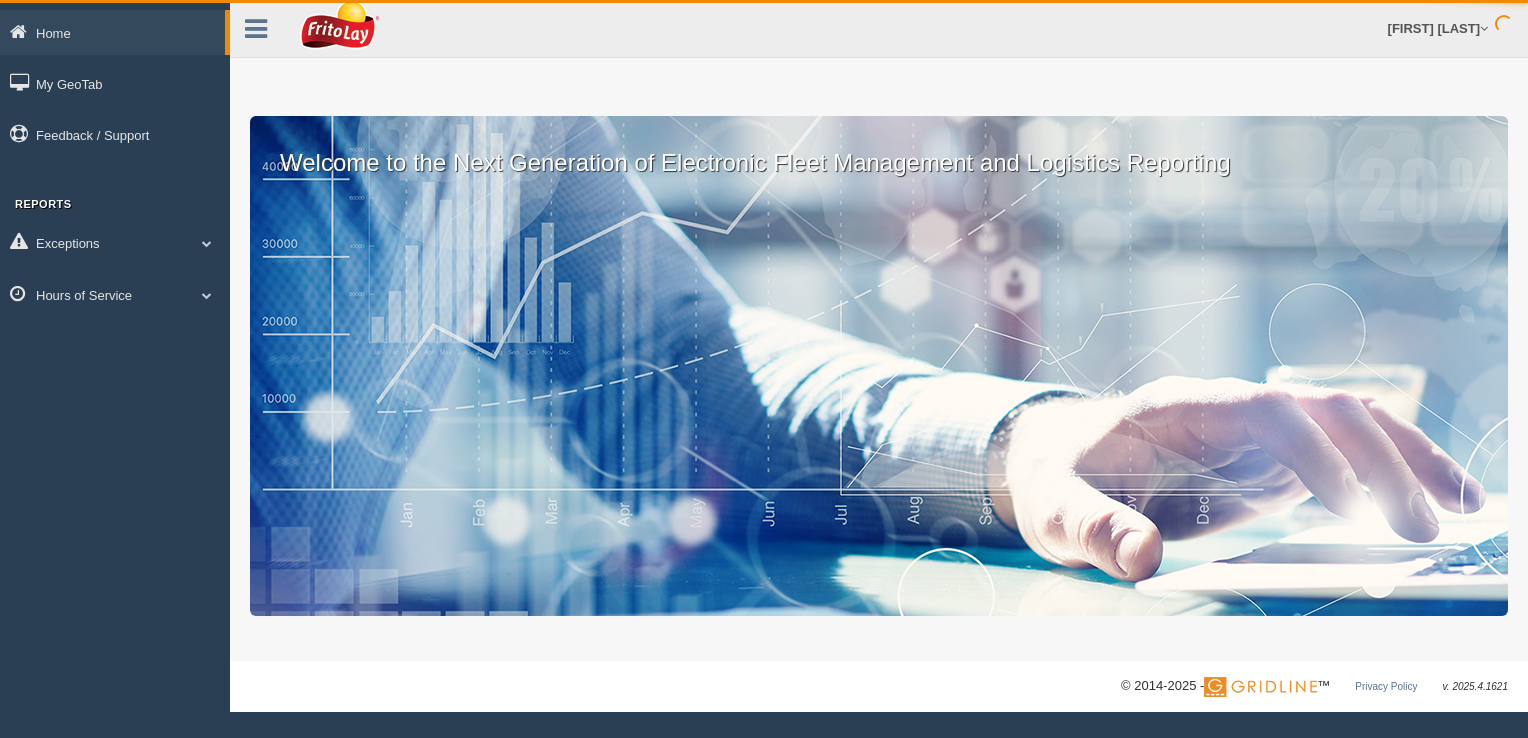 scroll, scrollTop: 0, scrollLeft: 0, axis: both 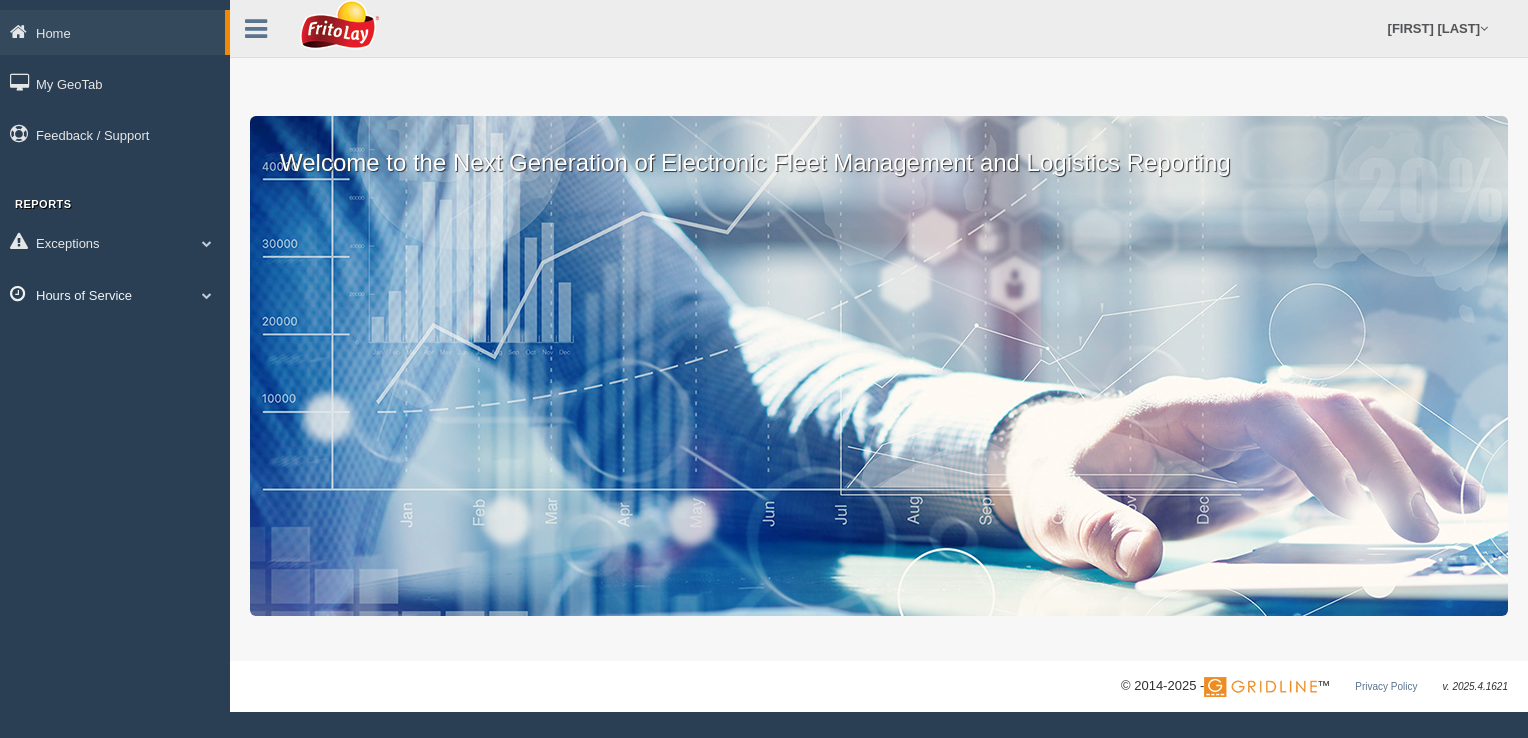 click on "Hours of Service" at bounding box center [115, 294] 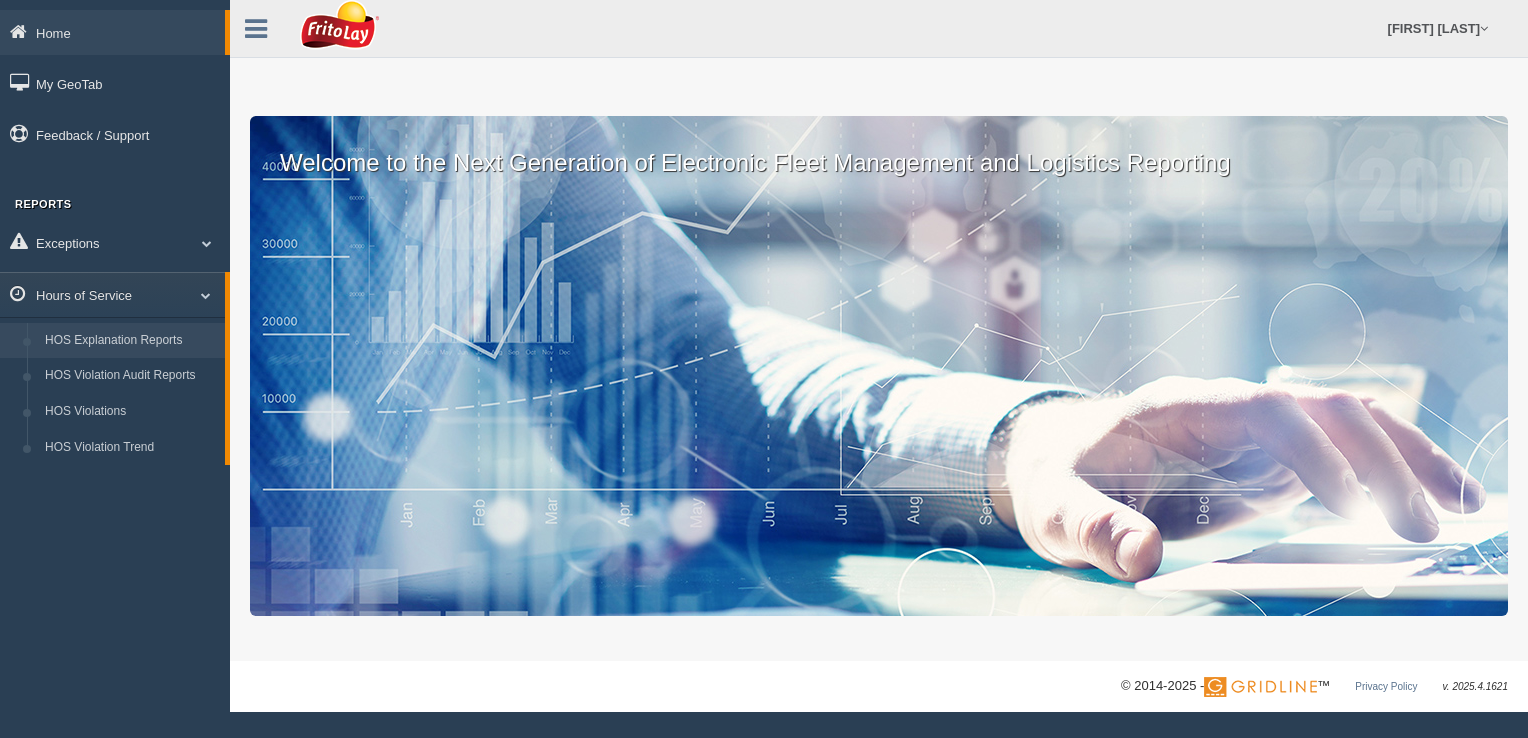 click on "HOS Explanation Reports" at bounding box center (130, 341) 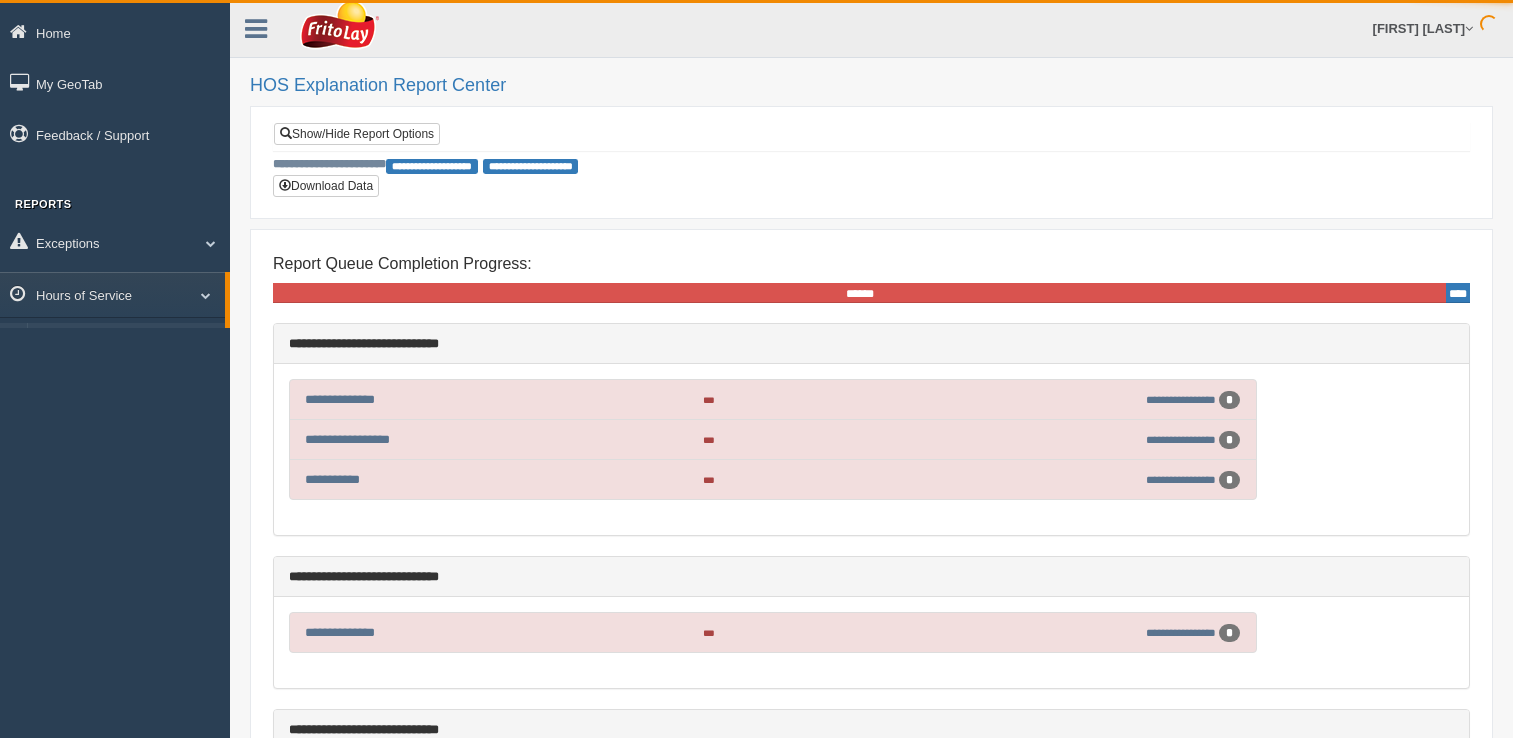 scroll, scrollTop: 0, scrollLeft: 0, axis: both 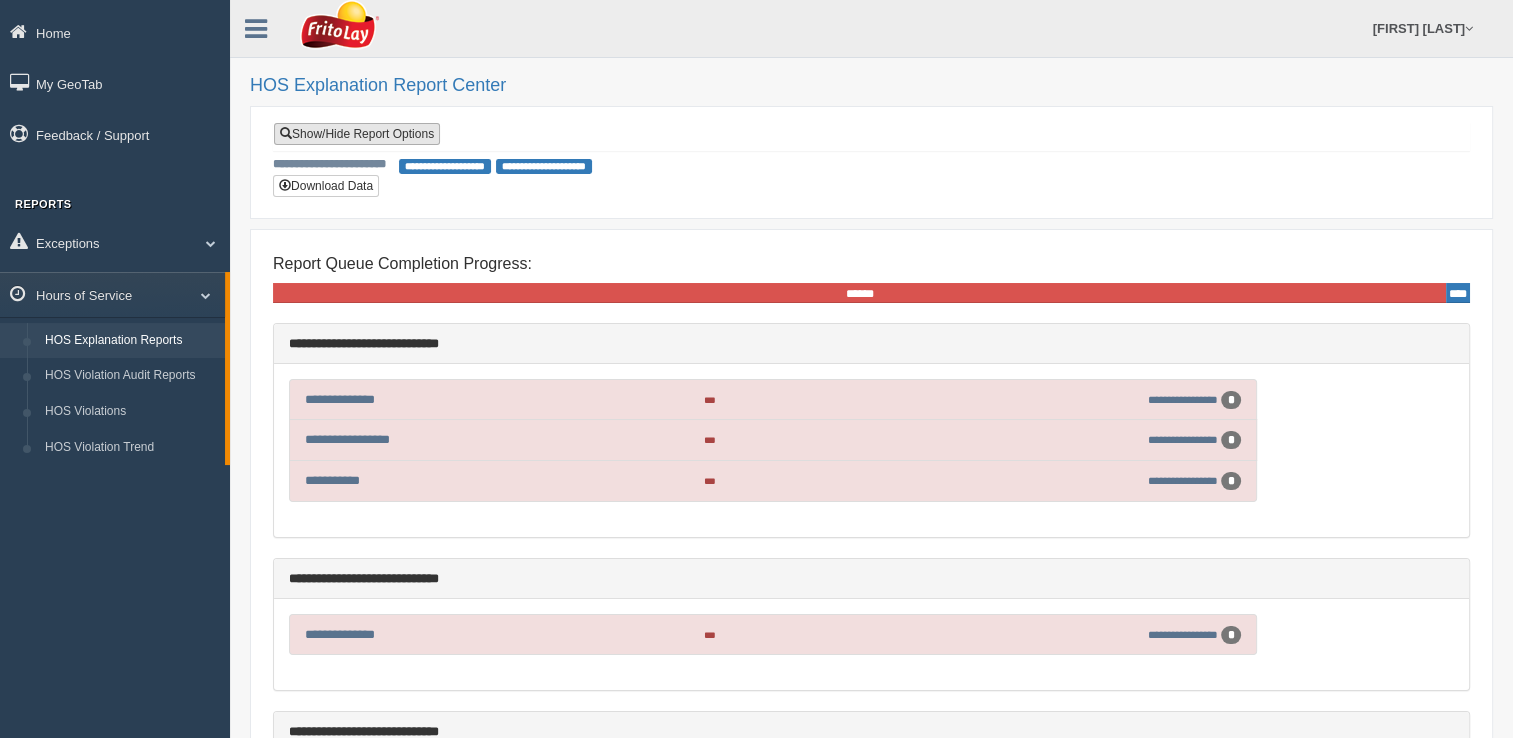 click on "Show/Hide Report Options" at bounding box center [357, 134] 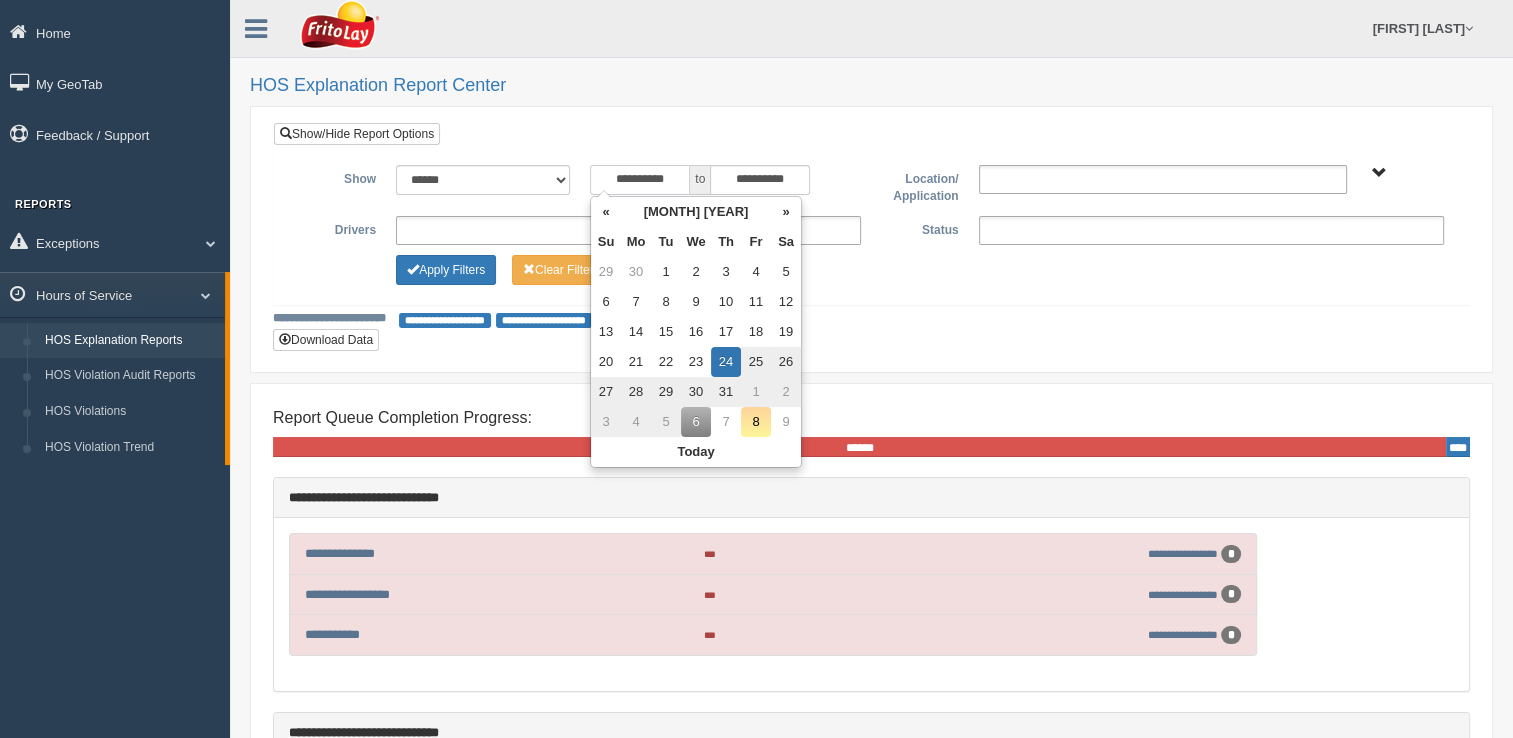 click on "**********" at bounding box center [640, 180] 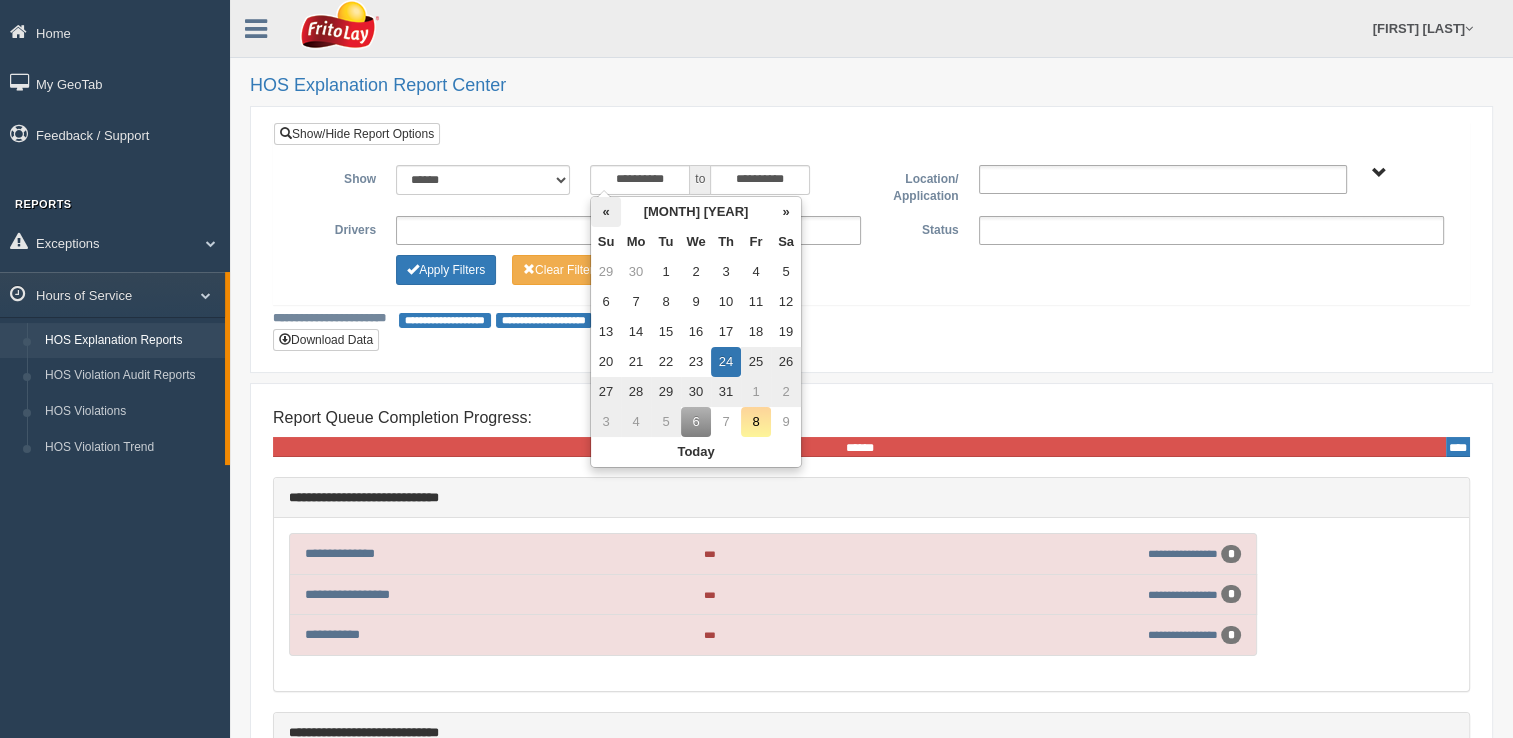 click on "«" at bounding box center [606, 212] 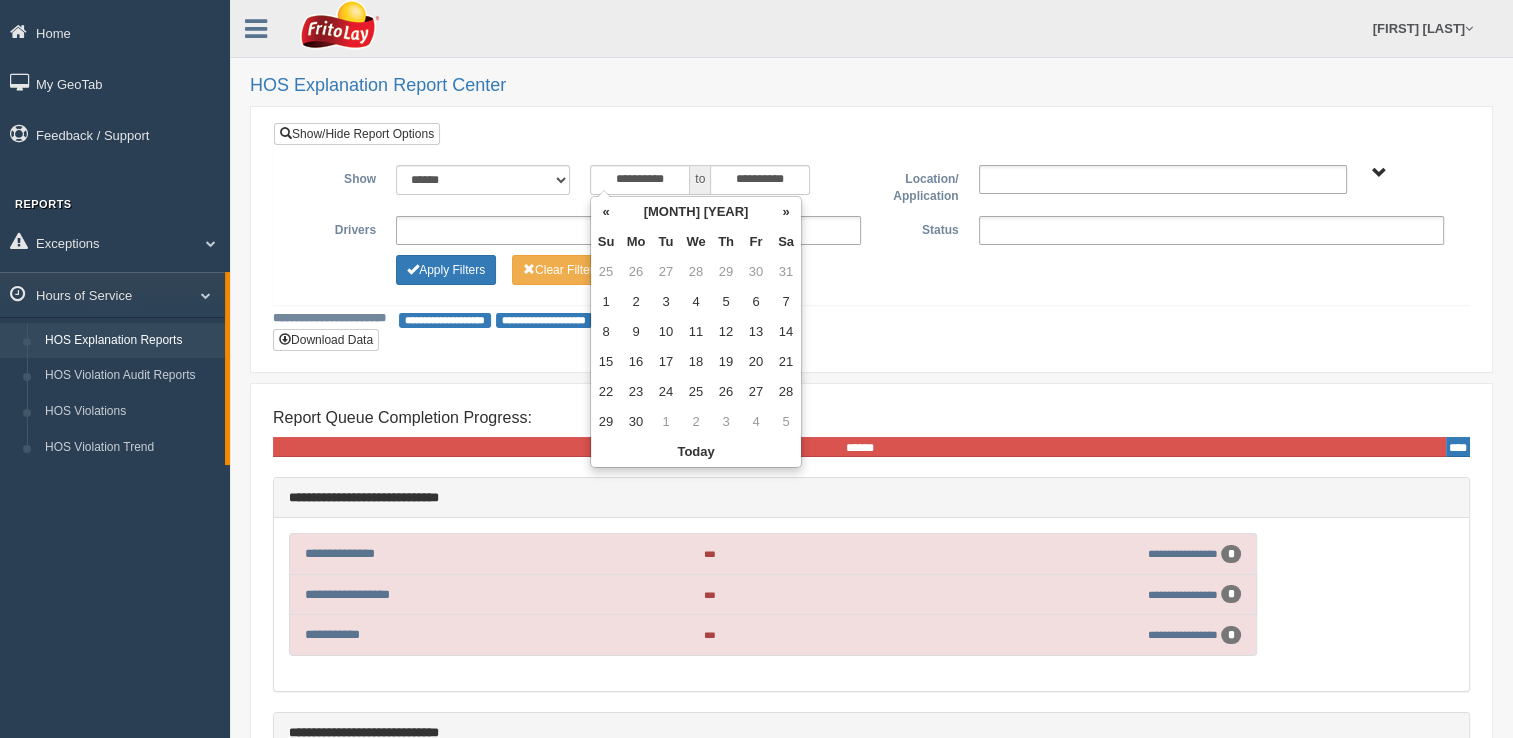 click on "«" at bounding box center [606, 212] 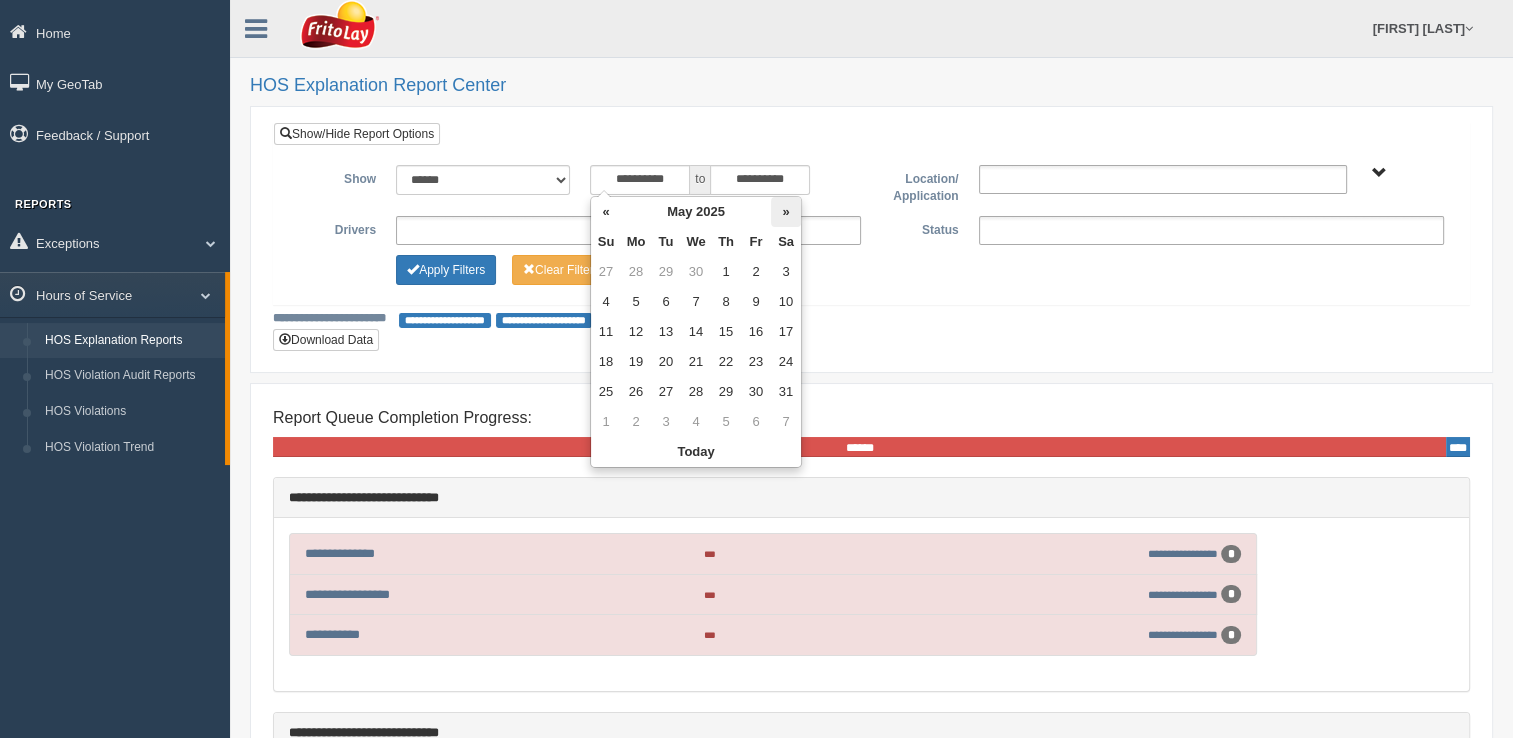 click on "»" at bounding box center (786, 212) 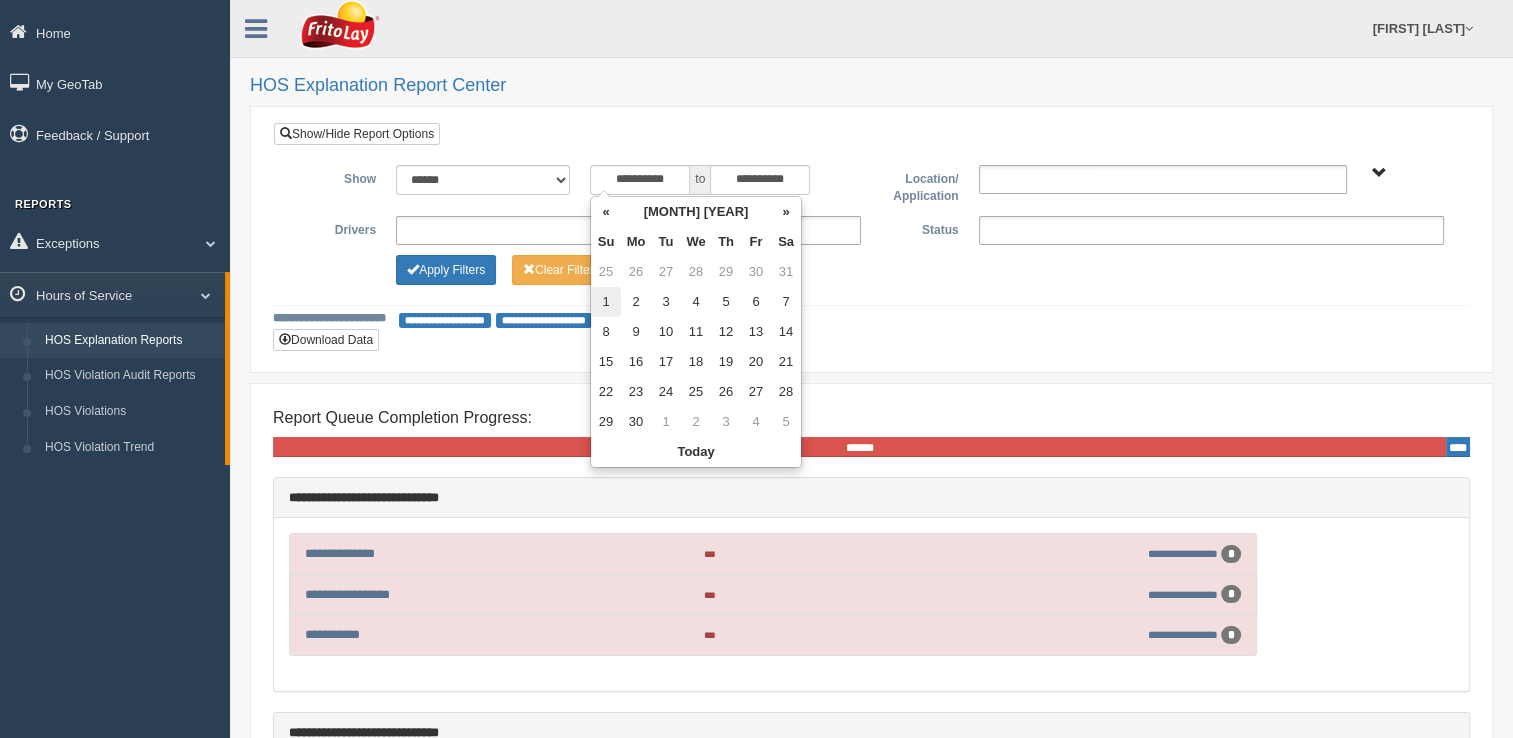 click on "1" at bounding box center [606, 302] 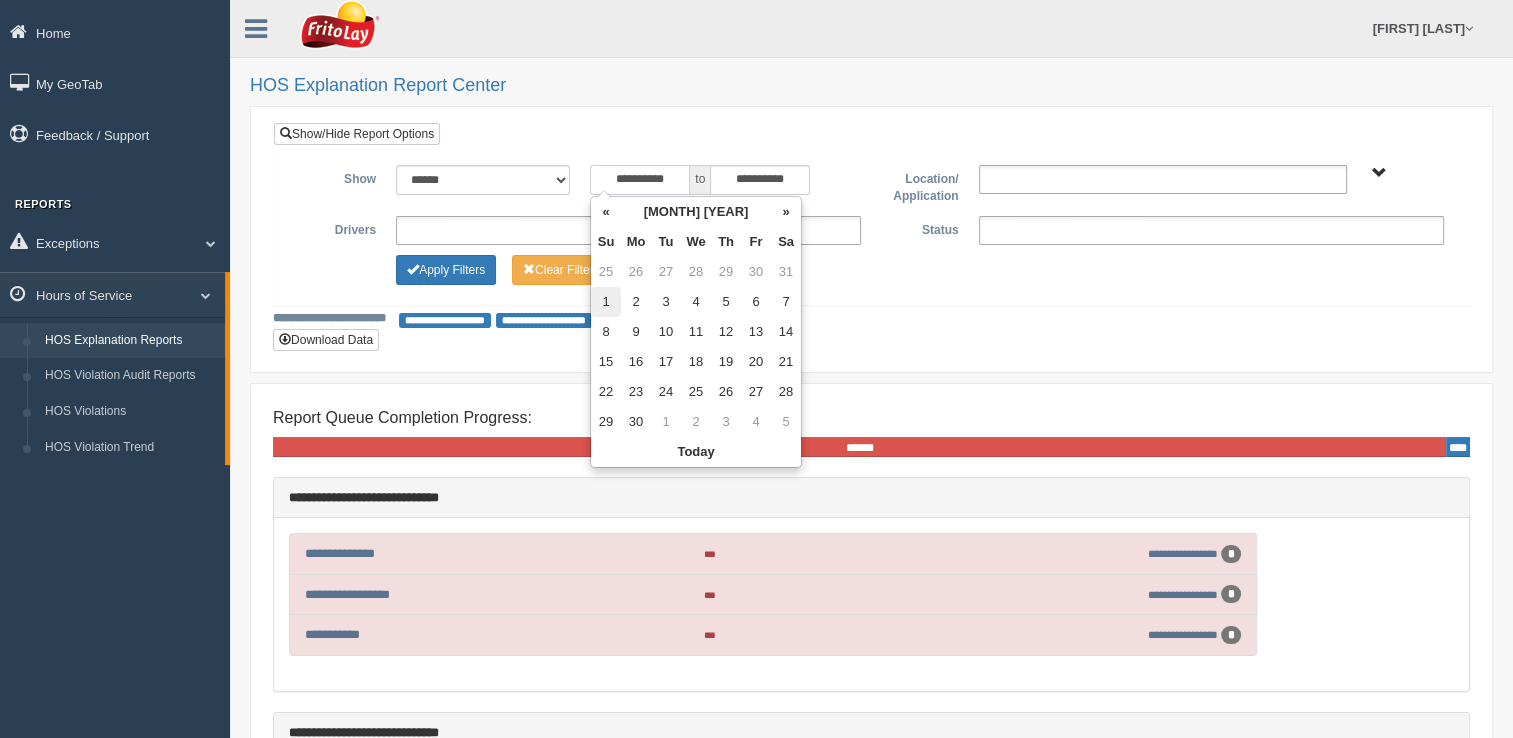 type on "**********" 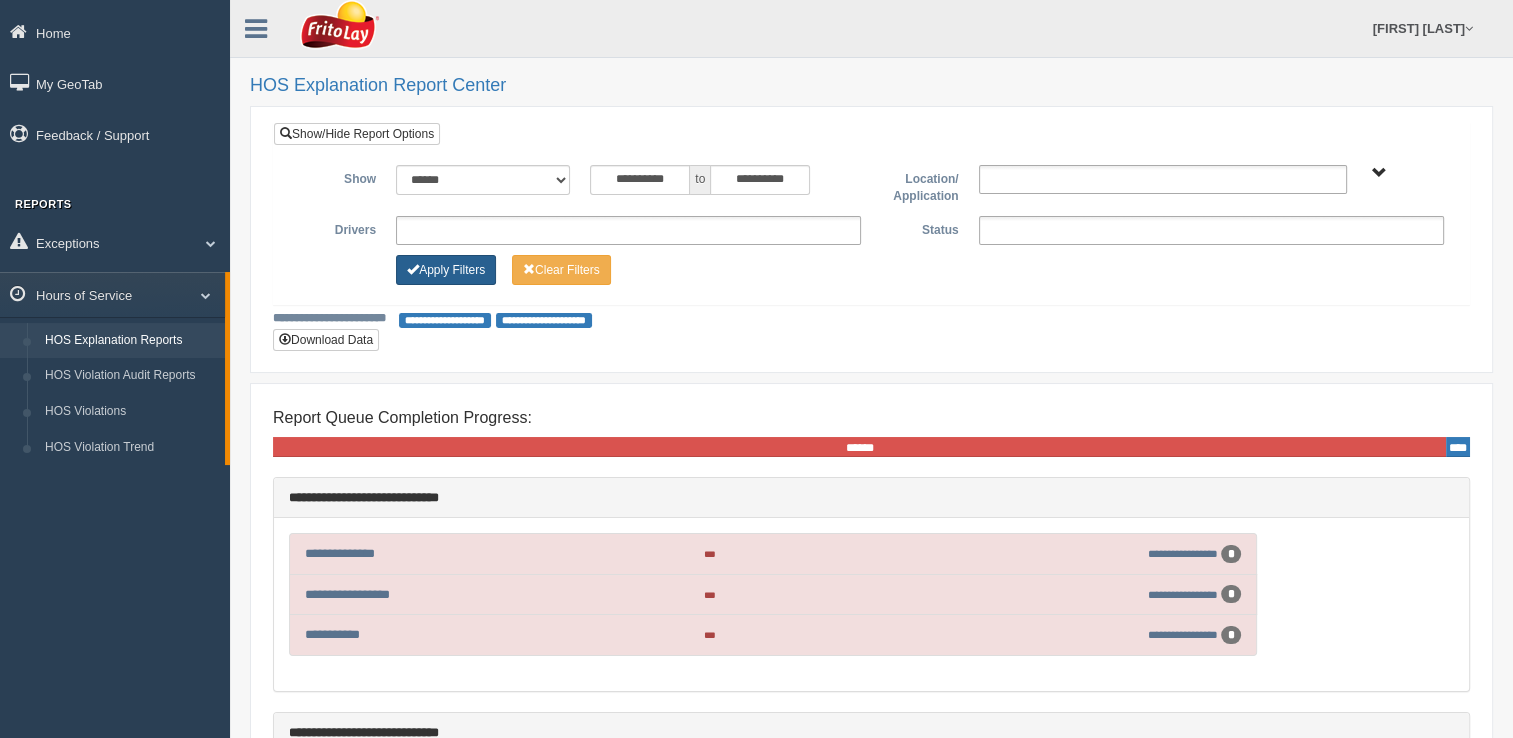 click on "Apply Filters" at bounding box center (446, 270) 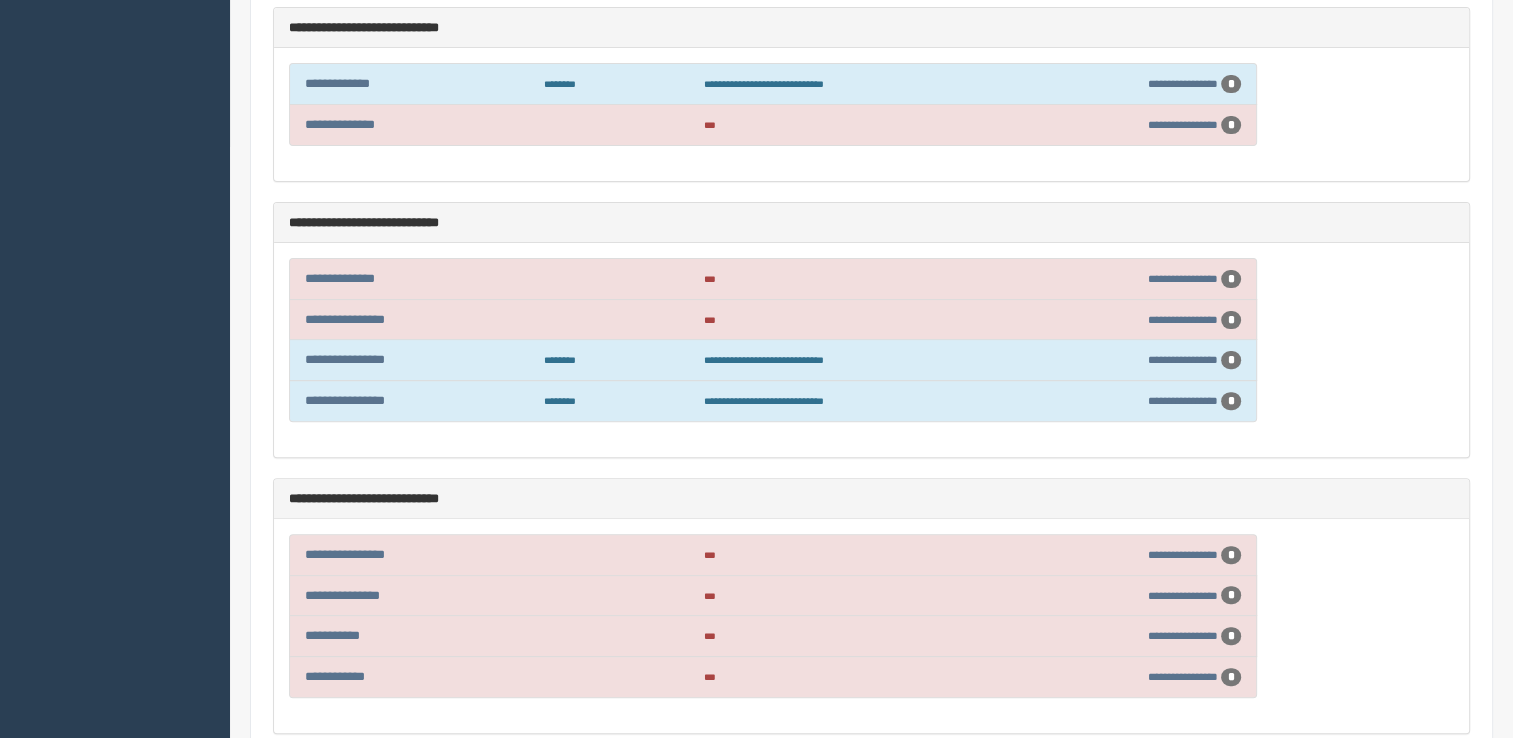 scroll, scrollTop: 700, scrollLeft: 0, axis: vertical 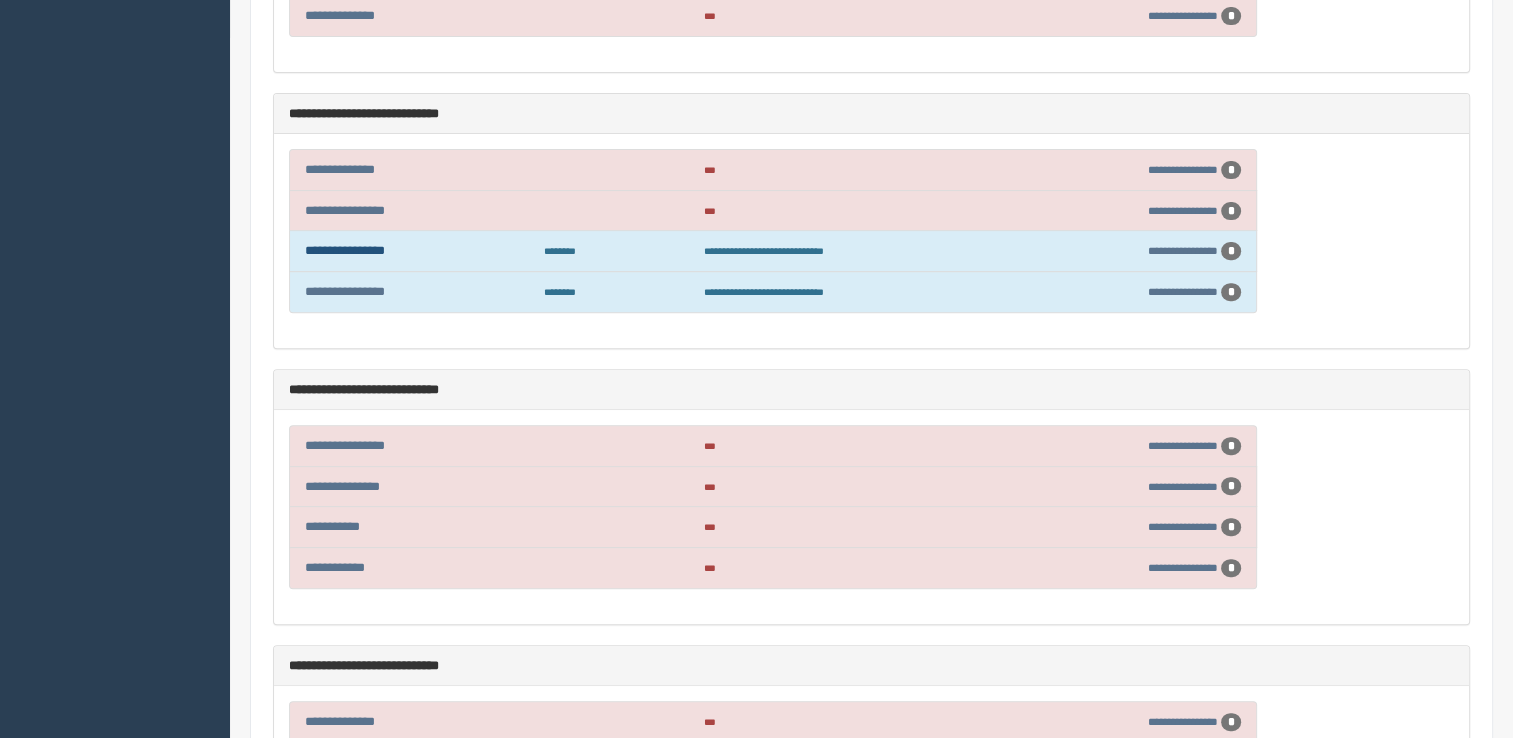click on "**********" at bounding box center [345, 250] 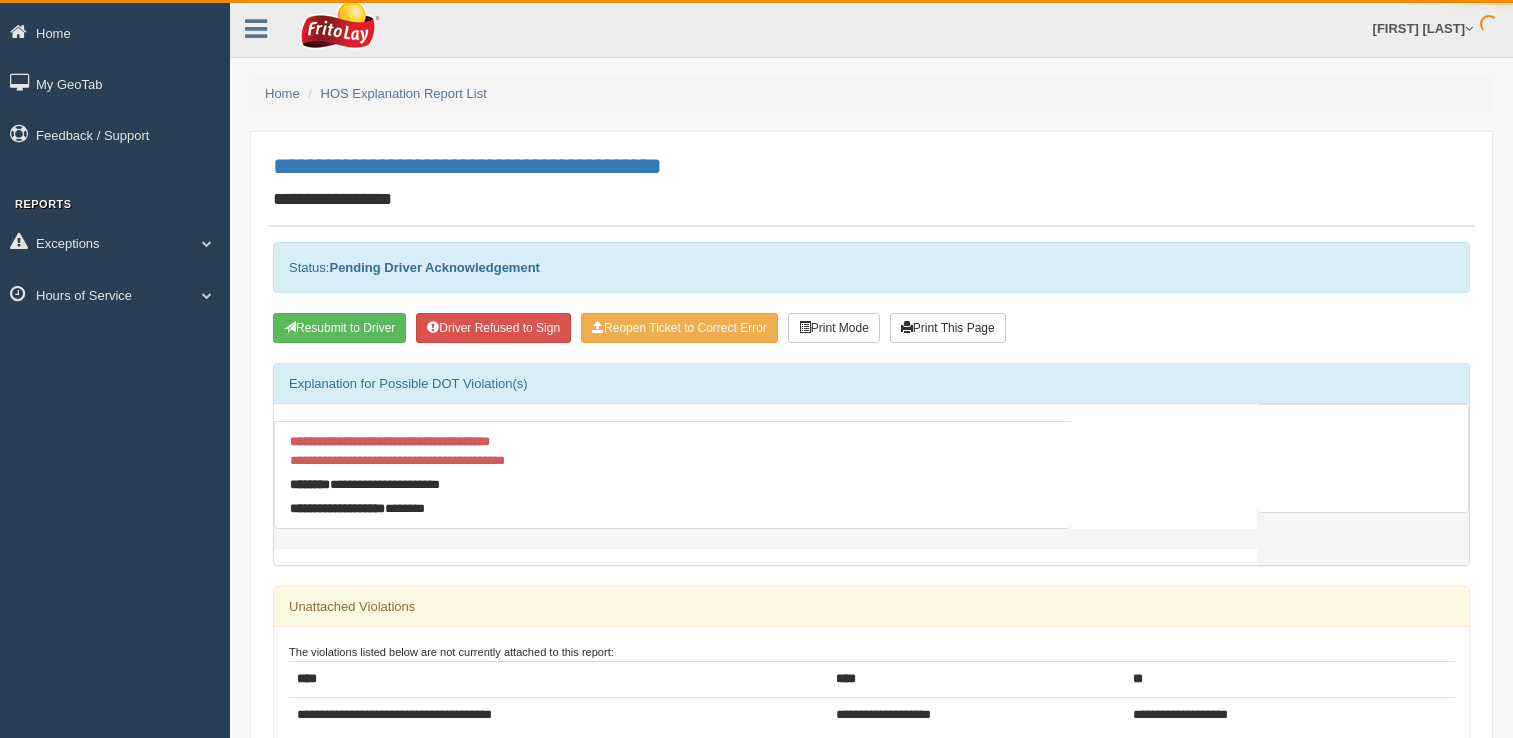 scroll, scrollTop: 0, scrollLeft: 0, axis: both 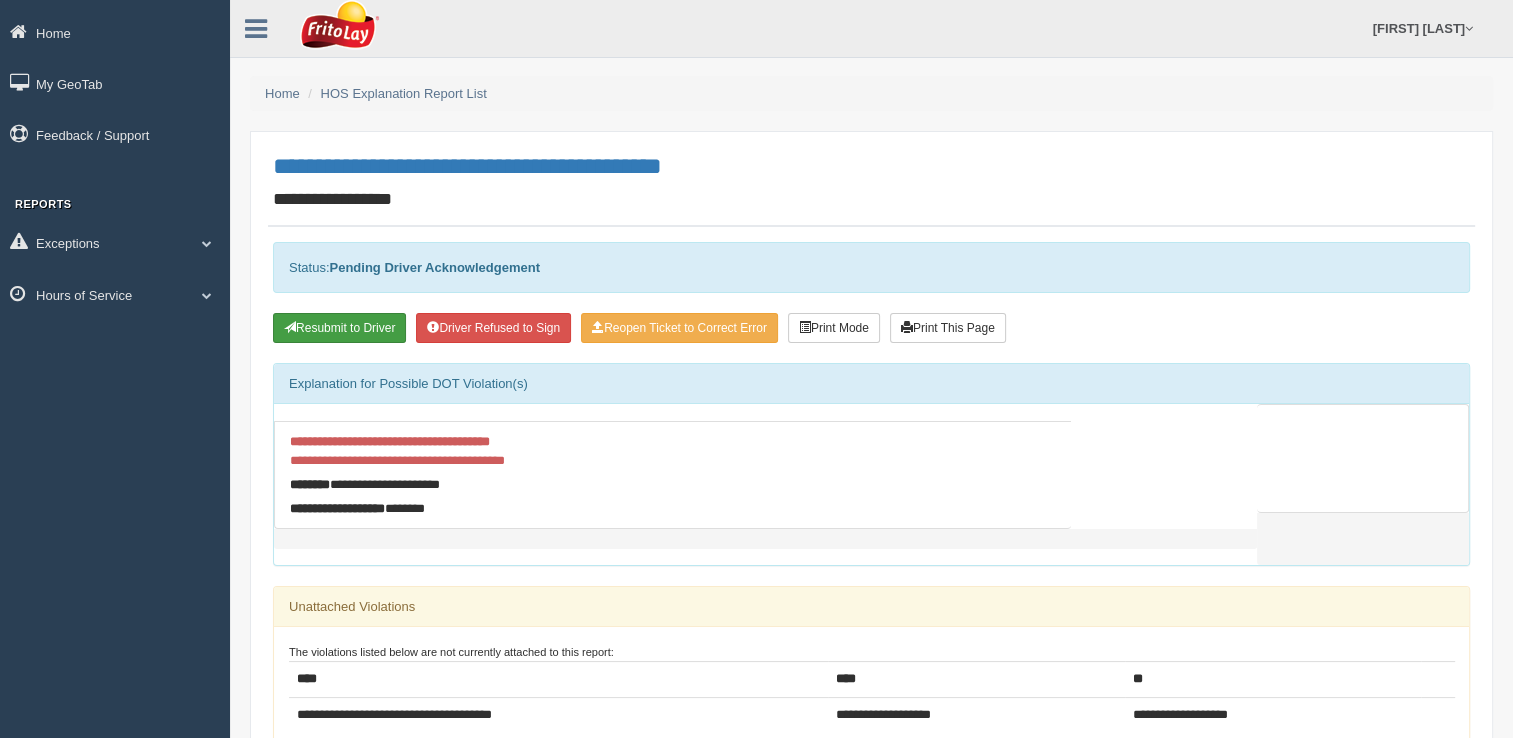 click on "Resubmit to Driver" at bounding box center (339, 328) 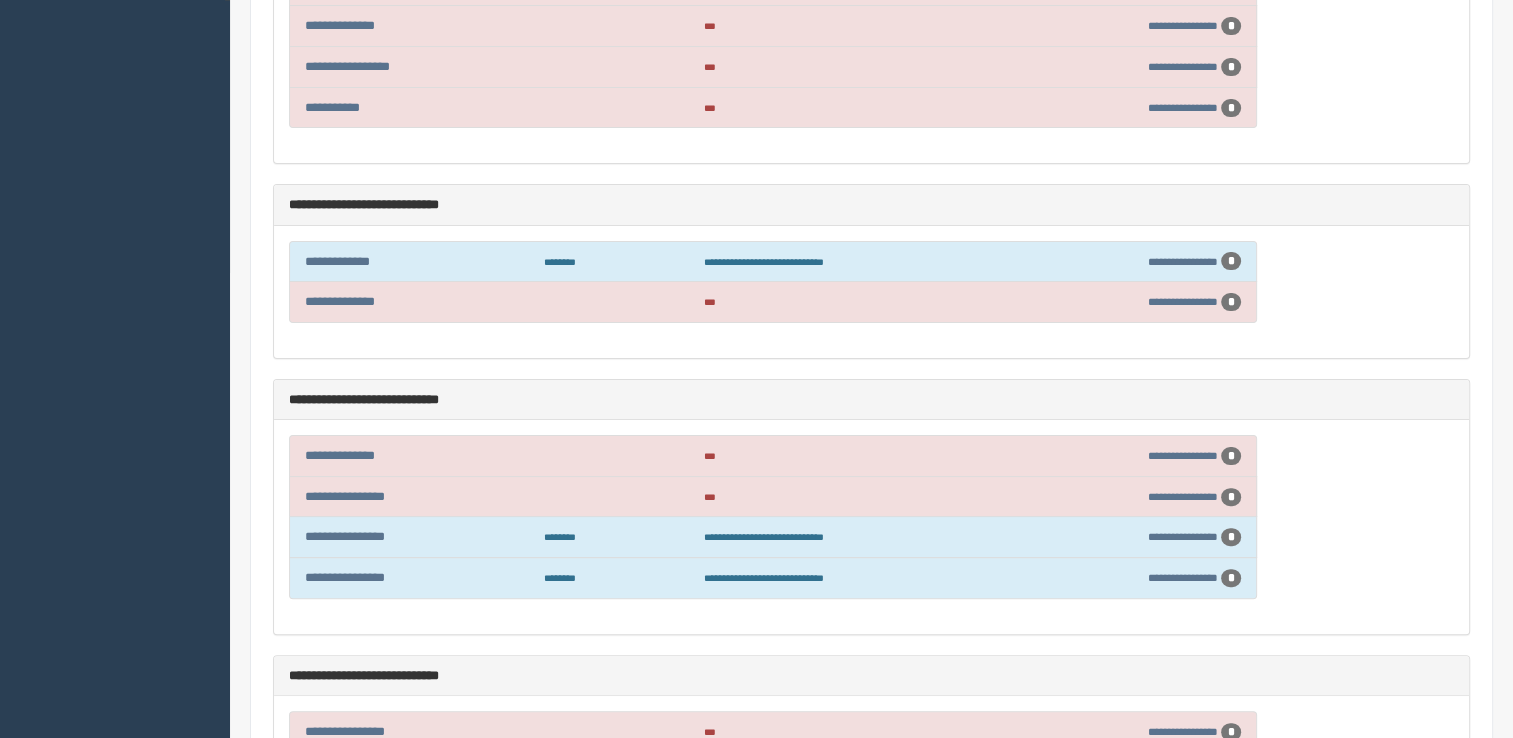 scroll, scrollTop: 500, scrollLeft: 0, axis: vertical 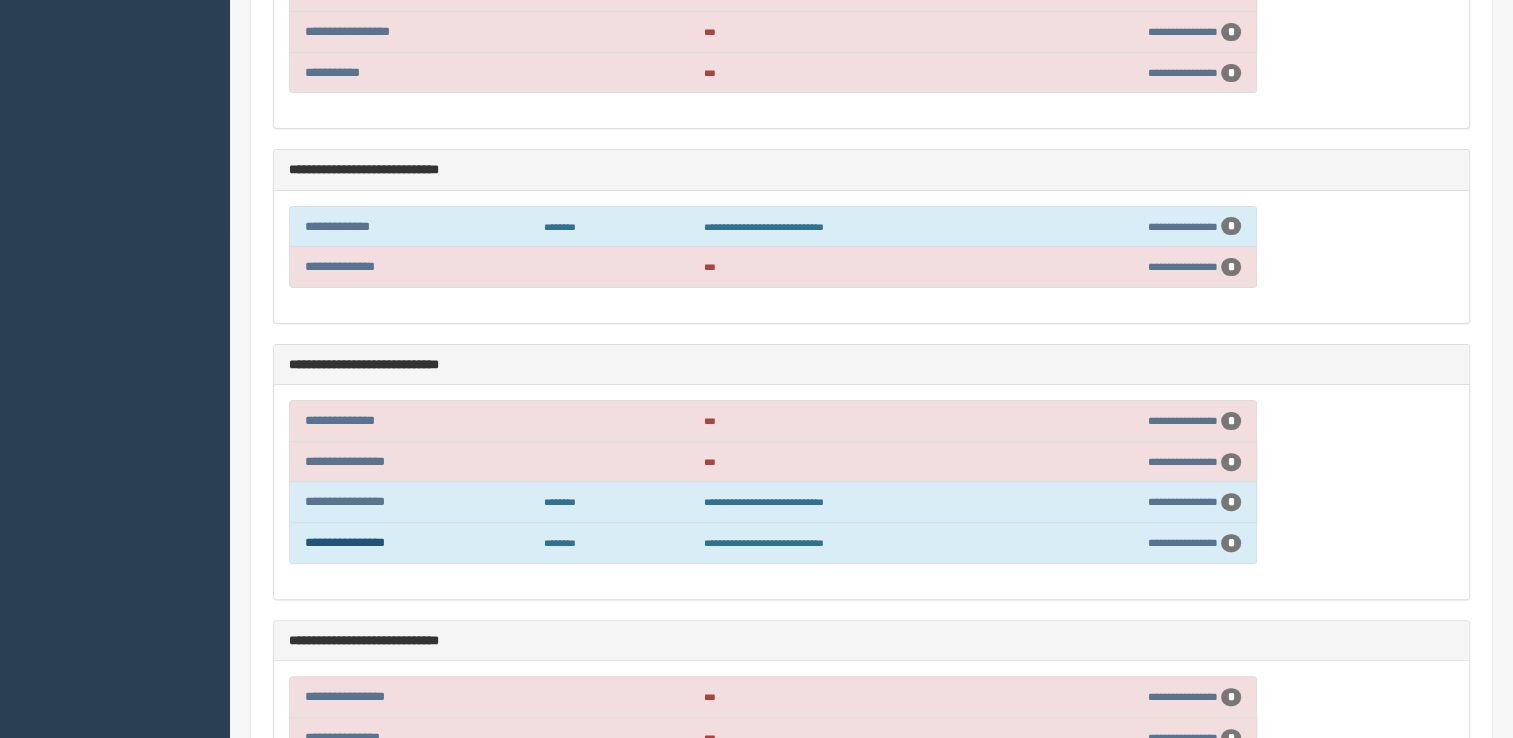 click on "**********" at bounding box center [345, 542] 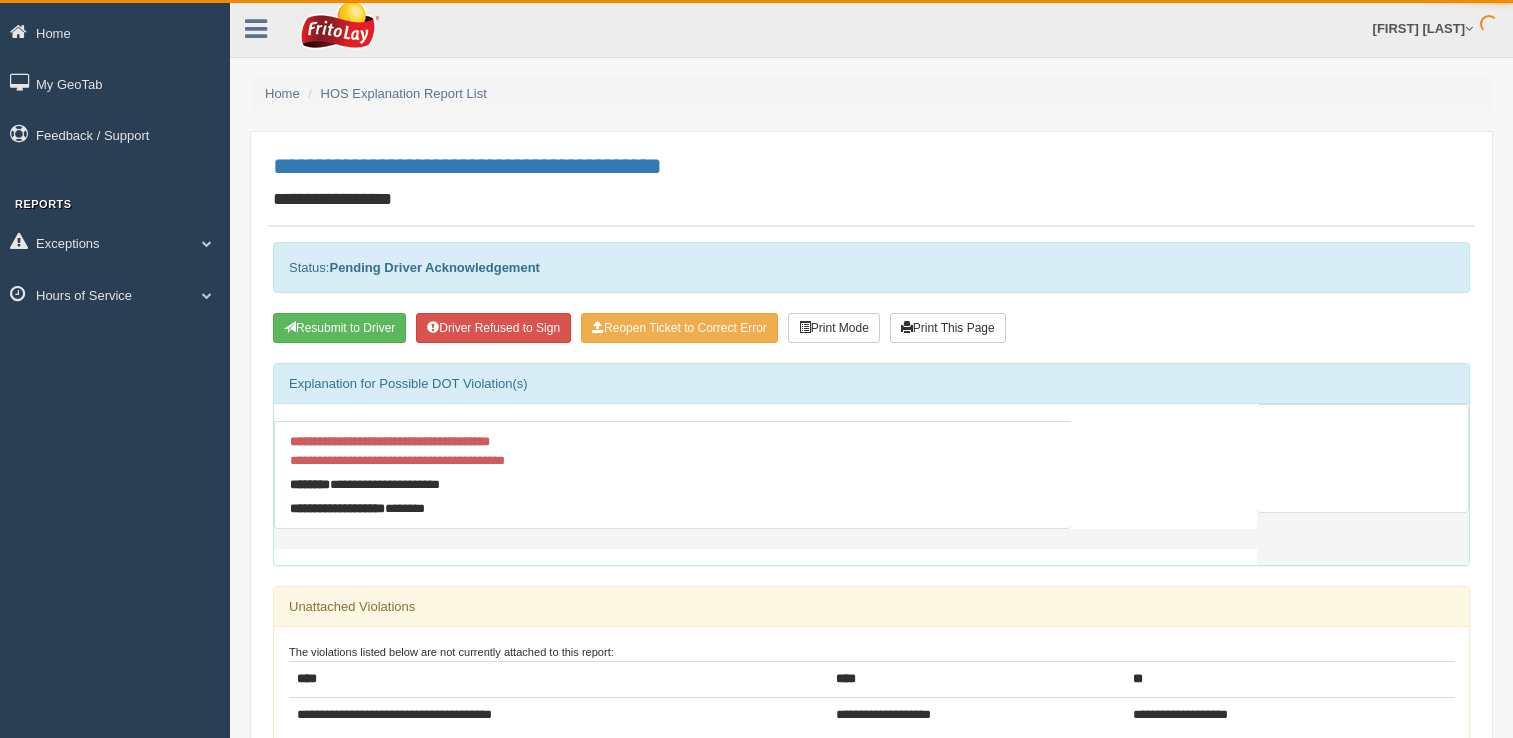 scroll, scrollTop: 0, scrollLeft: 0, axis: both 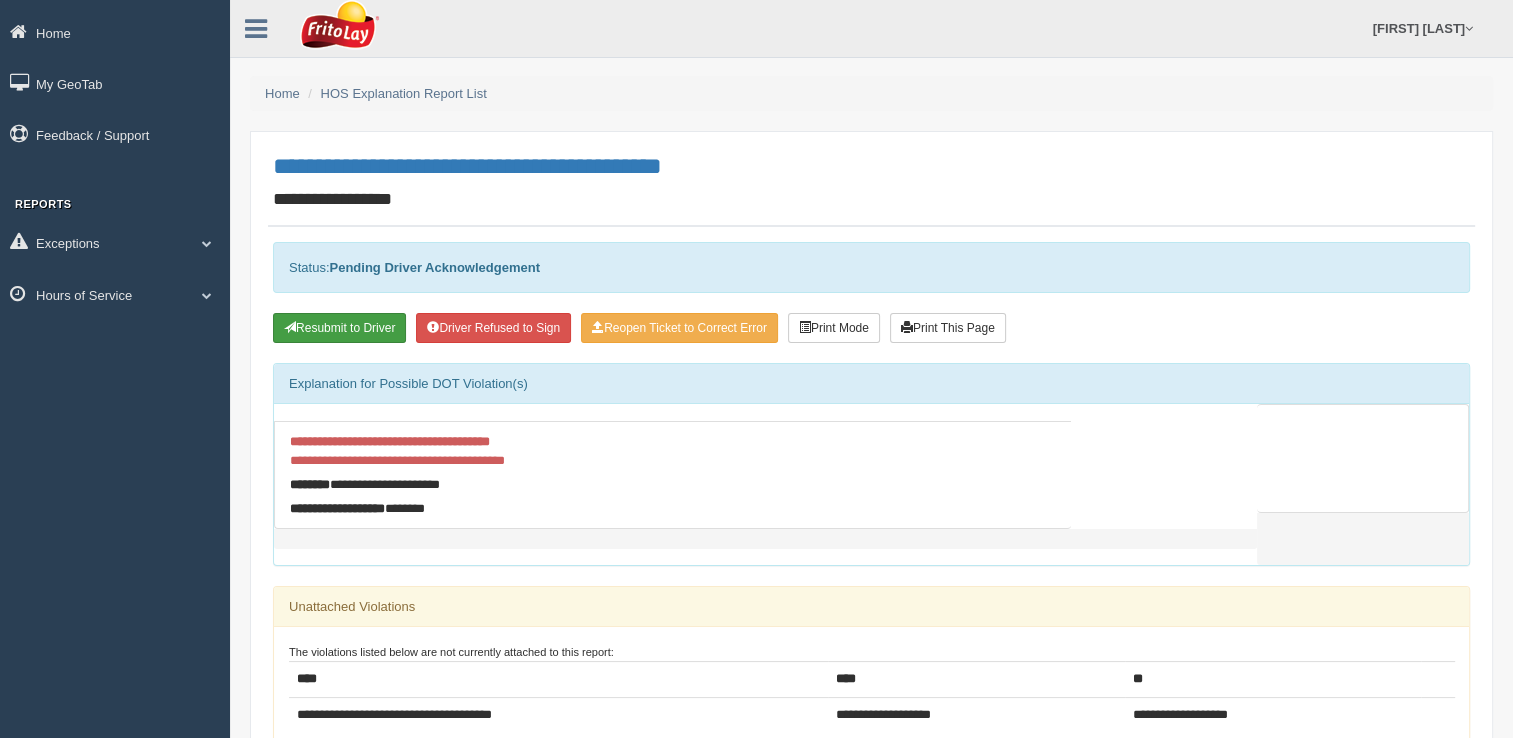 click on "Resubmit to Driver" at bounding box center [339, 328] 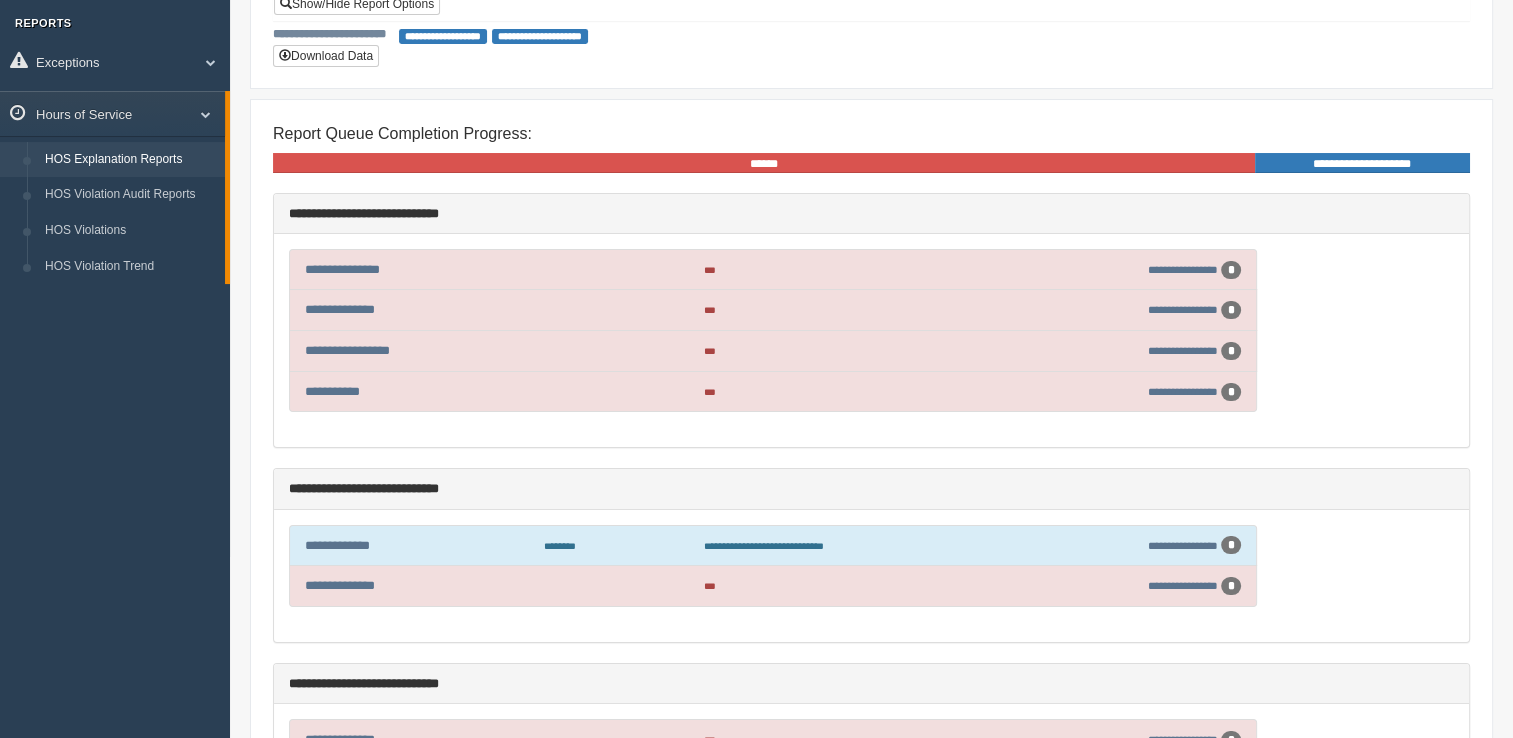 scroll, scrollTop: 400, scrollLeft: 0, axis: vertical 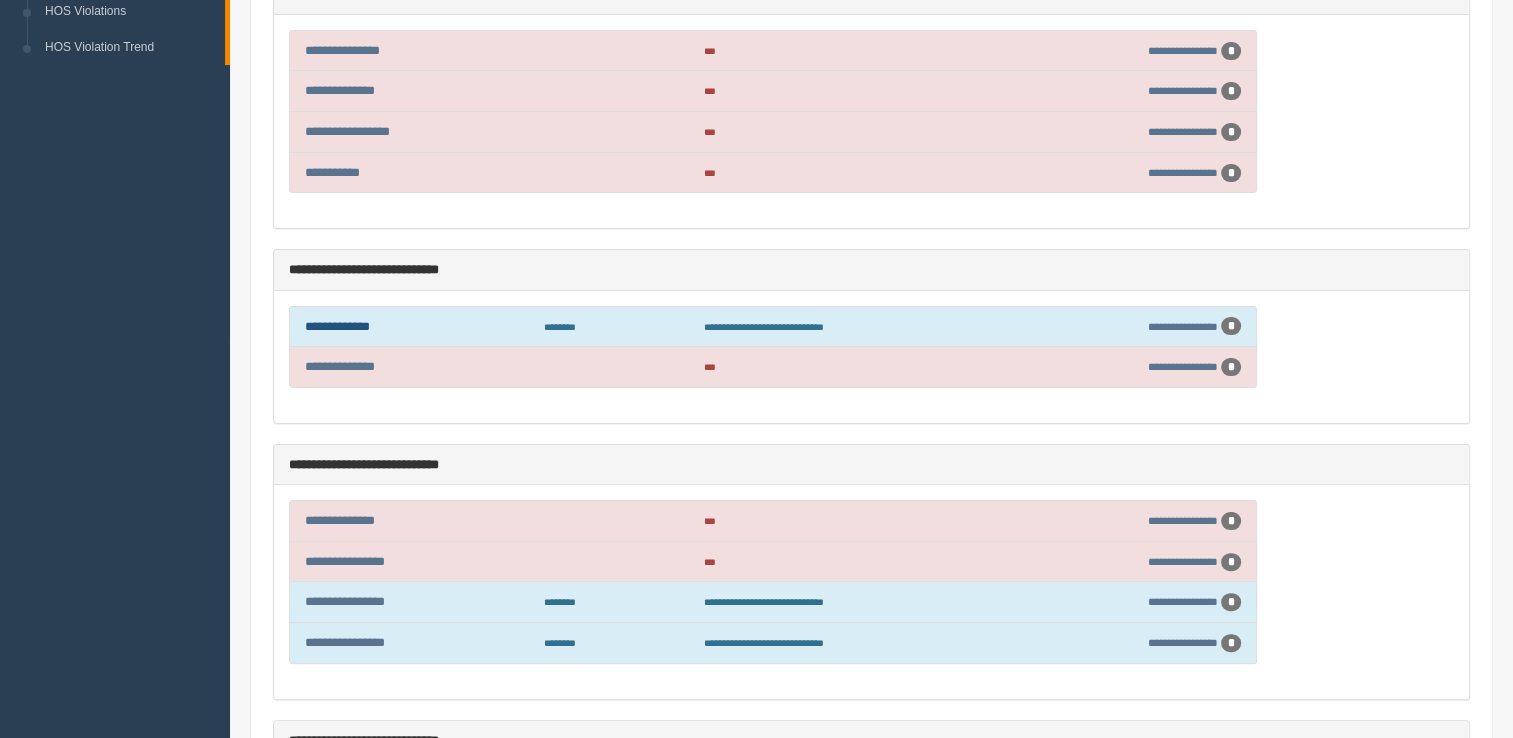 click on "**********" at bounding box center [337, 326] 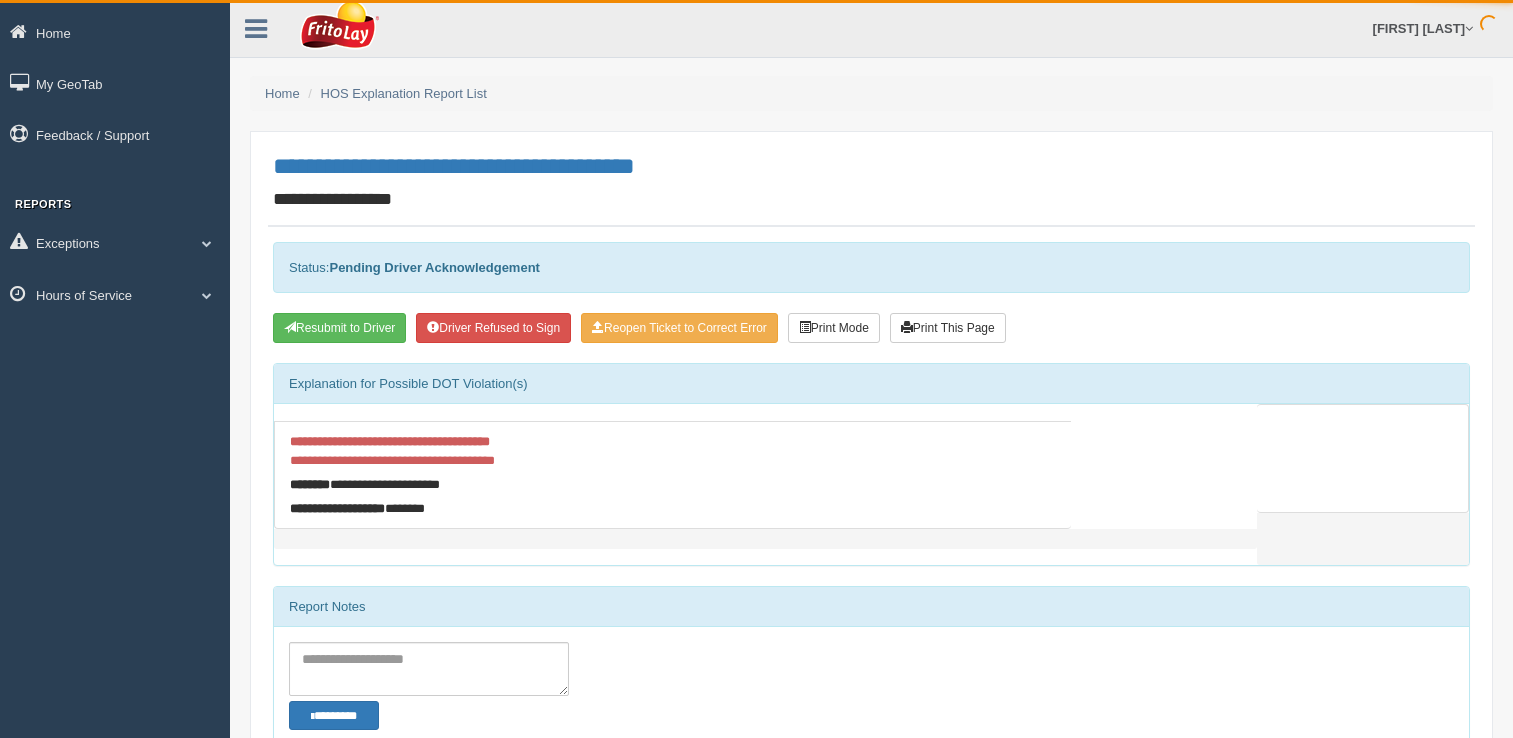 scroll, scrollTop: 0, scrollLeft: 0, axis: both 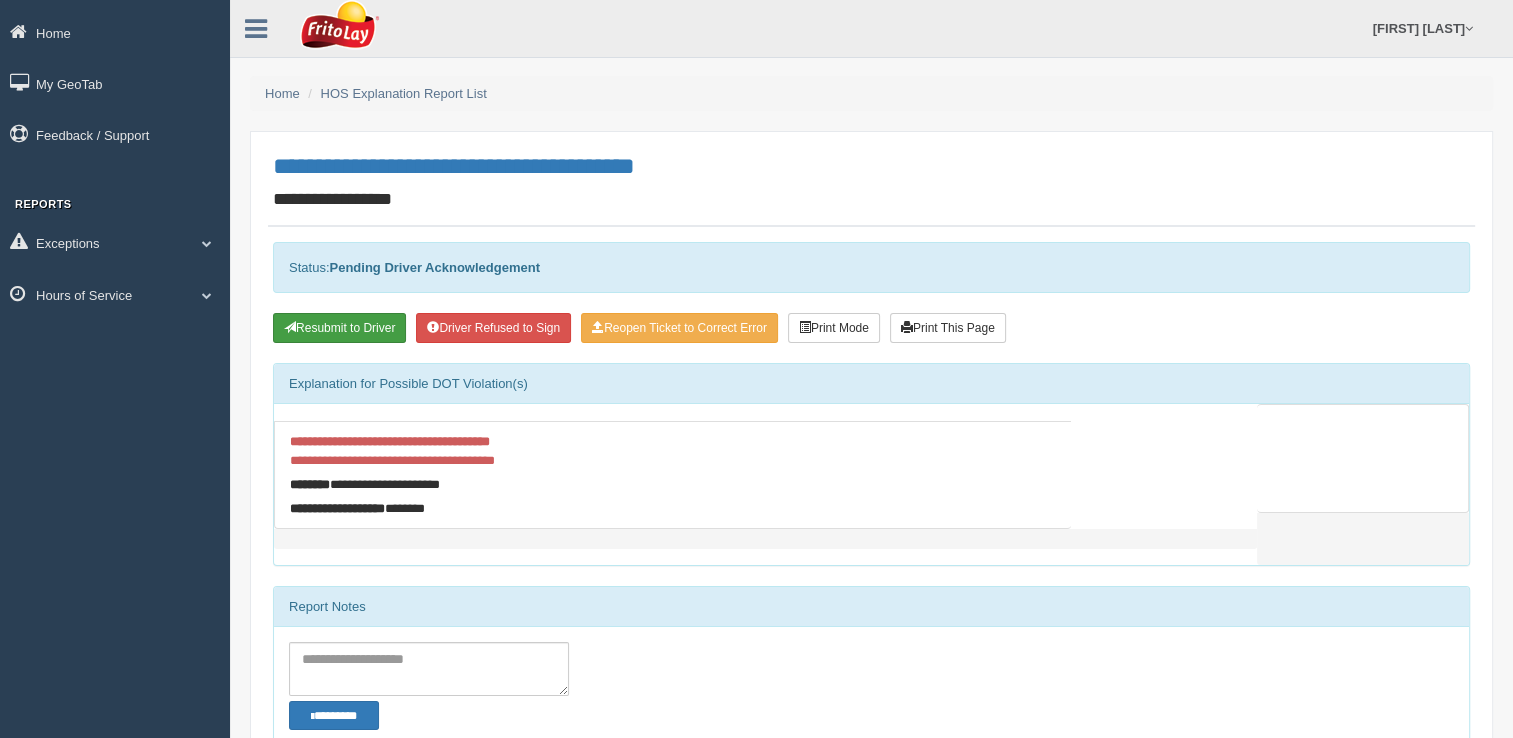click on "Resubmit to Driver" at bounding box center [339, 328] 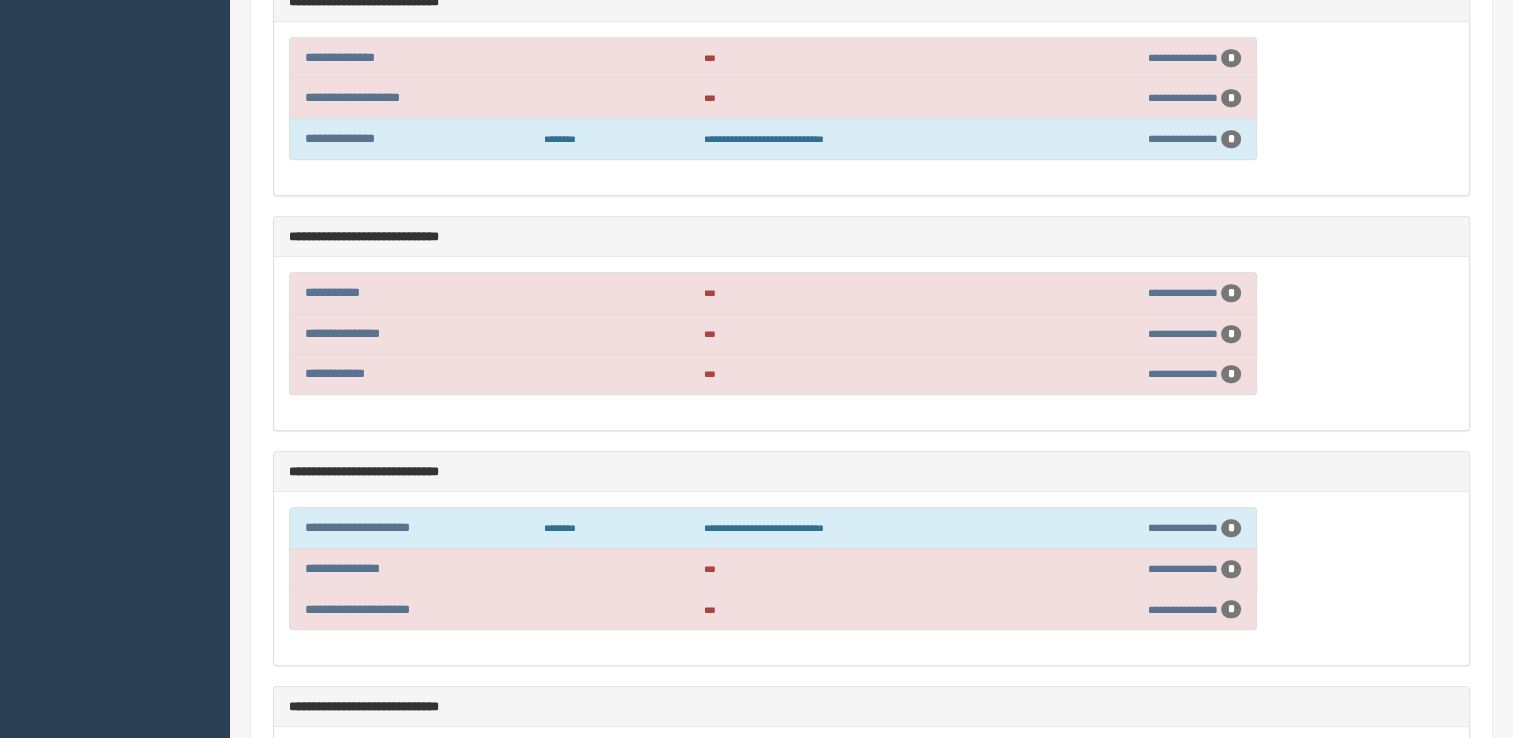 scroll, scrollTop: 1300, scrollLeft: 0, axis: vertical 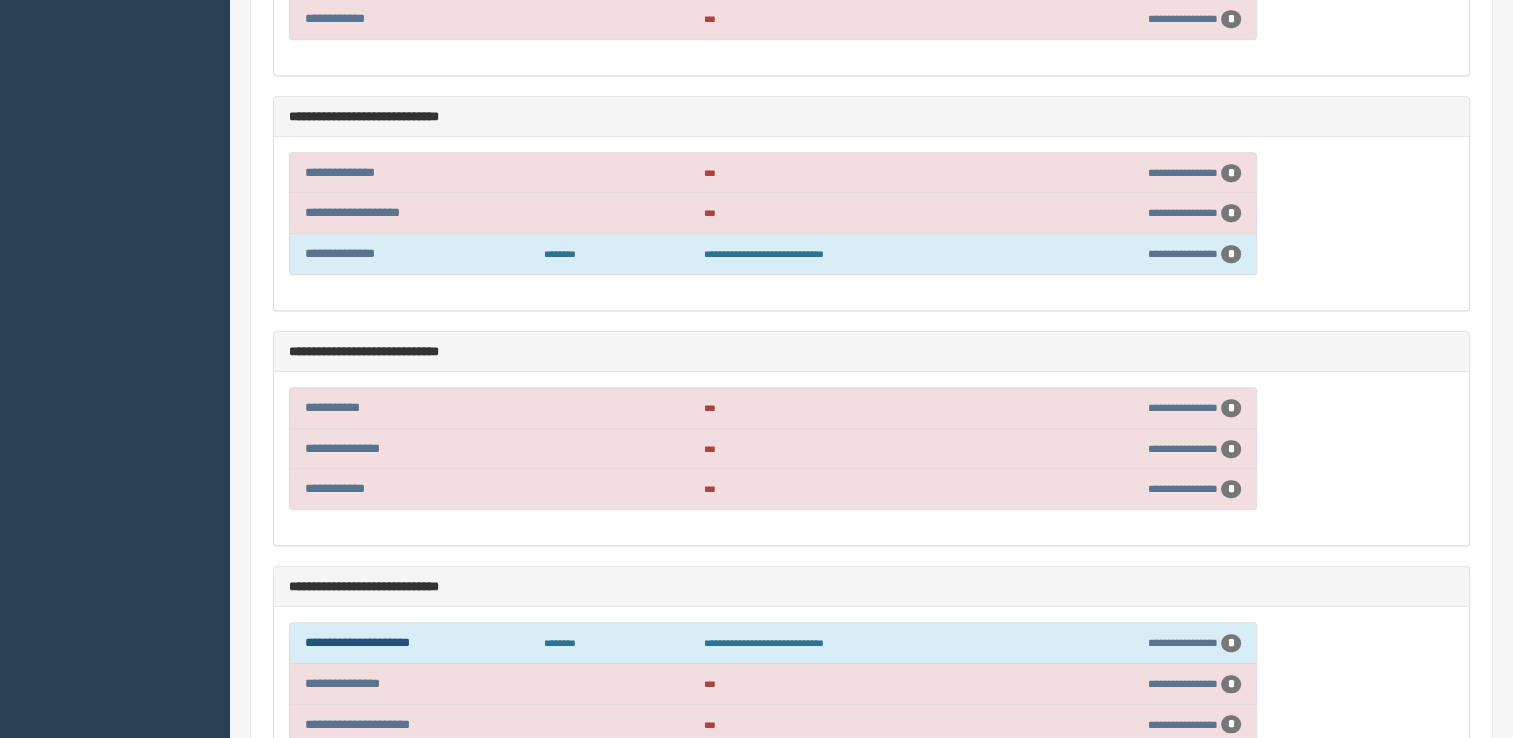 click on "**********" at bounding box center (357, 642) 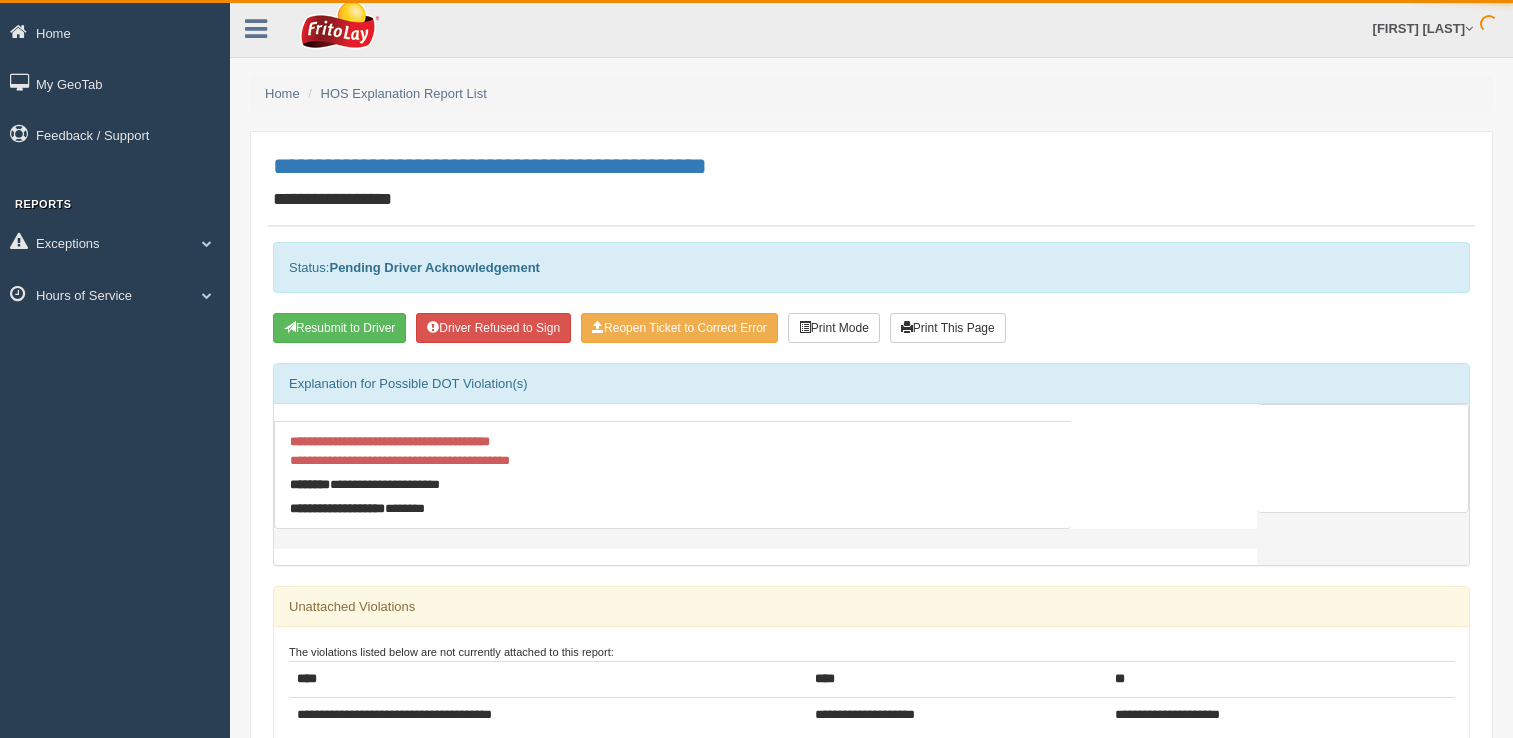 scroll, scrollTop: 0, scrollLeft: 0, axis: both 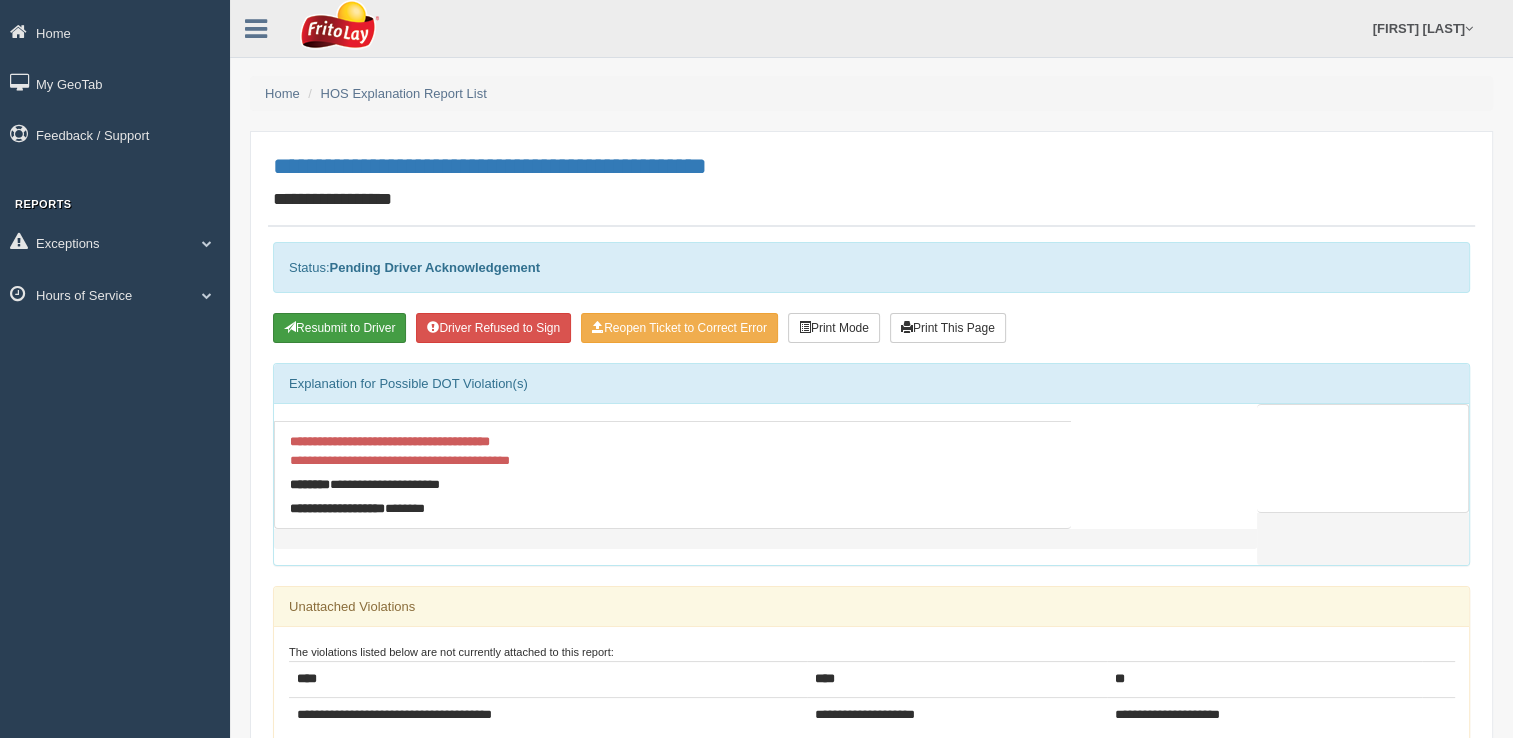 click on "Resubmit to Driver" at bounding box center (339, 328) 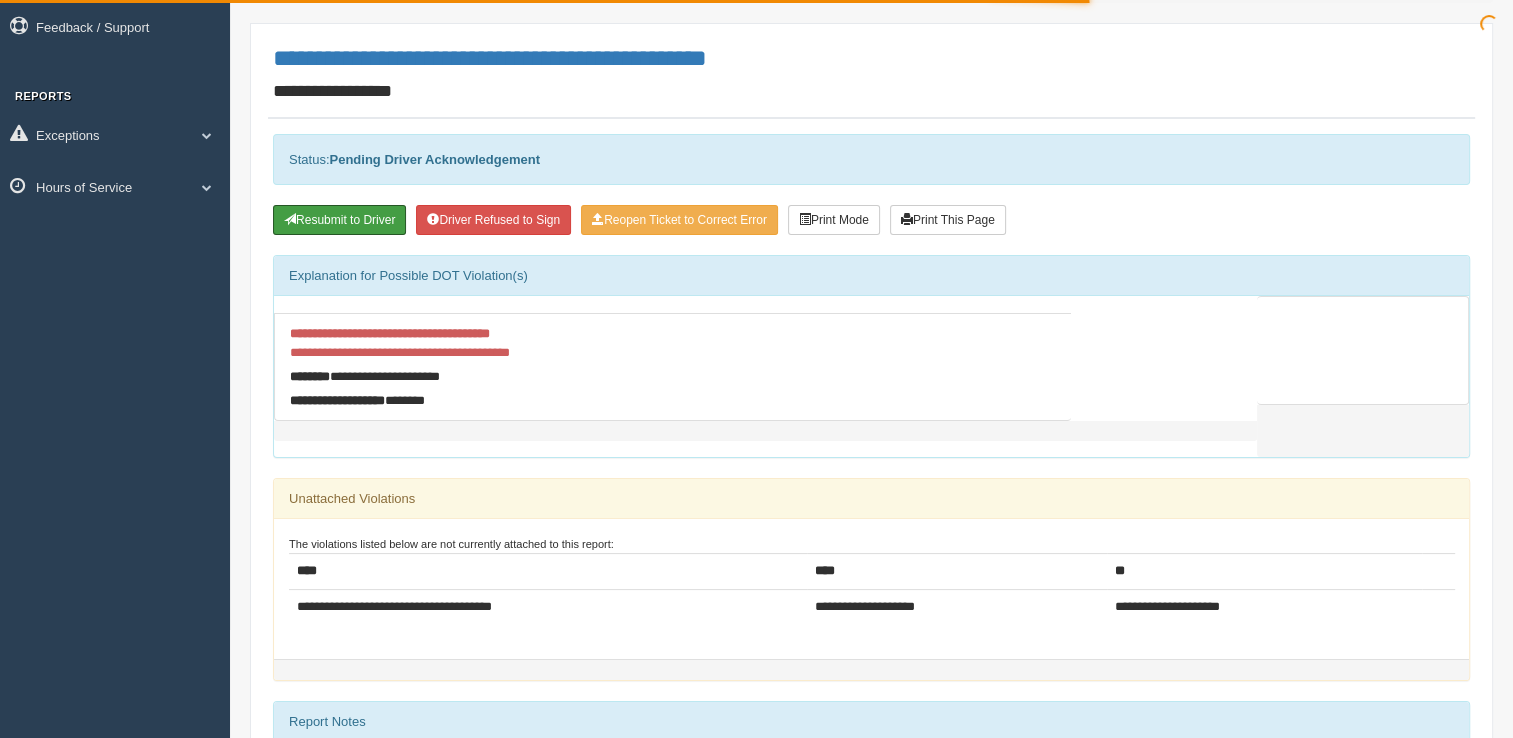 scroll, scrollTop: 400, scrollLeft: 0, axis: vertical 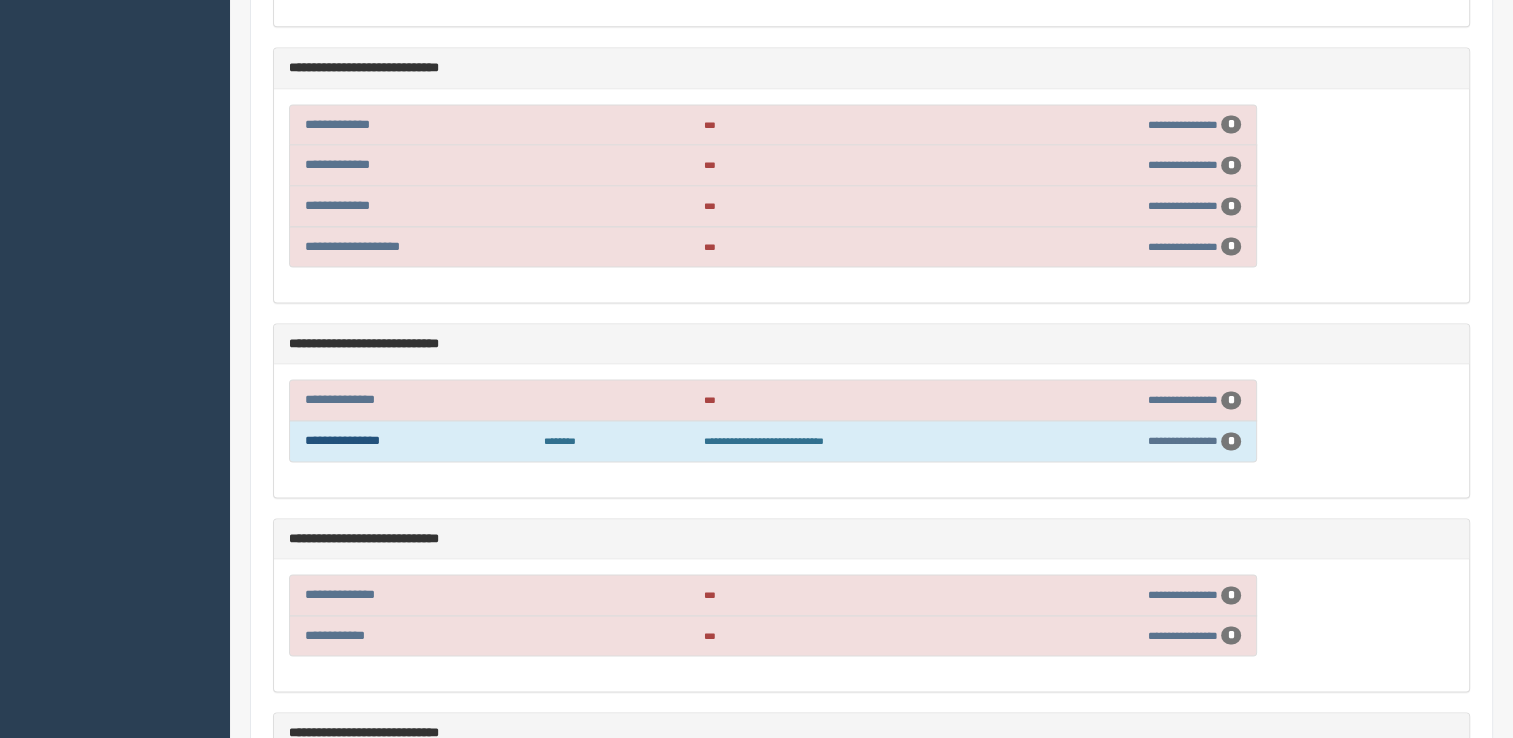 click on "**********" at bounding box center [342, 440] 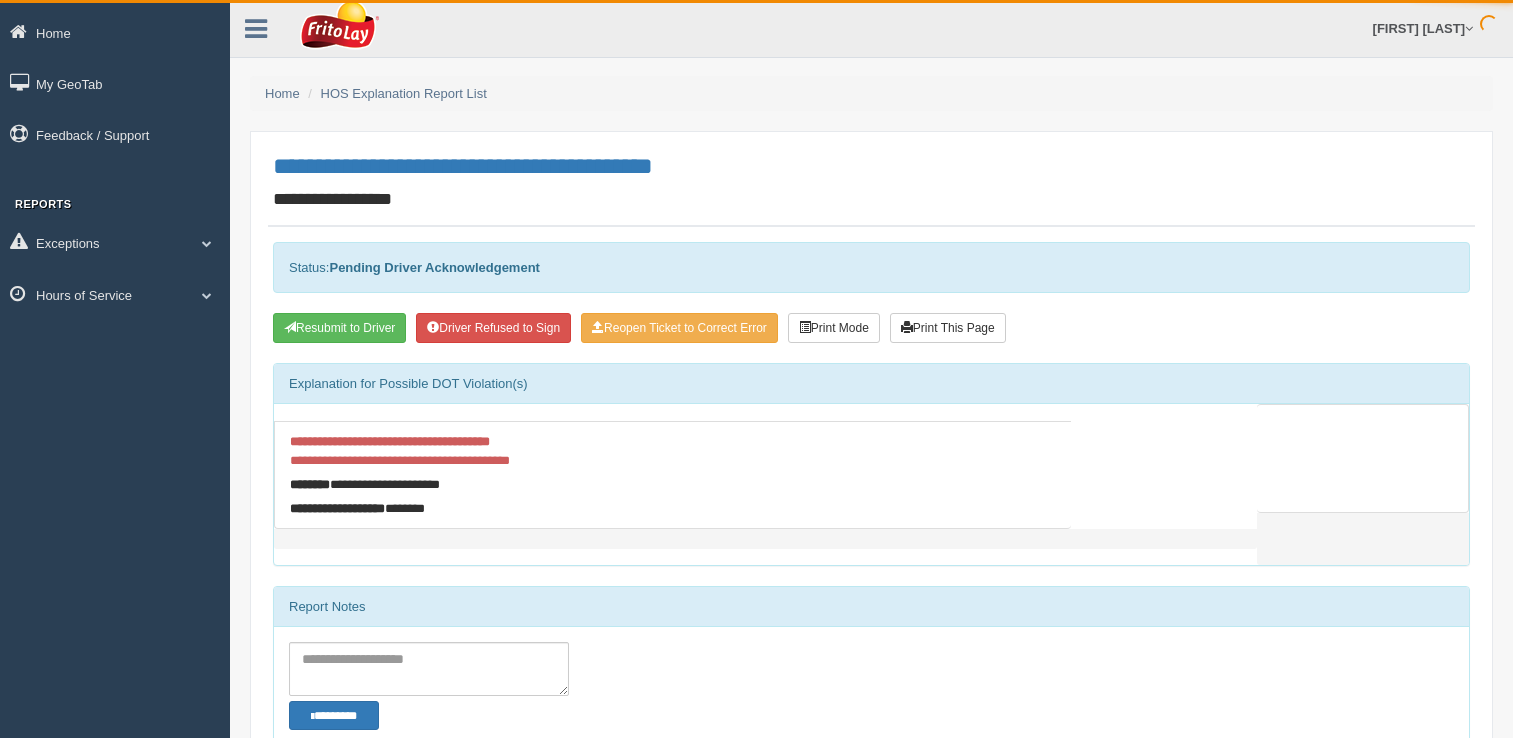 scroll, scrollTop: 0, scrollLeft: 0, axis: both 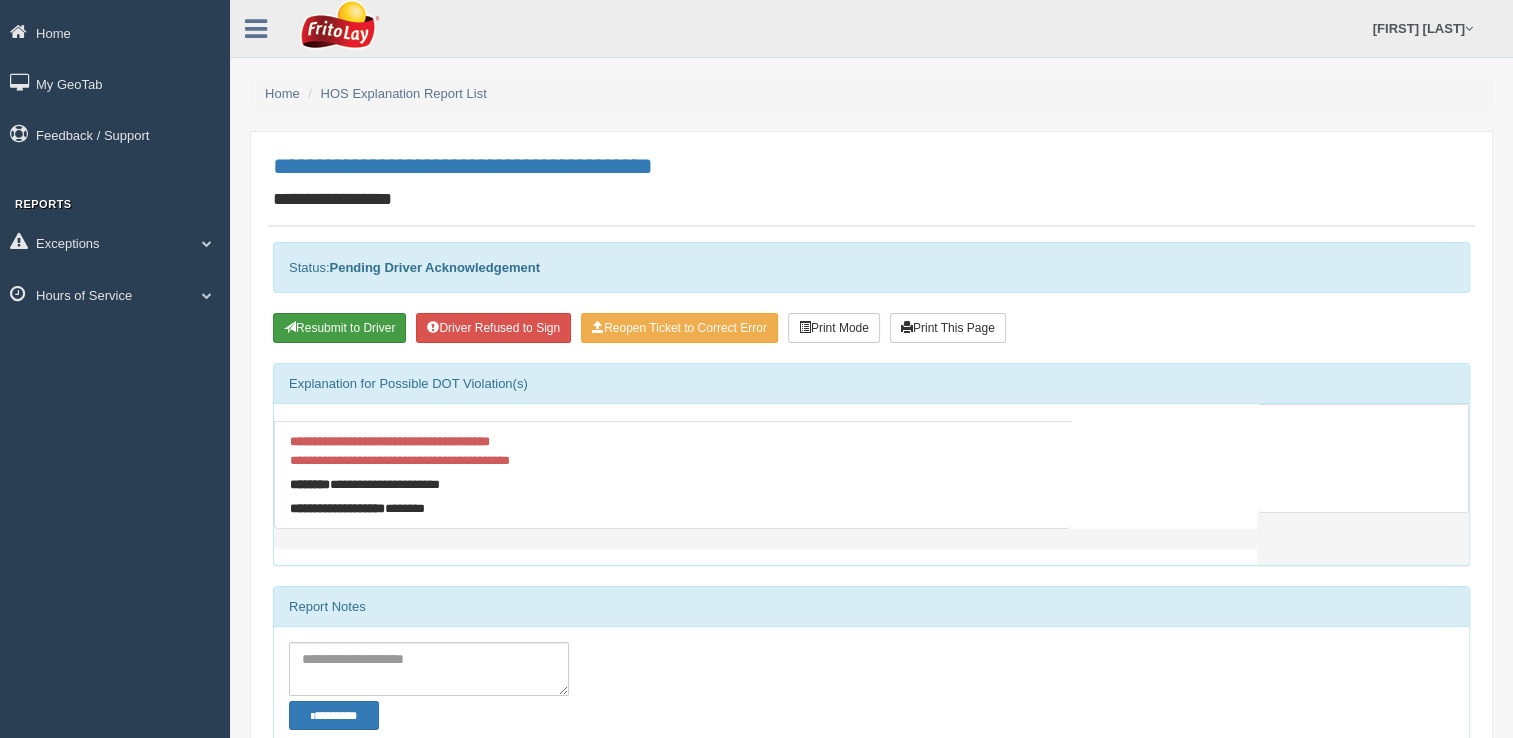 click on "Resubmit to Driver" at bounding box center [339, 328] 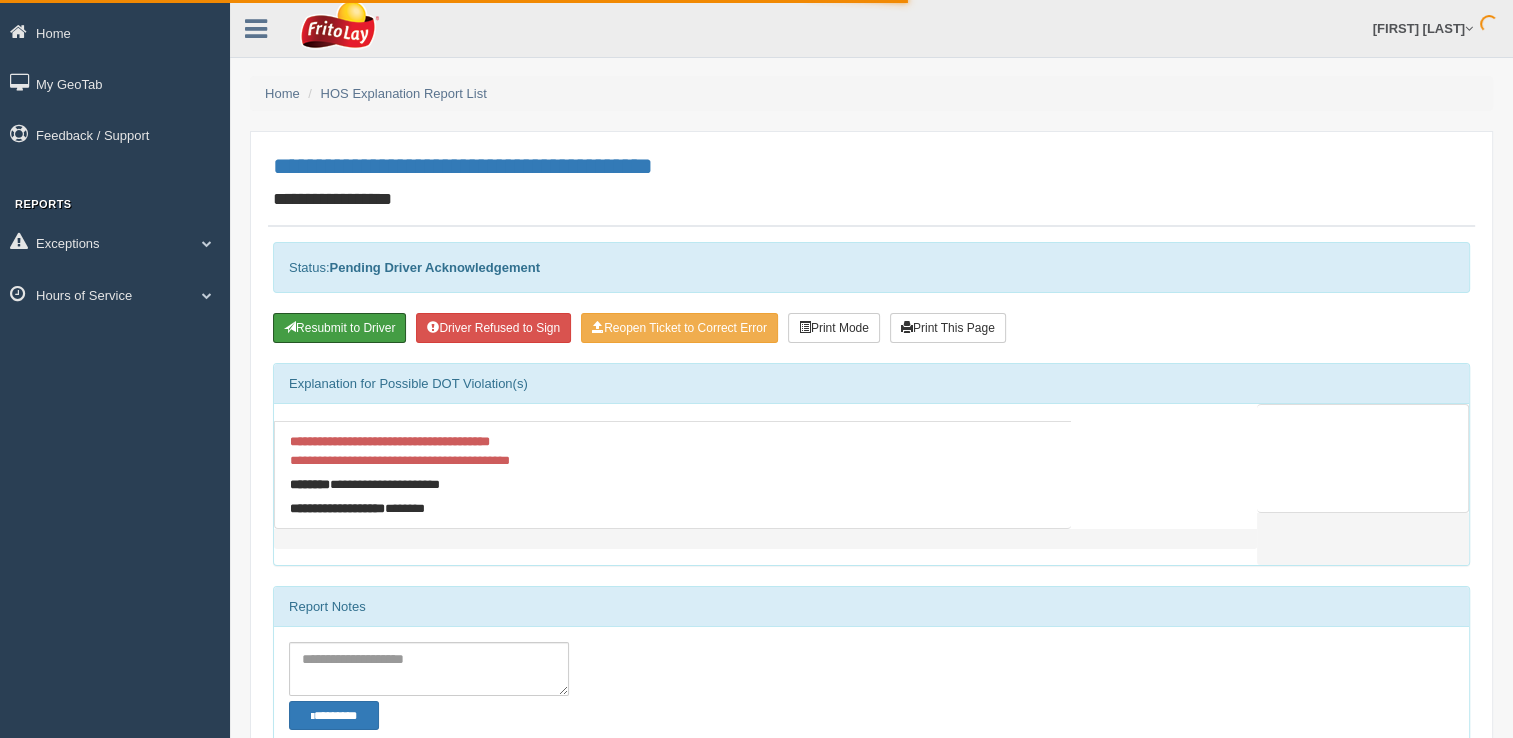 type on "submitToDriver" 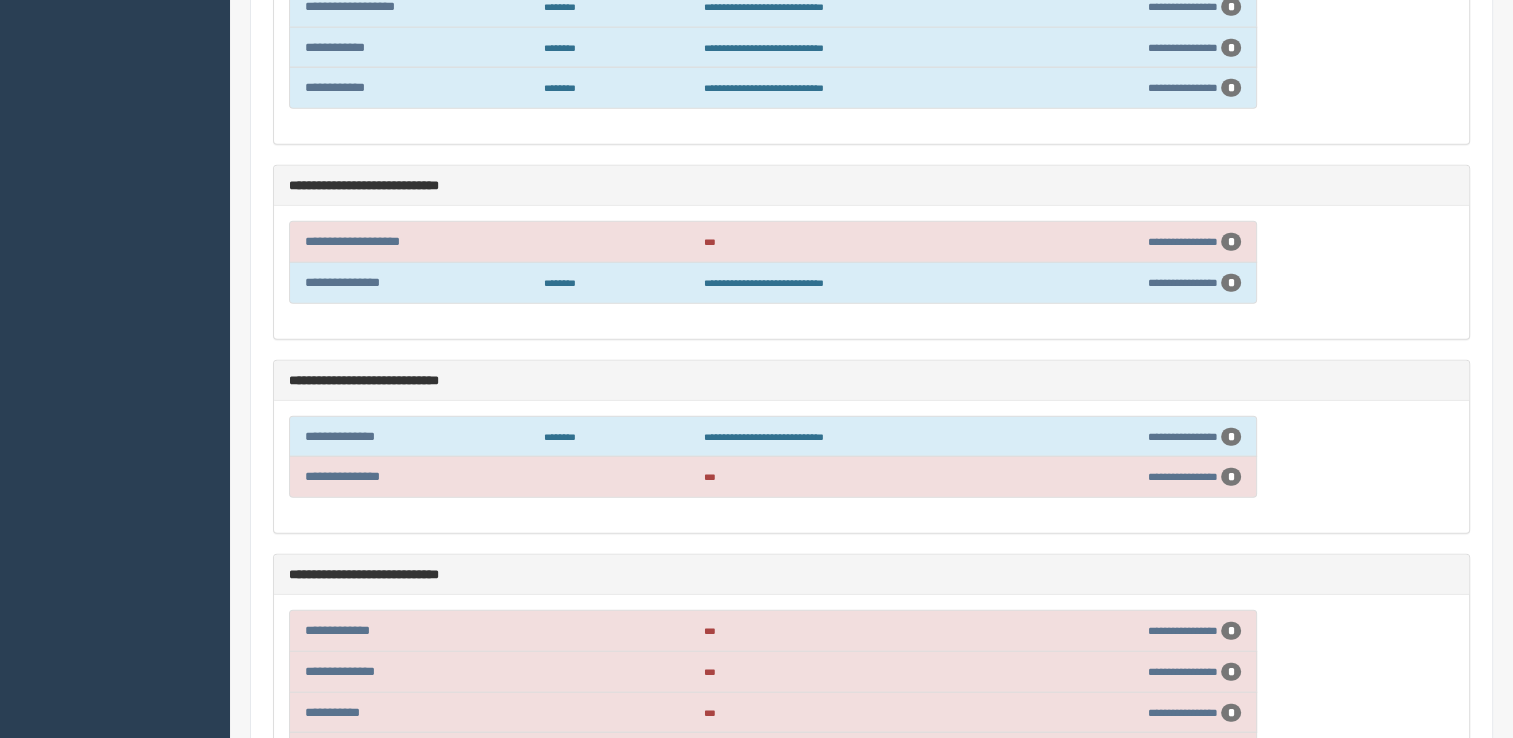 scroll, scrollTop: 5020, scrollLeft: 0, axis: vertical 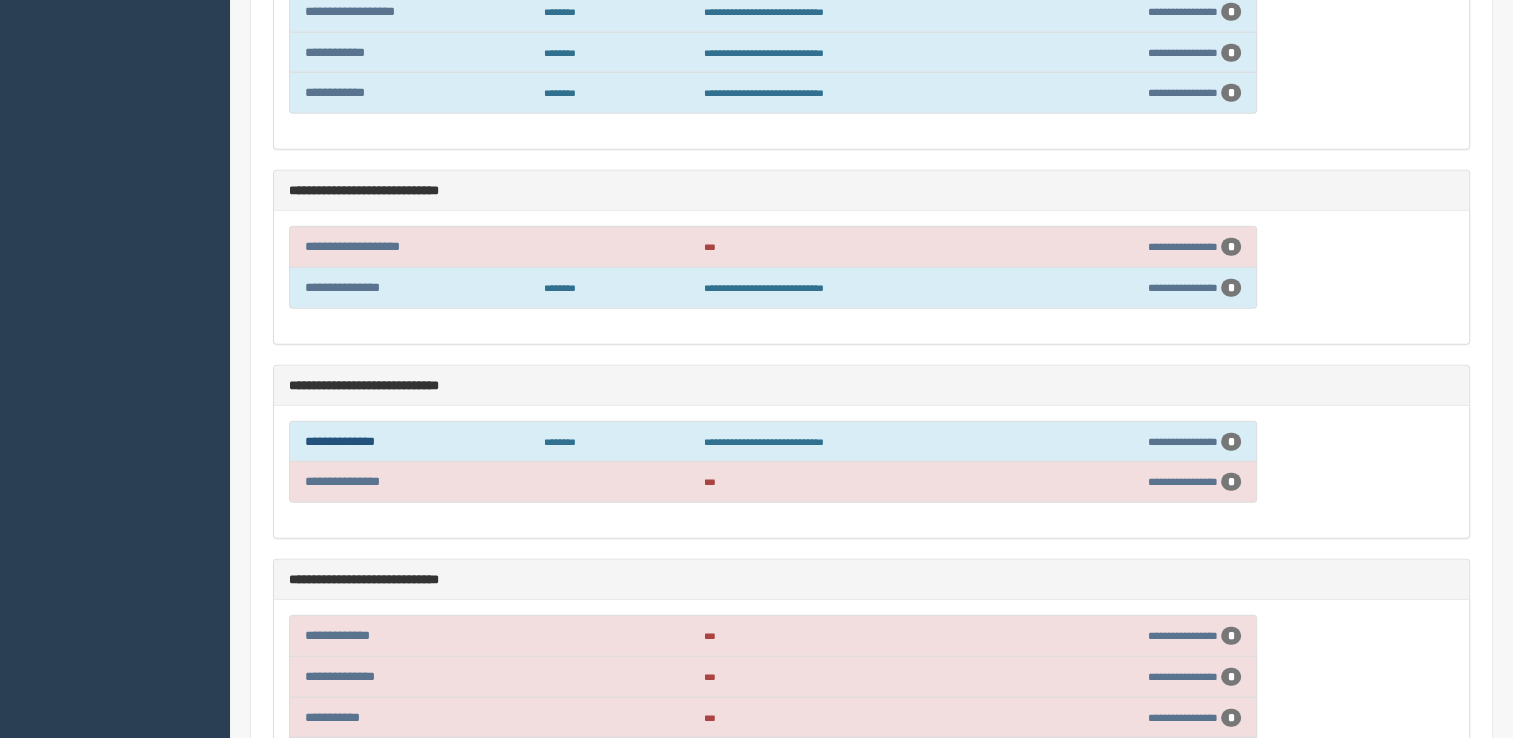 click on "**********" at bounding box center (340, 441) 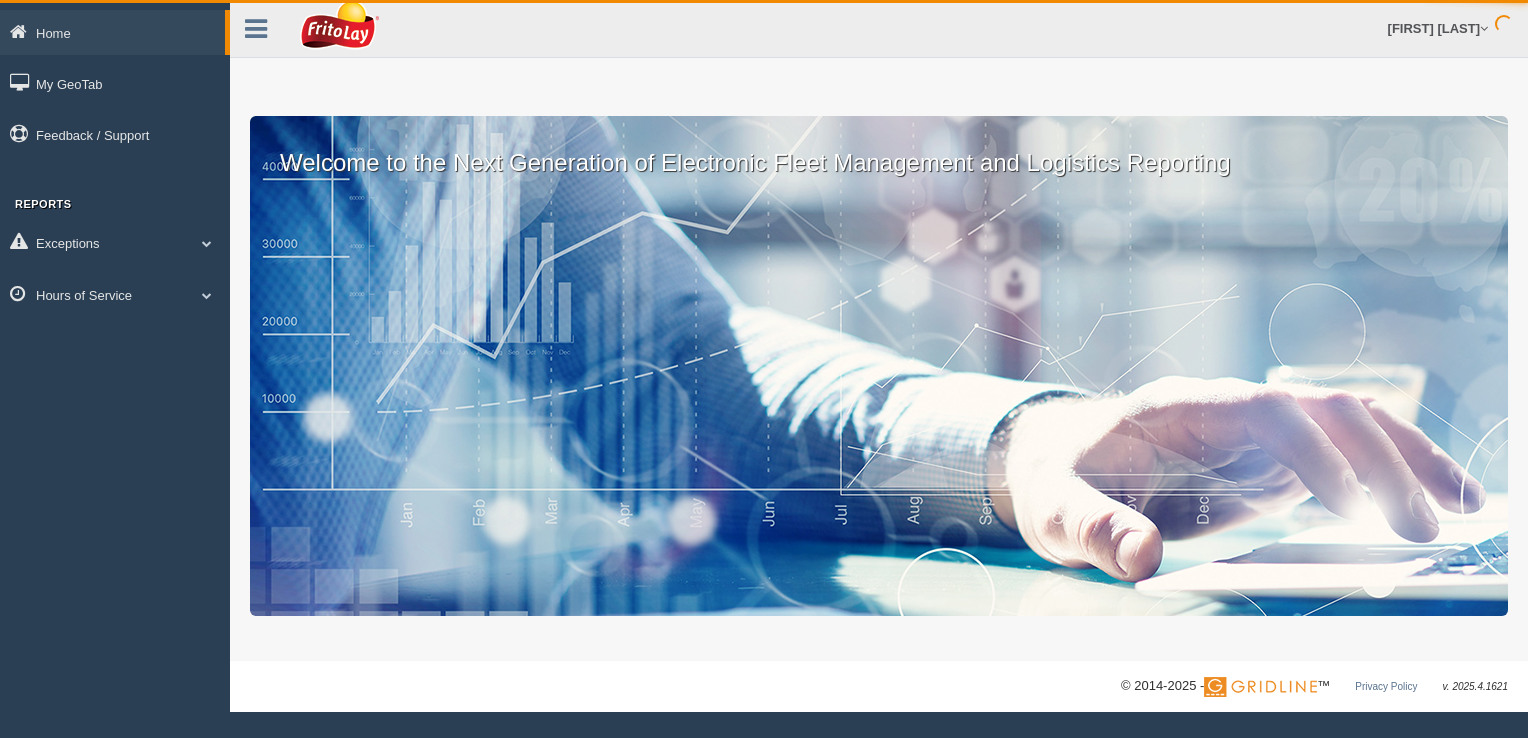 scroll, scrollTop: 0, scrollLeft: 0, axis: both 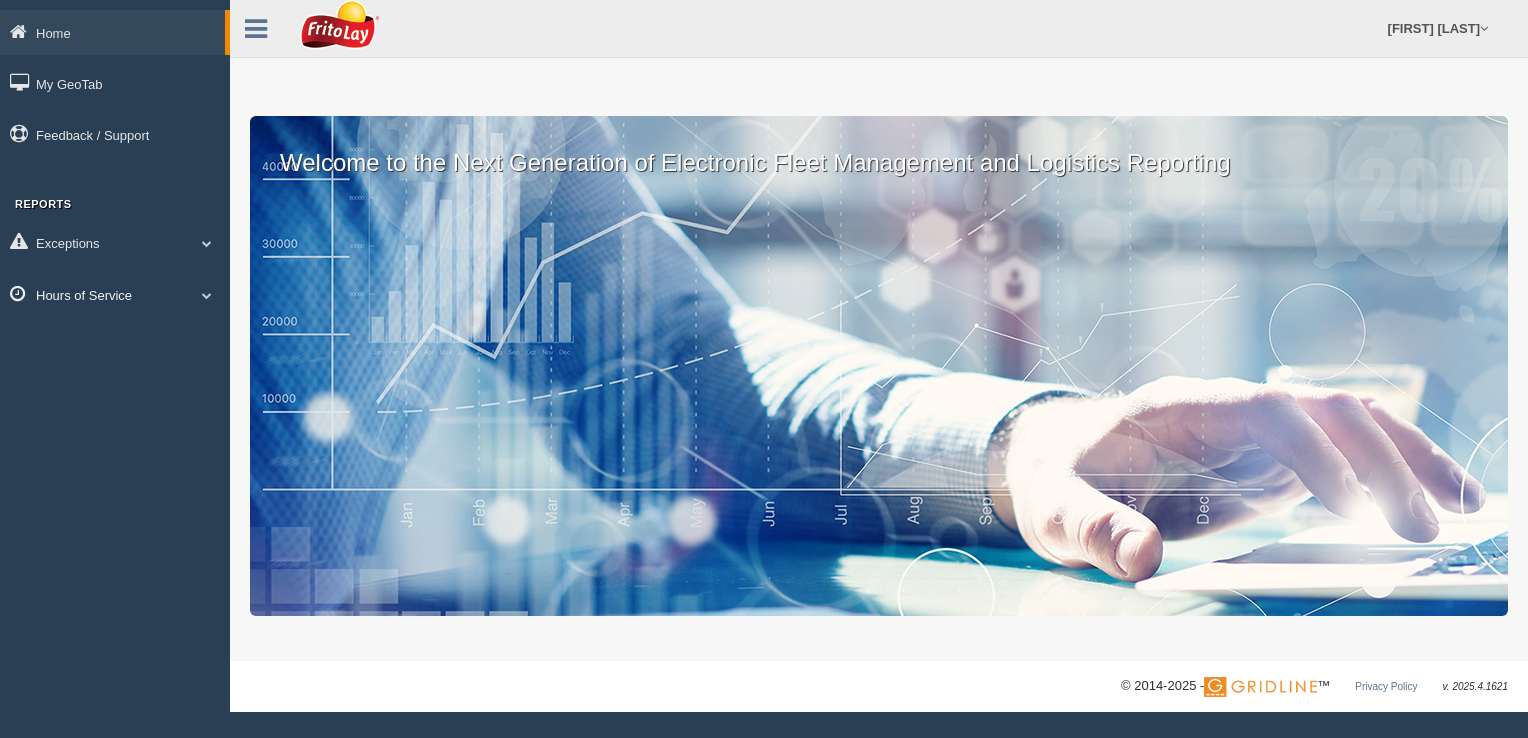 click at bounding box center (207, 295) 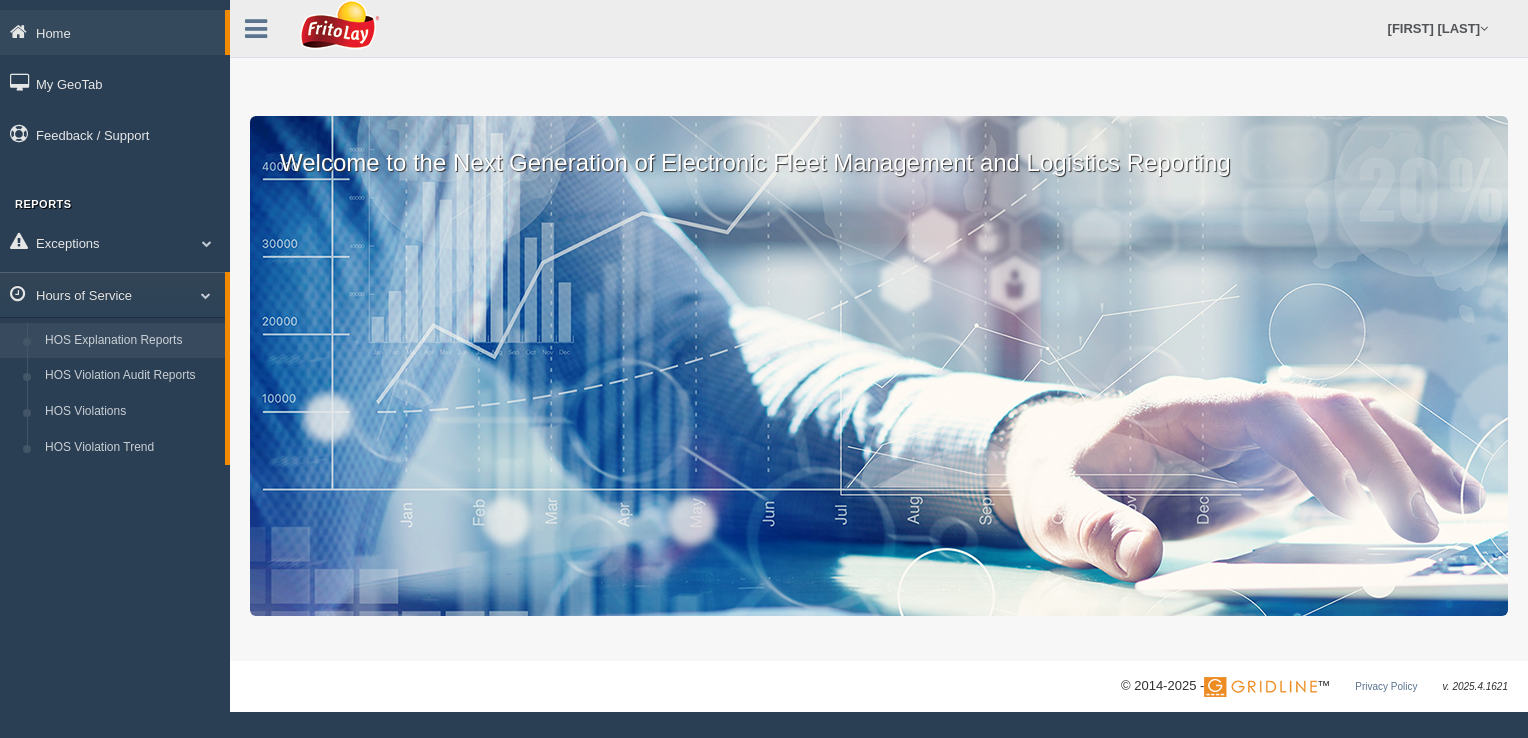 click on "HOS Explanation Reports" at bounding box center [130, 341] 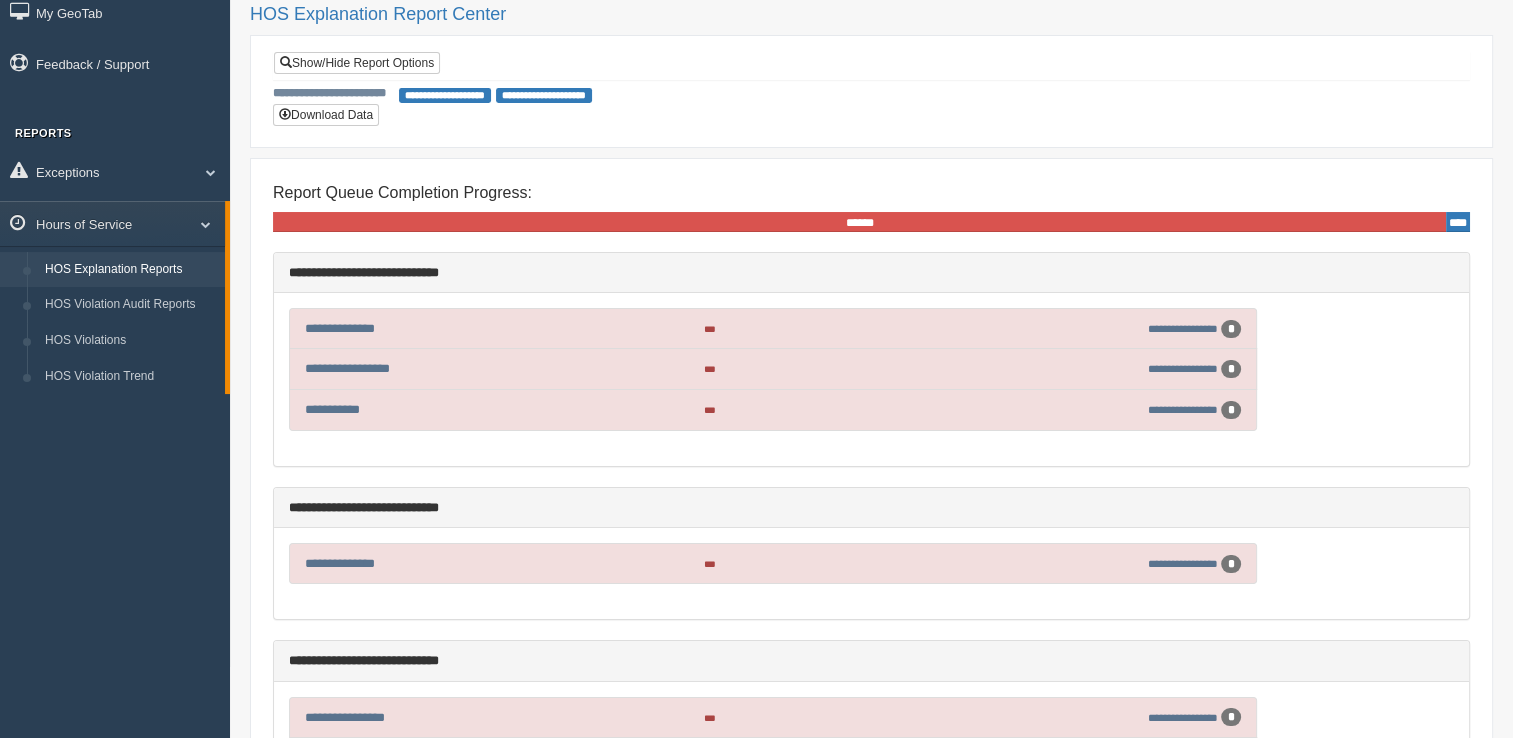 scroll, scrollTop: 0, scrollLeft: 0, axis: both 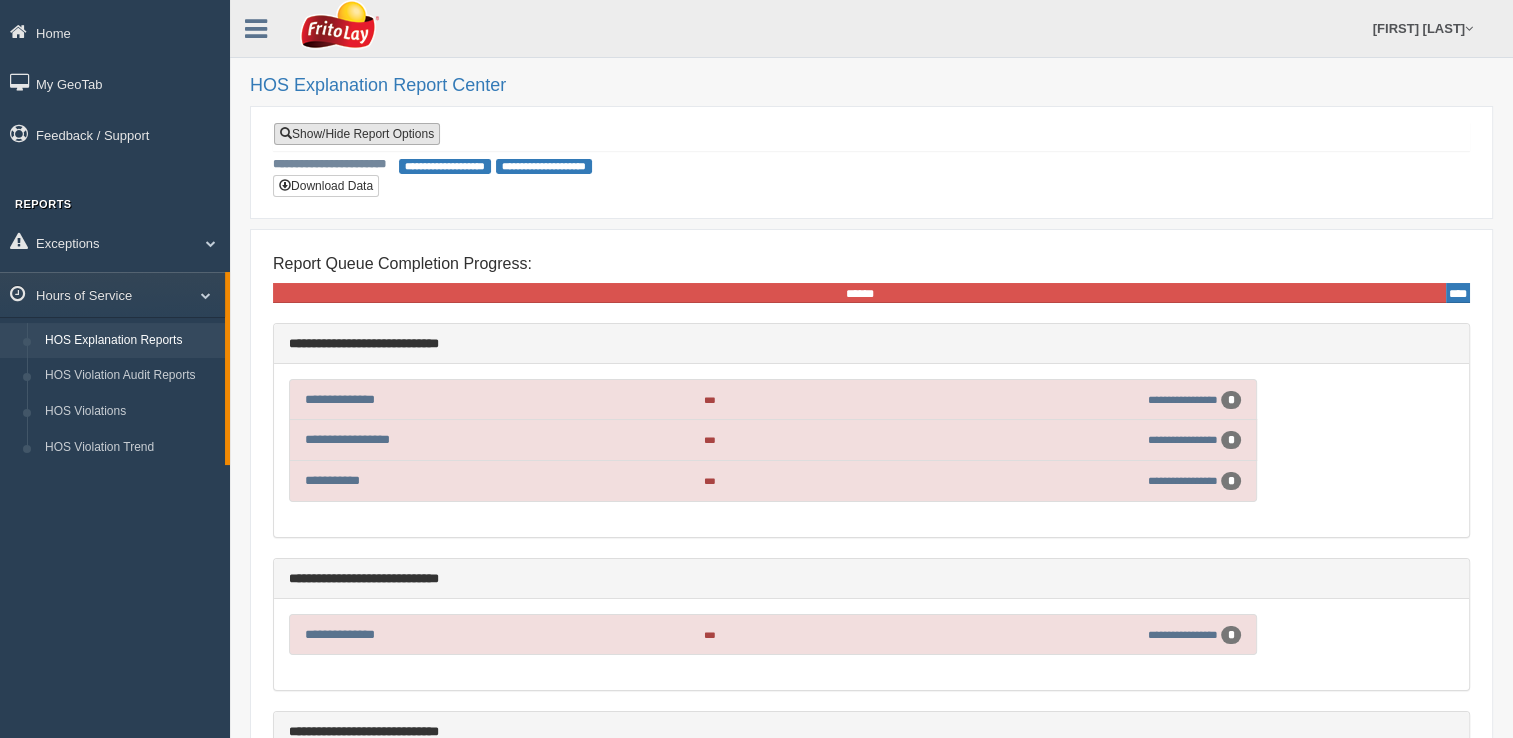 click on "Show/Hide Report Options" at bounding box center [357, 134] 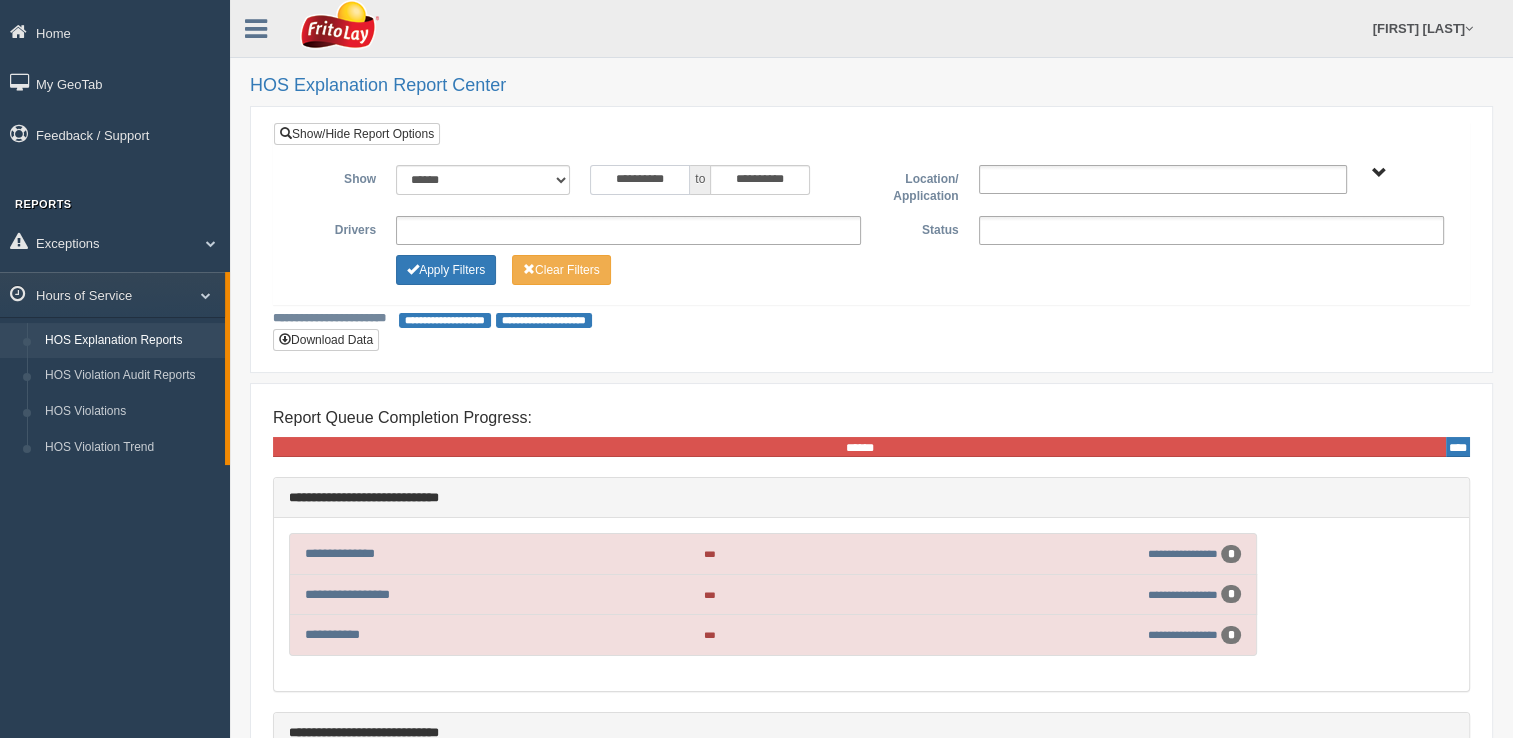 click on "**********" at bounding box center (640, 180) 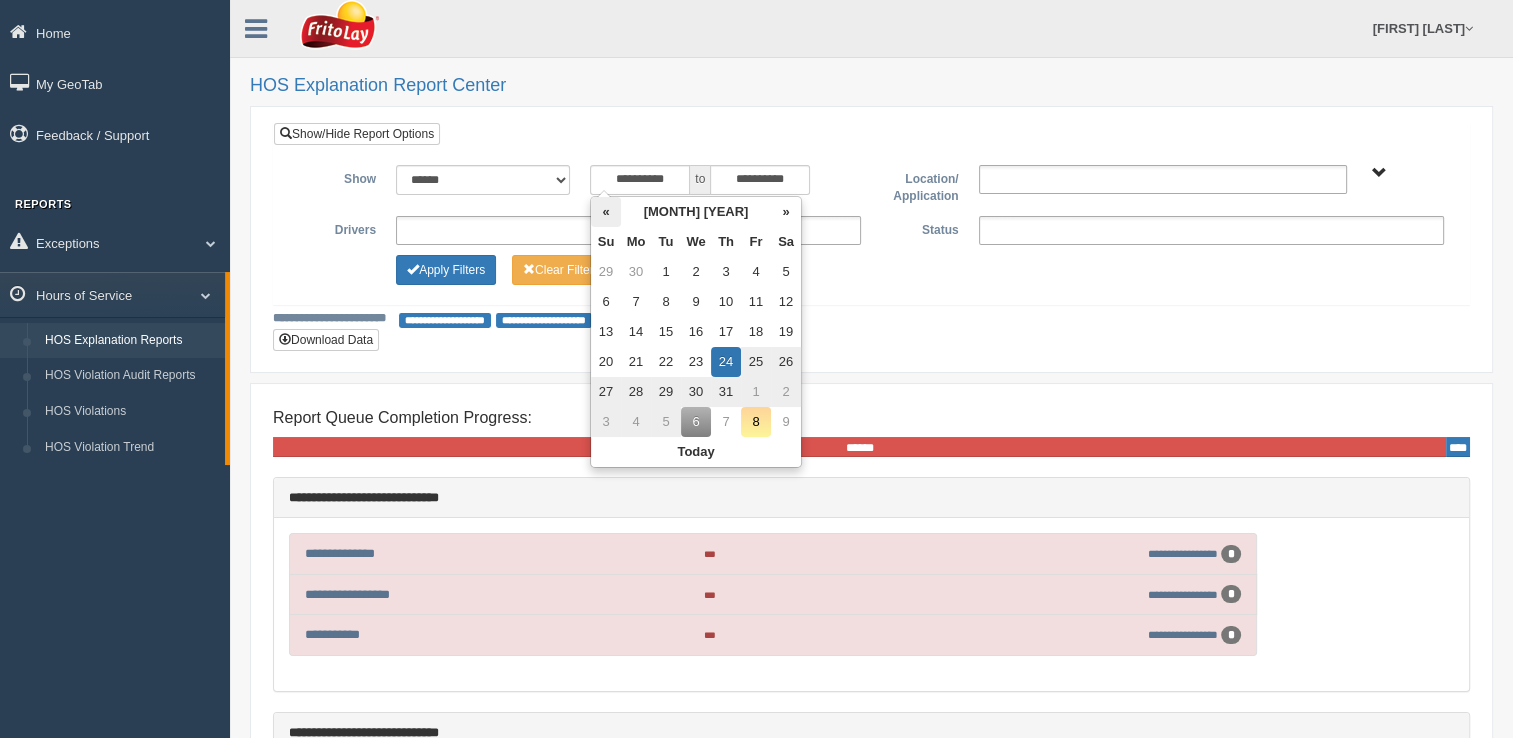 click on "«" at bounding box center [606, 212] 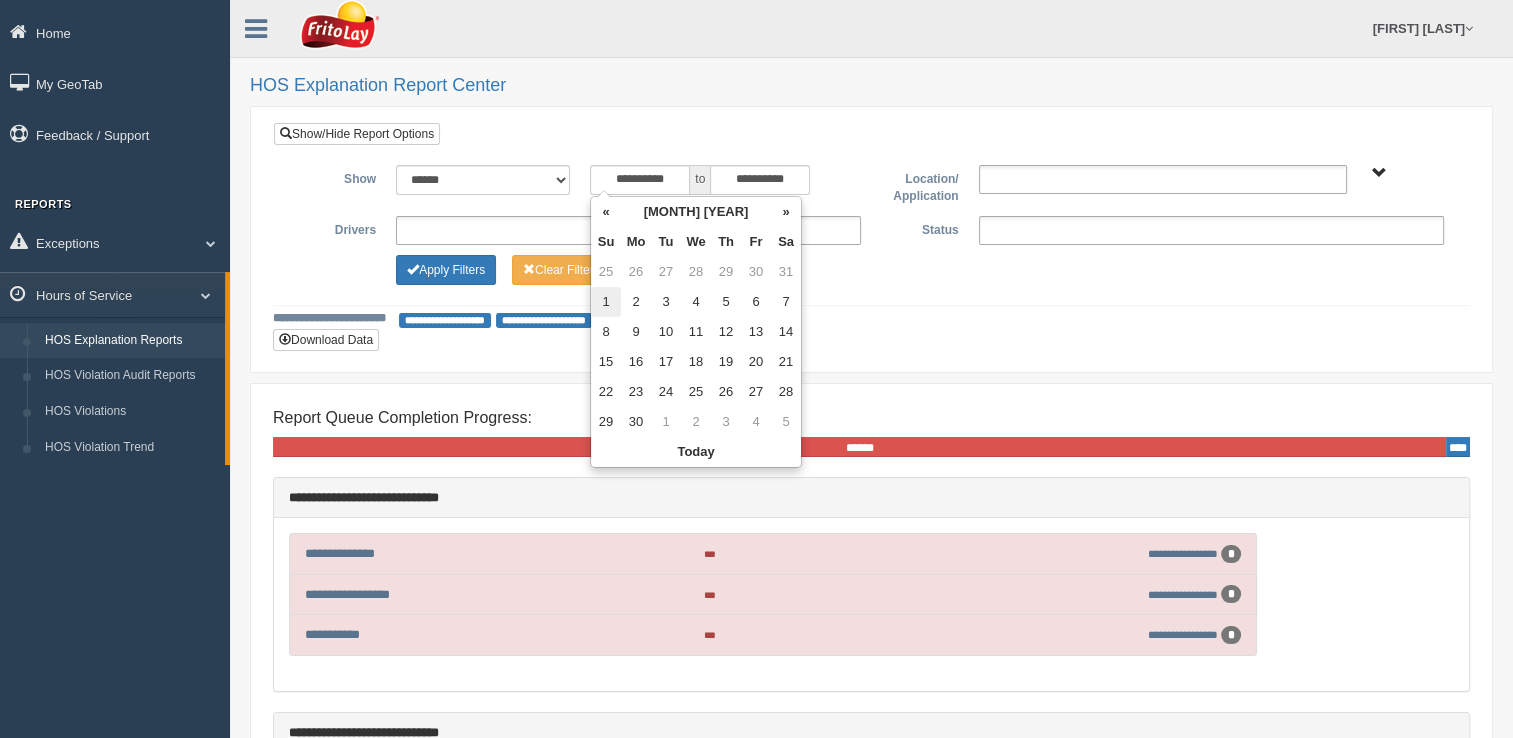 click on "1" at bounding box center (606, 302) 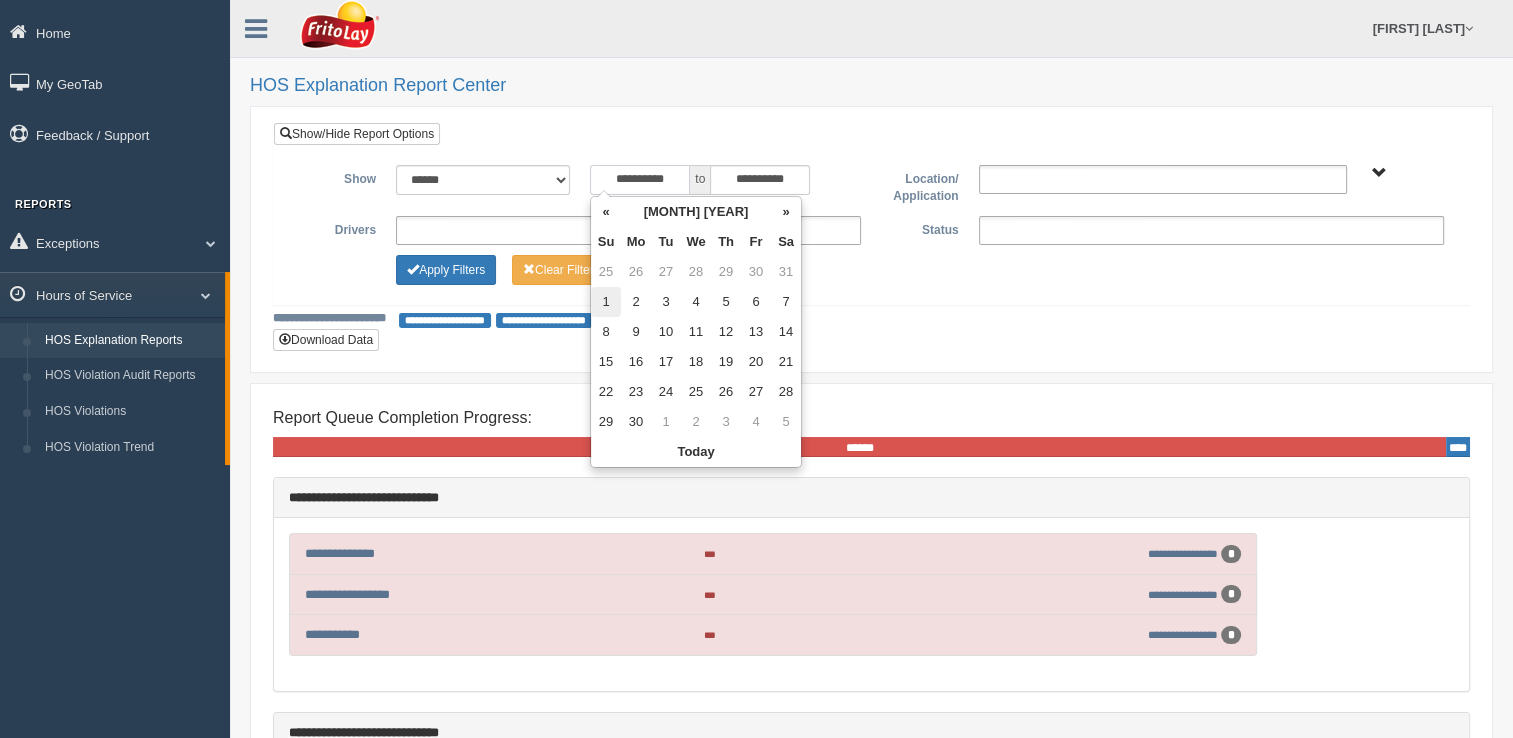 type on "**********" 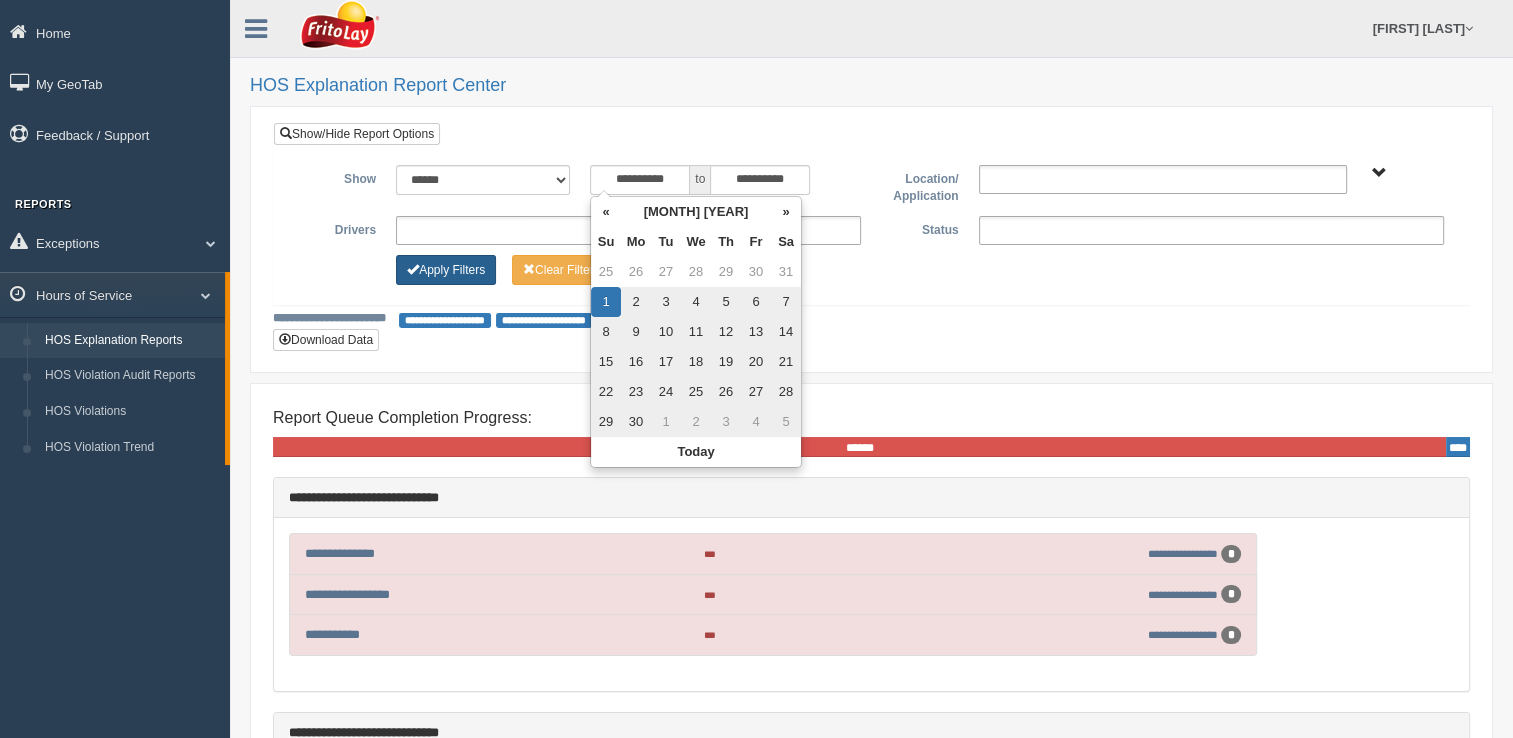 click on "Apply Filters" at bounding box center [446, 270] 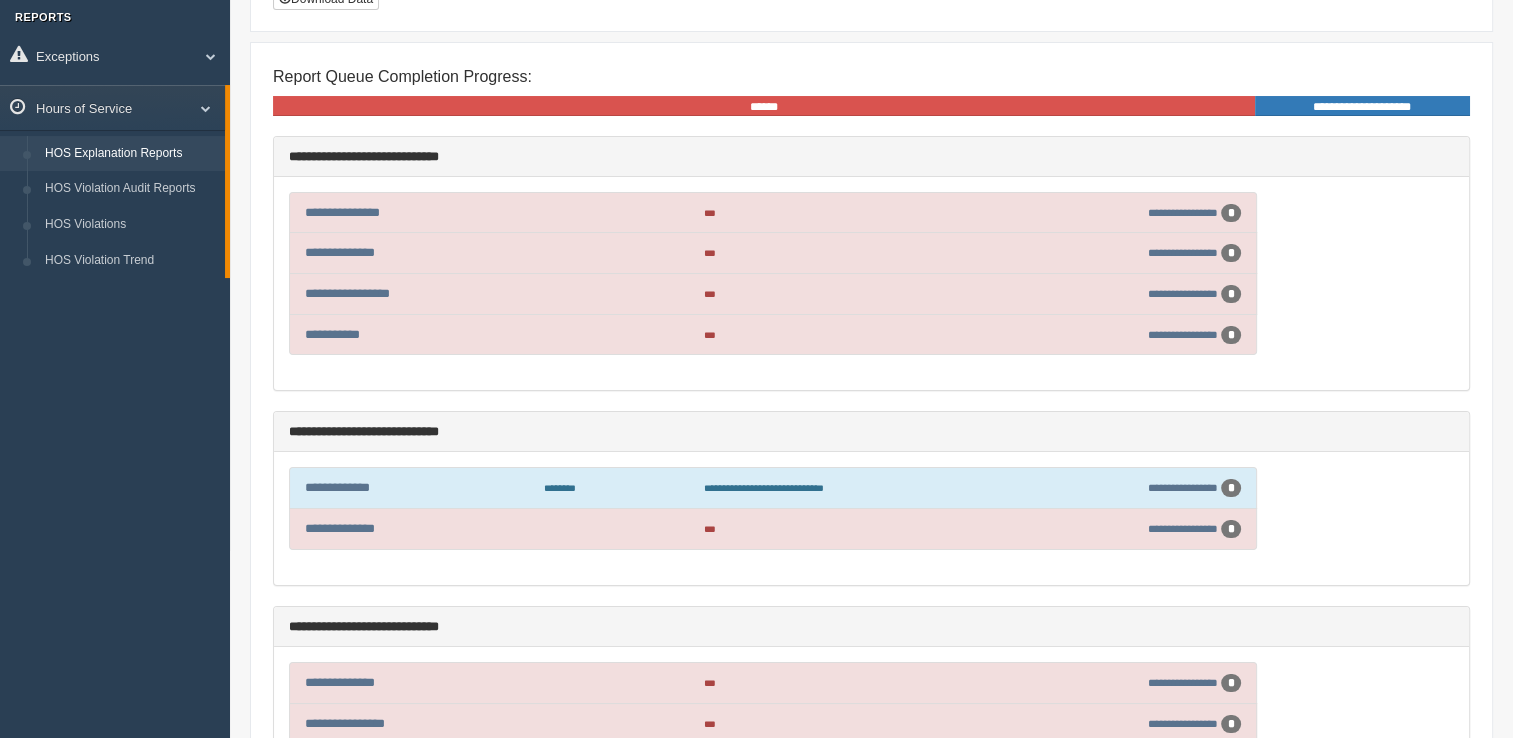 scroll, scrollTop: 200, scrollLeft: 0, axis: vertical 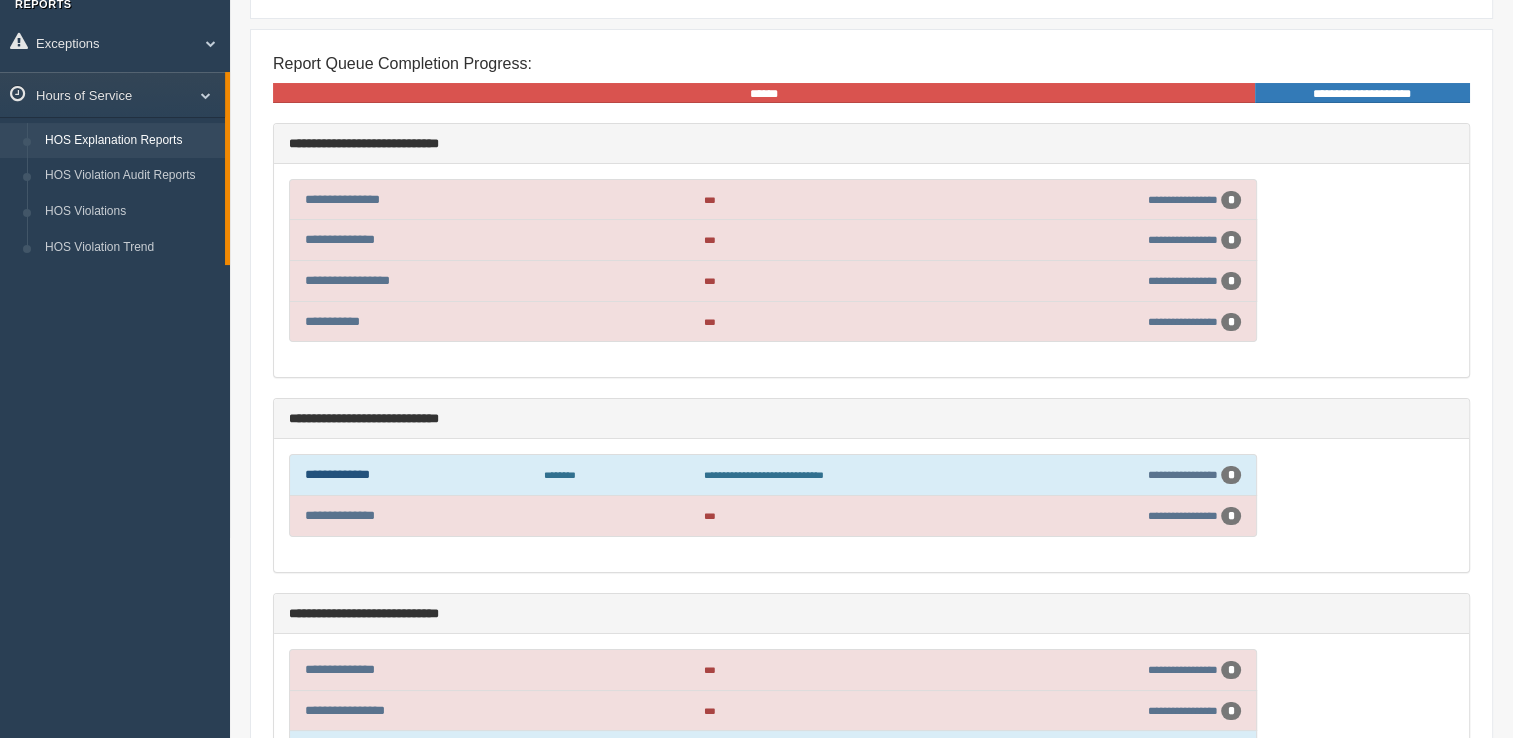 click on "**********" at bounding box center (337, 474) 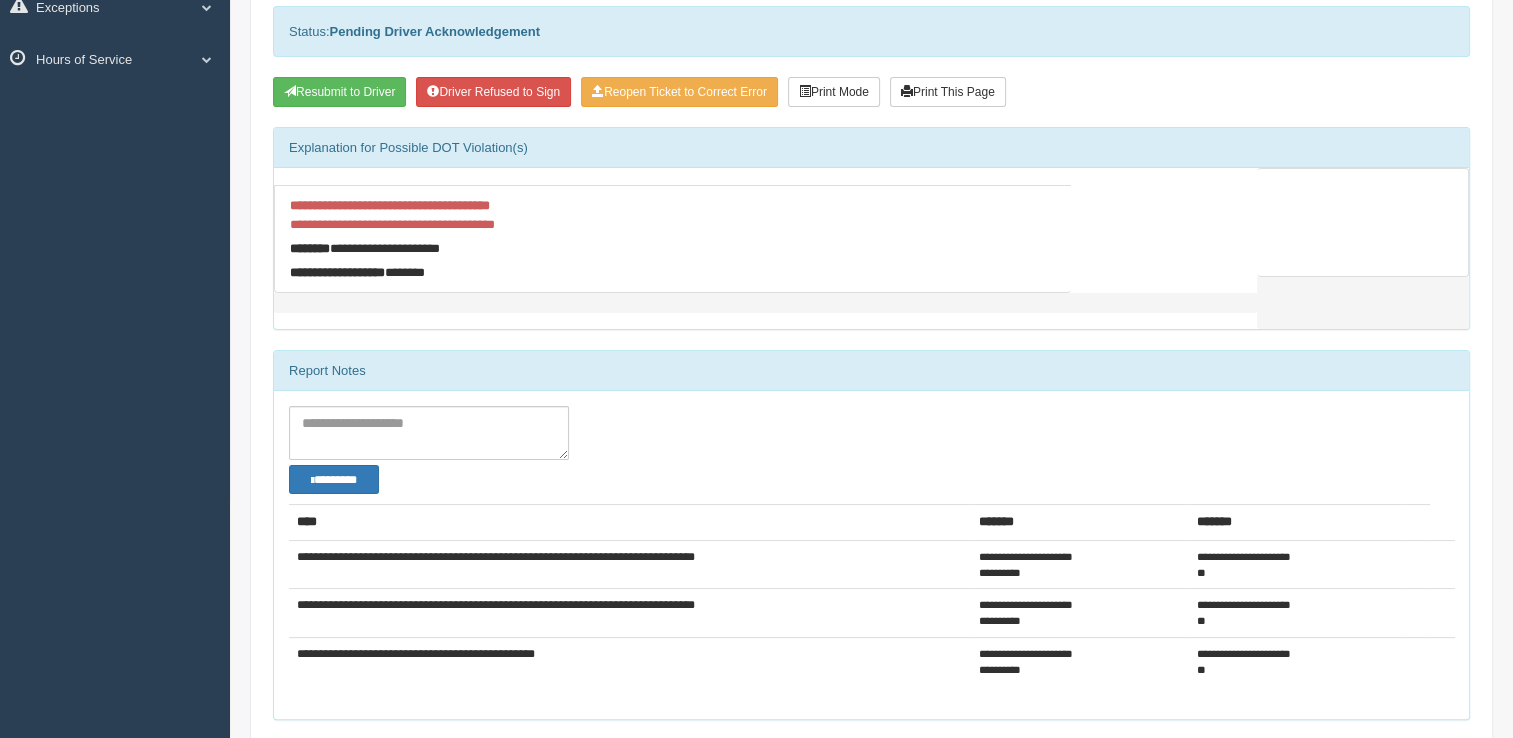 scroll, scrollTop: 500, scrollLeft: 0, axis: vertical 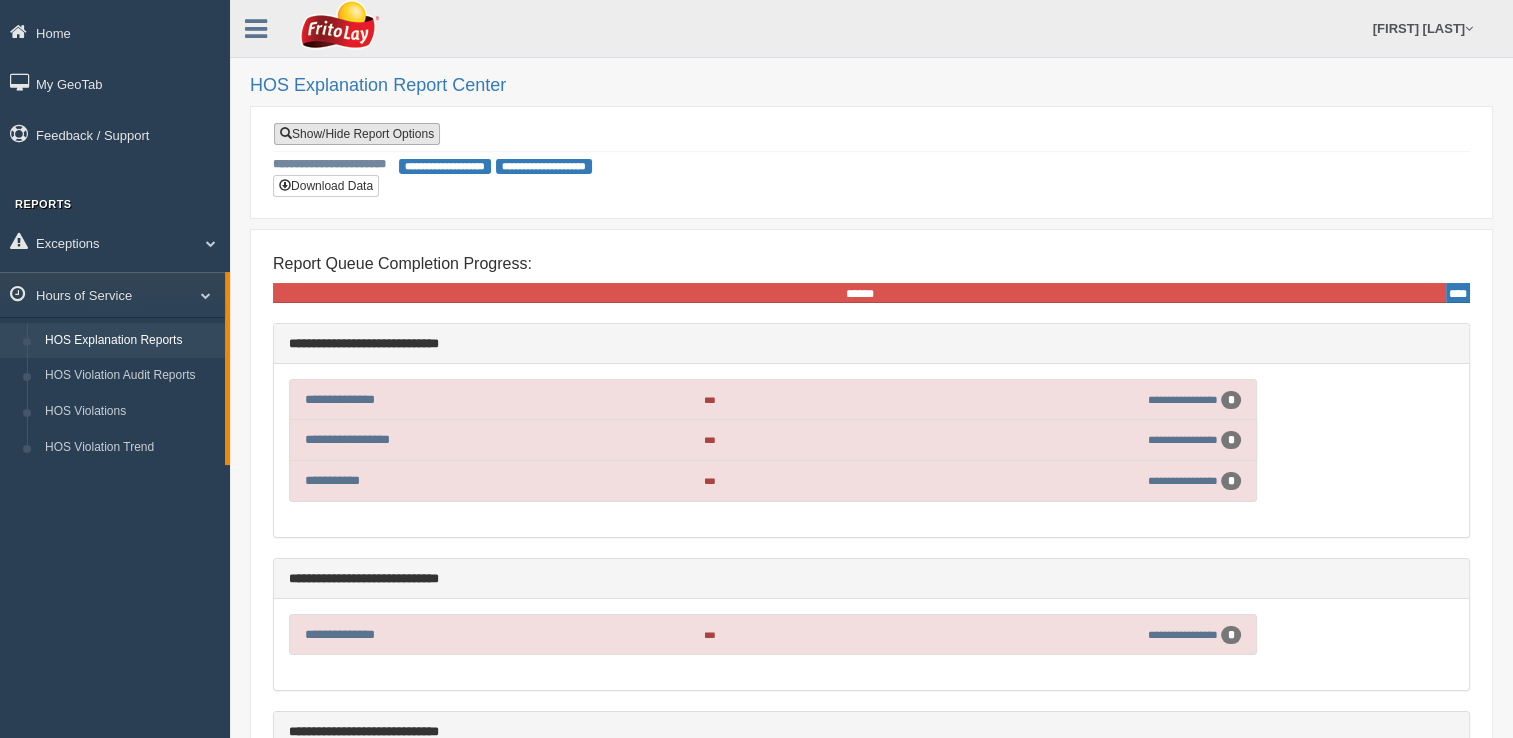 click on "Show/Hide Report Options" at bounding box center (357, 134) 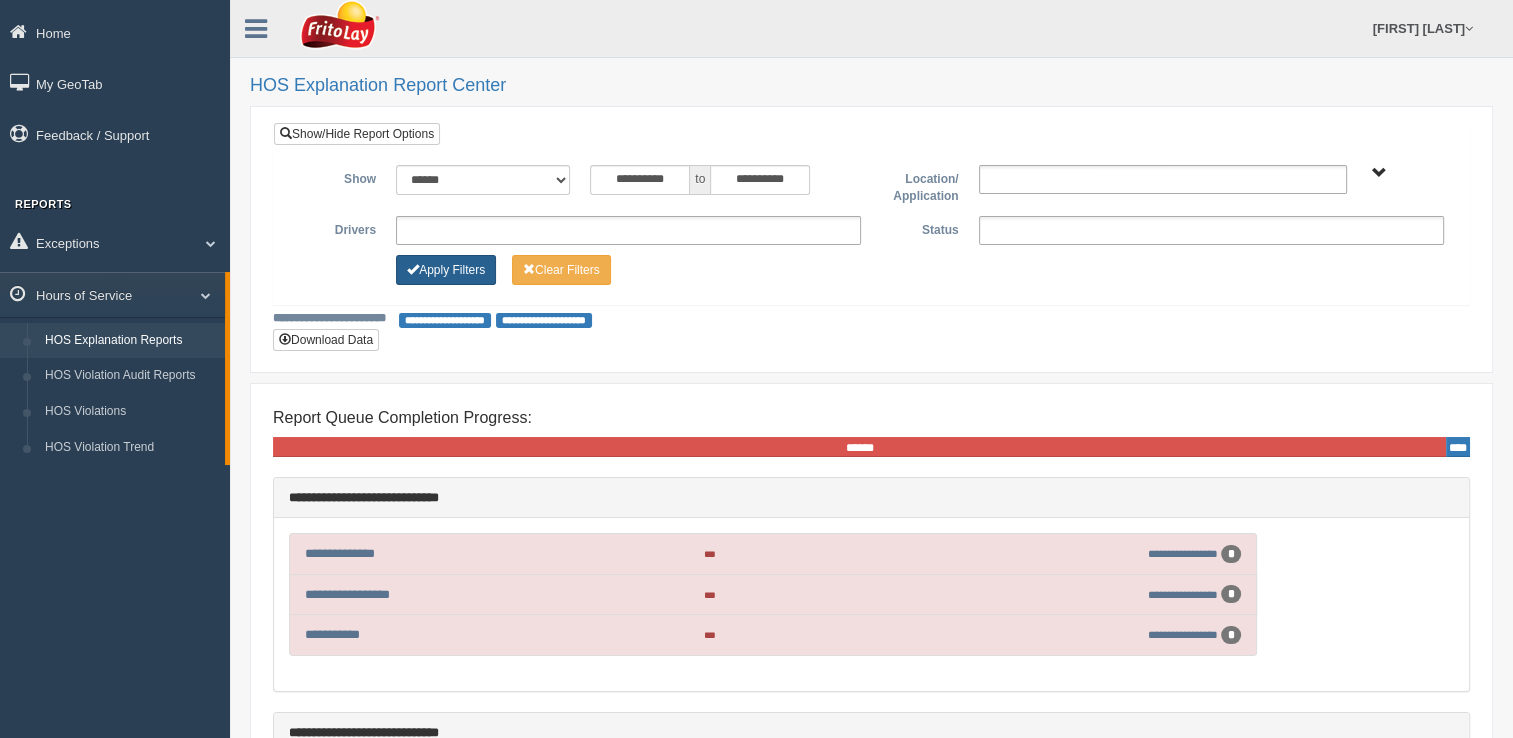 click on "Apply Filters" at bounding box center (446, 270) 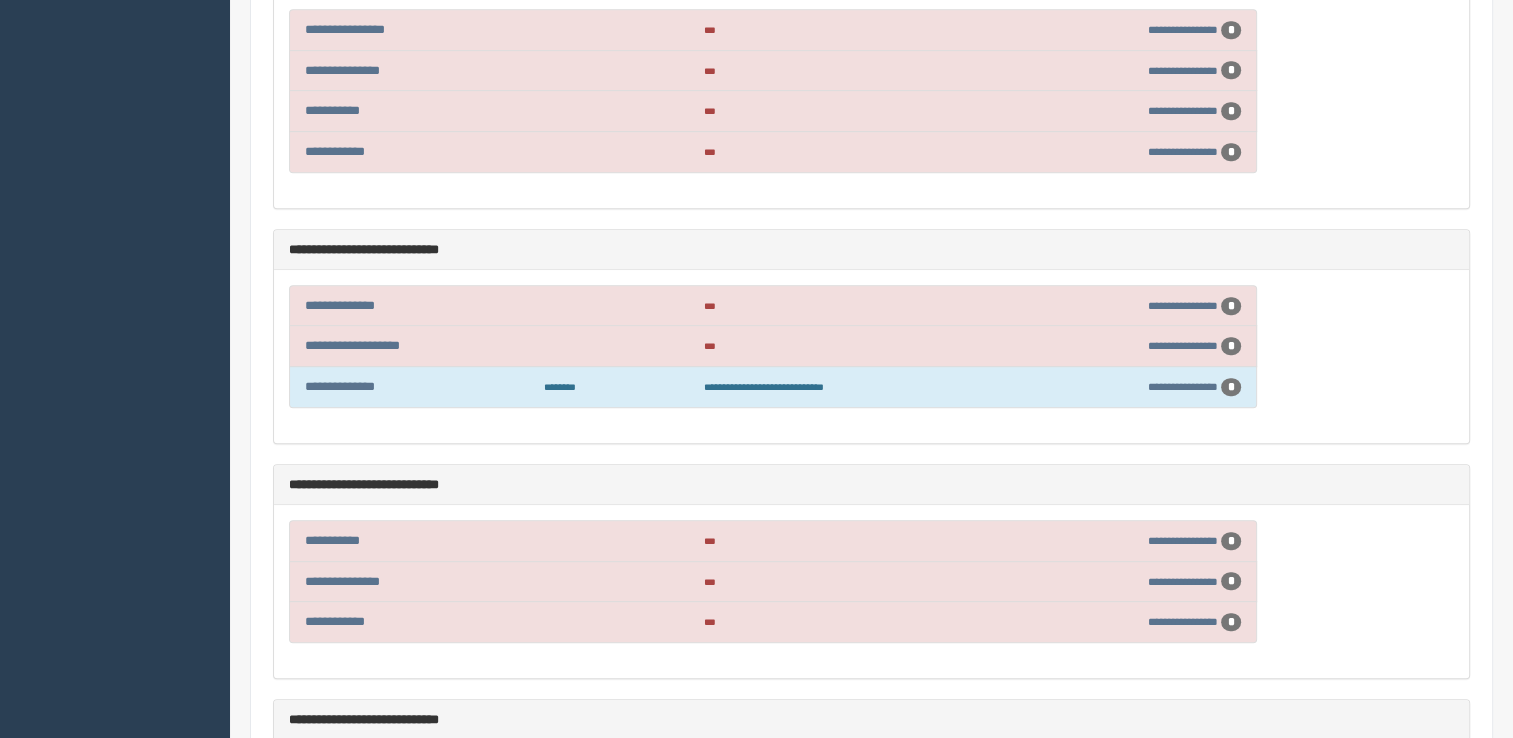 scroll, scrollTop: 1500, scrollLeft: 0, axis: vertical 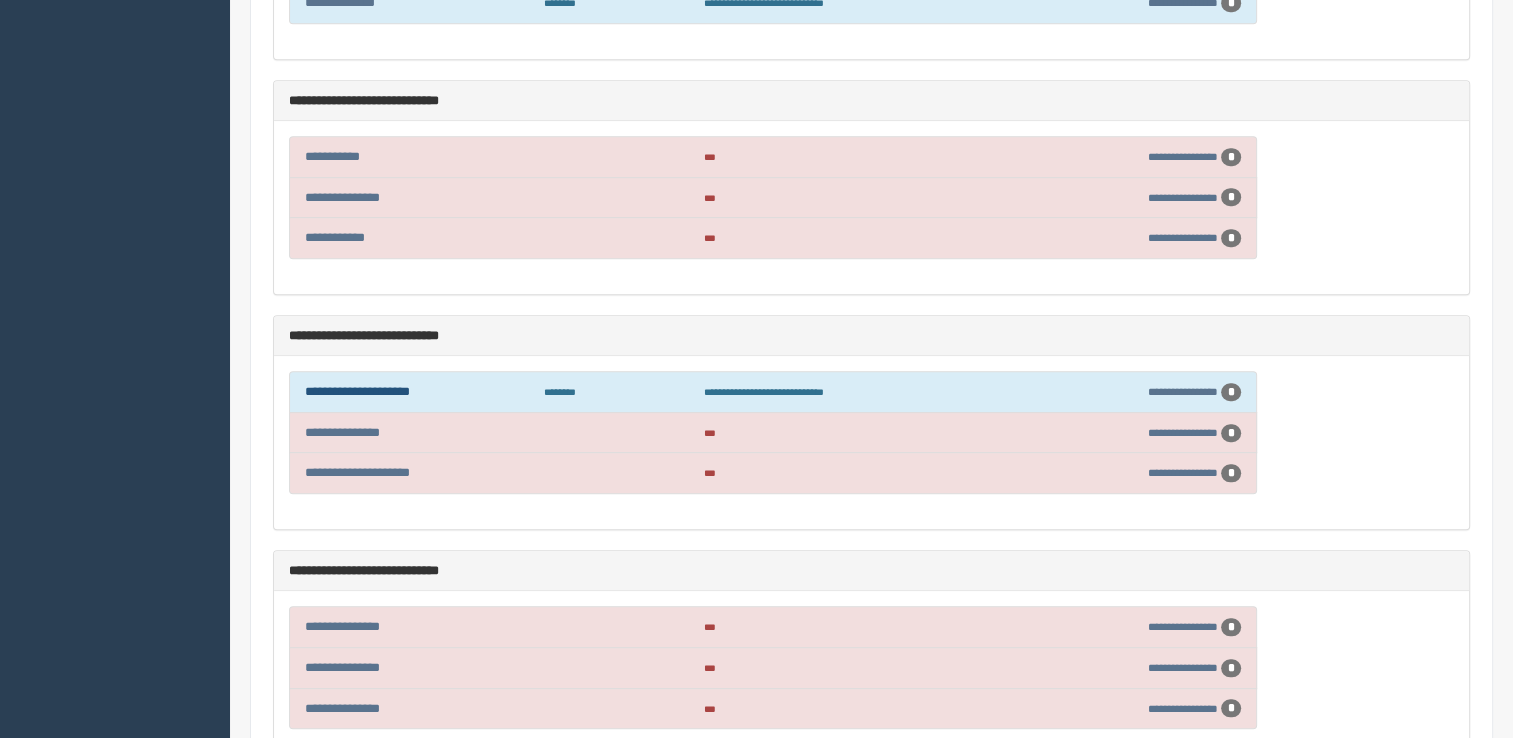 click on "**********" at bounding box center [357, 391] 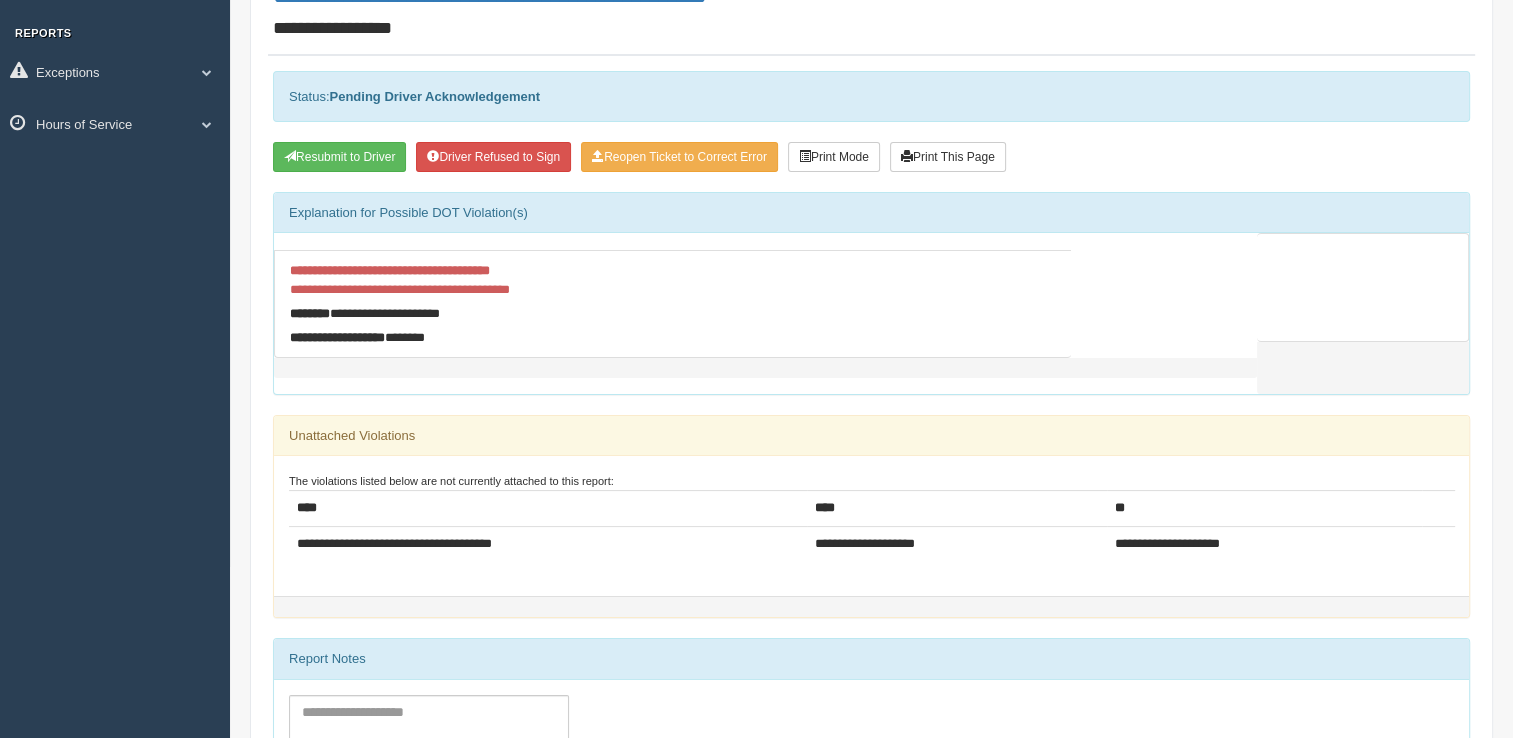 scroll, scrollTop: 600, scrollLeft: 0, axis: vertical 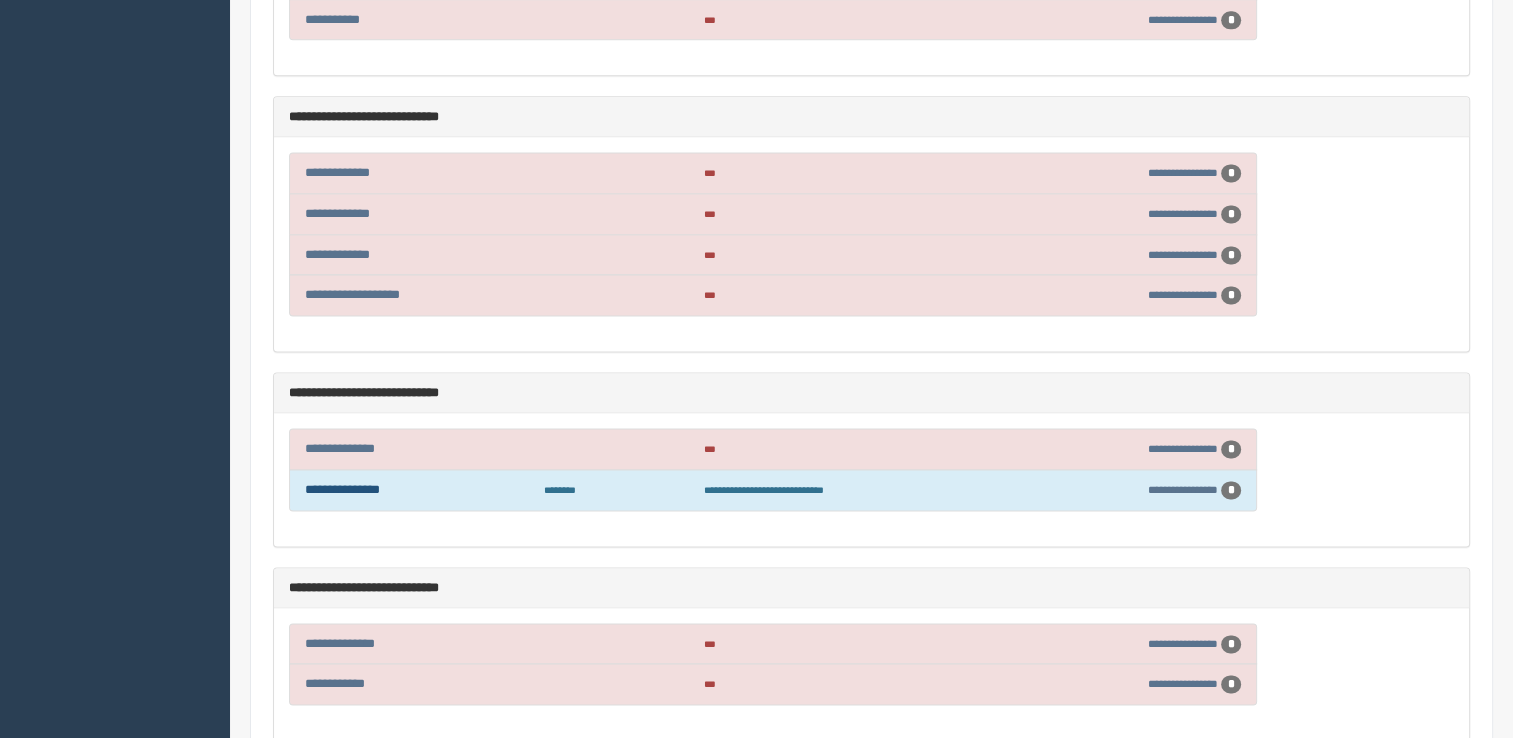 click on "**********" at bounding box center [342, 489] 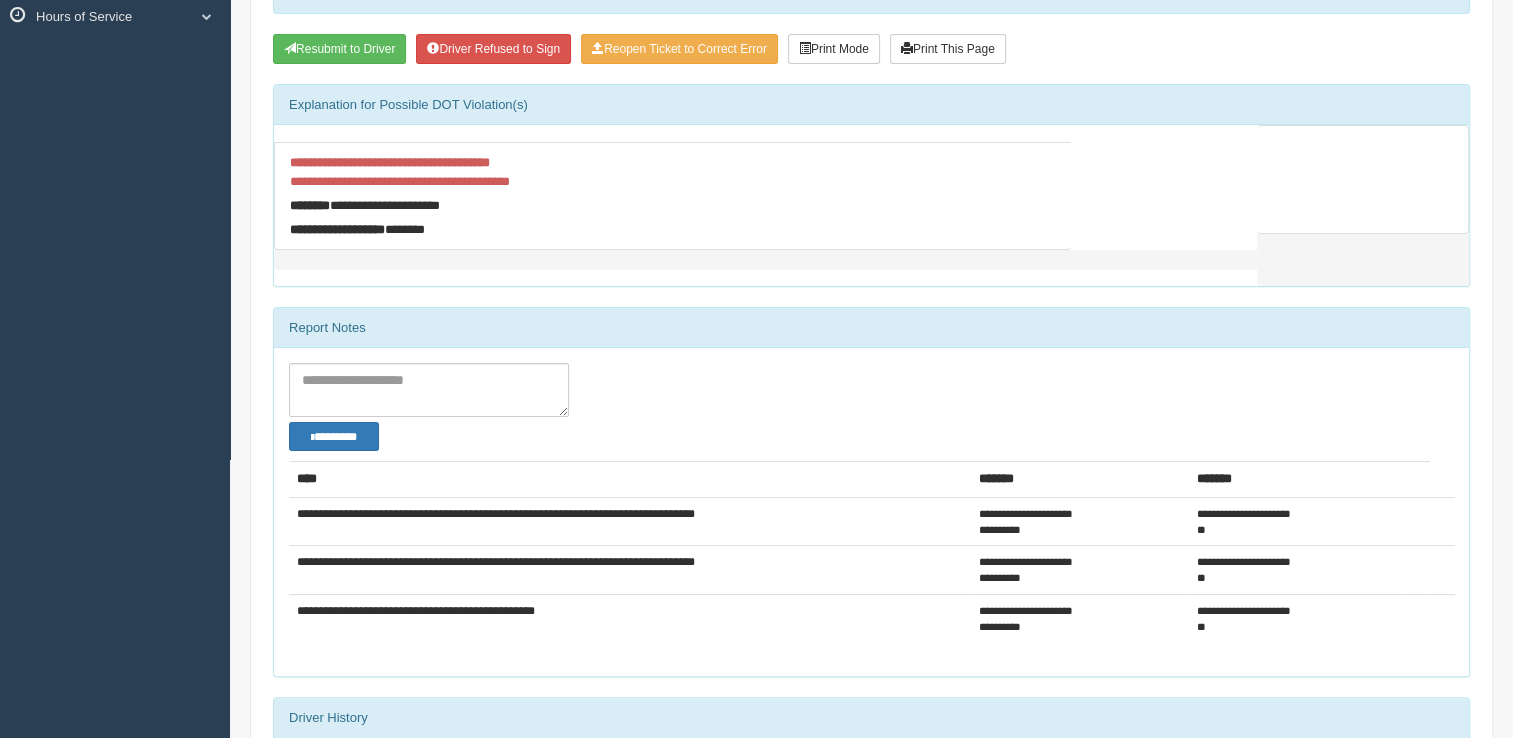 scroll, scrollTop: 497, scrollLeft: 0, axis: vertical 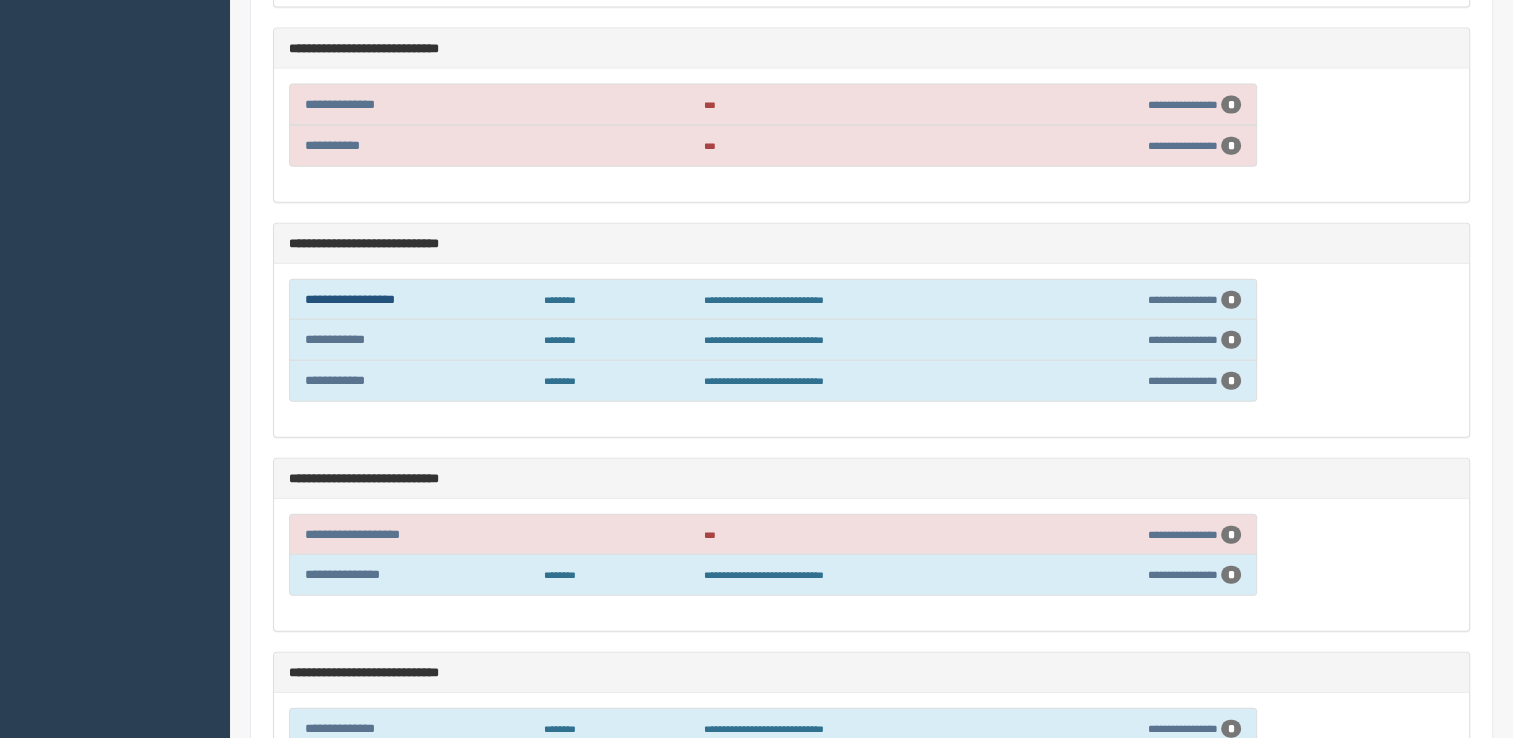 click on "**********" at bounding box center [350, 299] 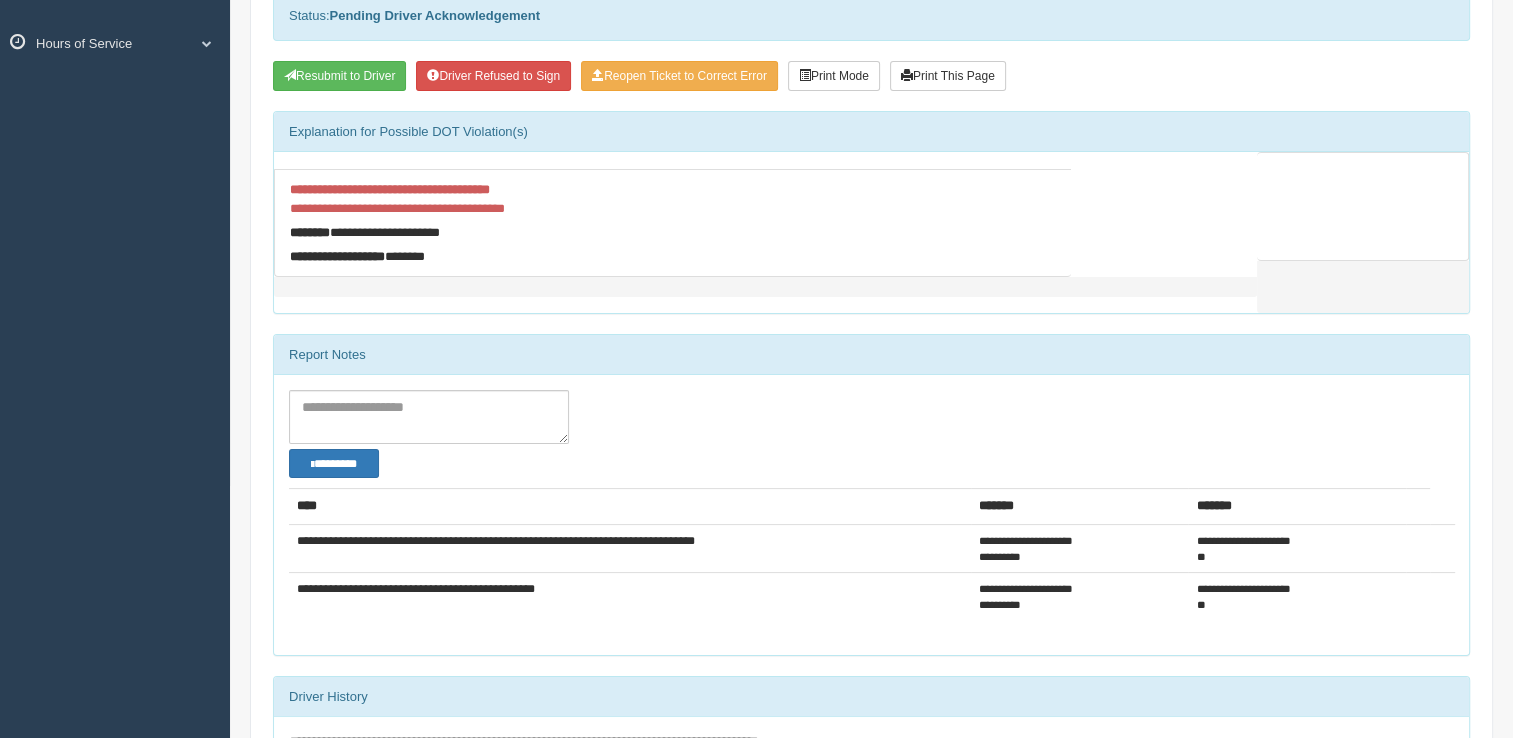 scroll, scrollTop: 0, scrollLeft: 0, axis: both 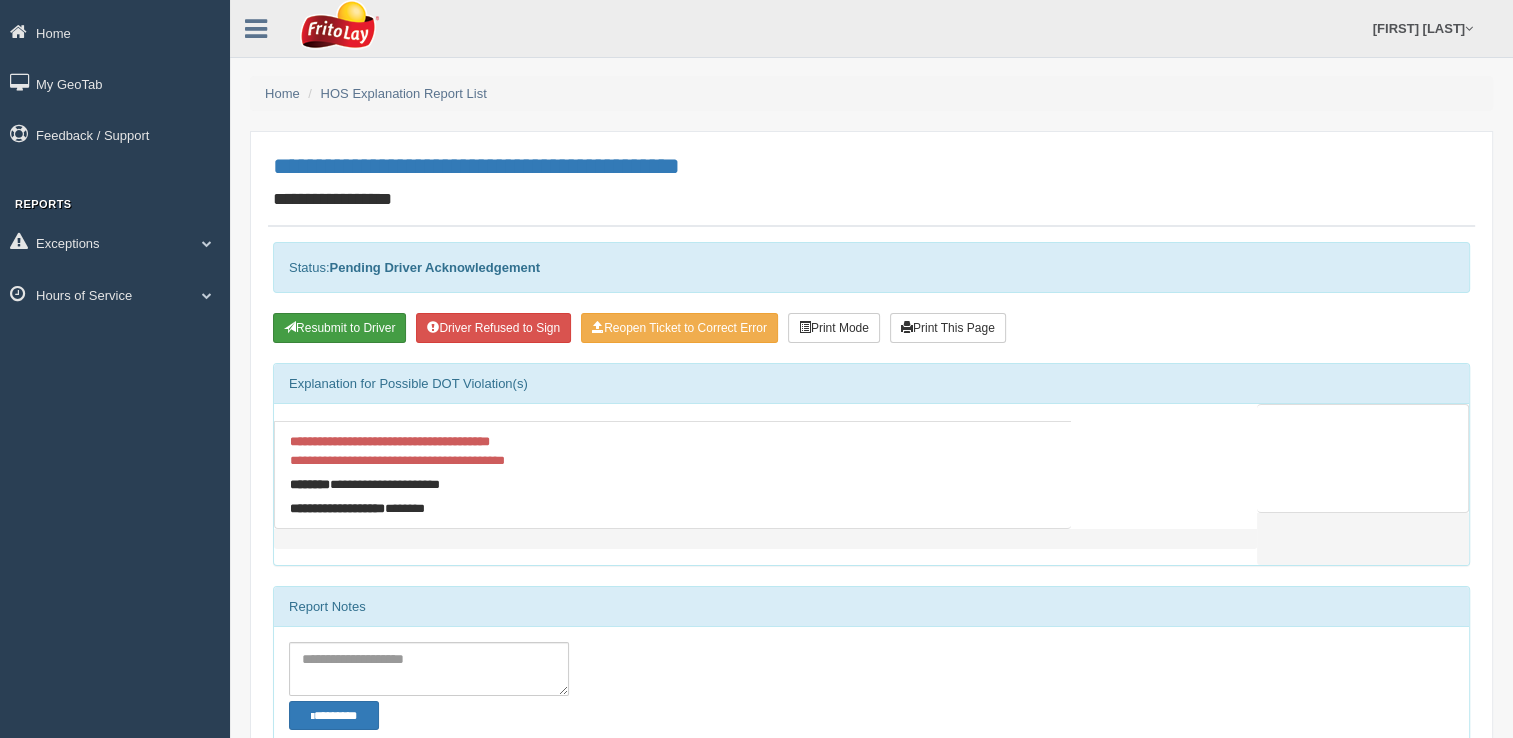 click on "Resubmit to Driver" at bounding box center [339, 328] 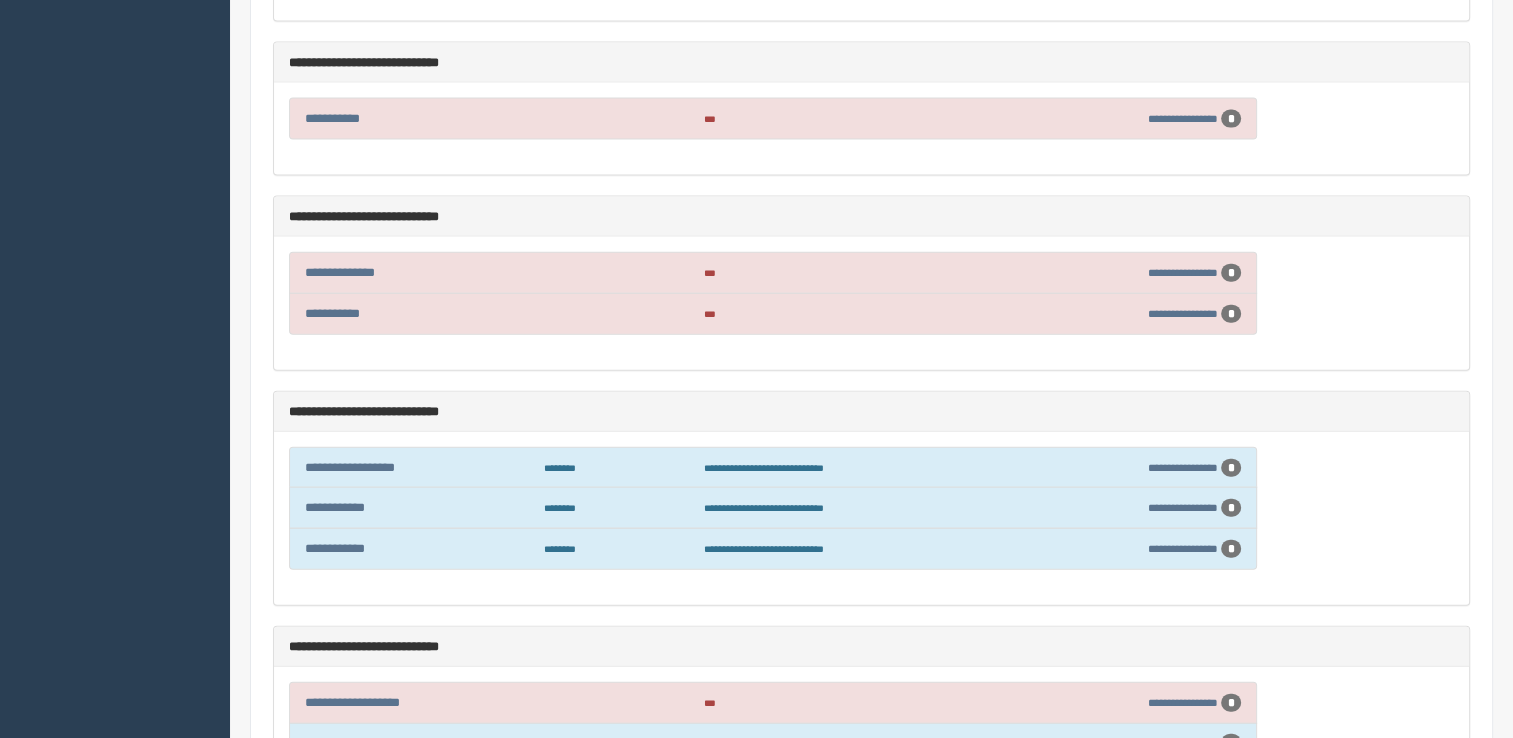 scroll, scrollTop: 4600, scrollLeft: 0, axis: vertical 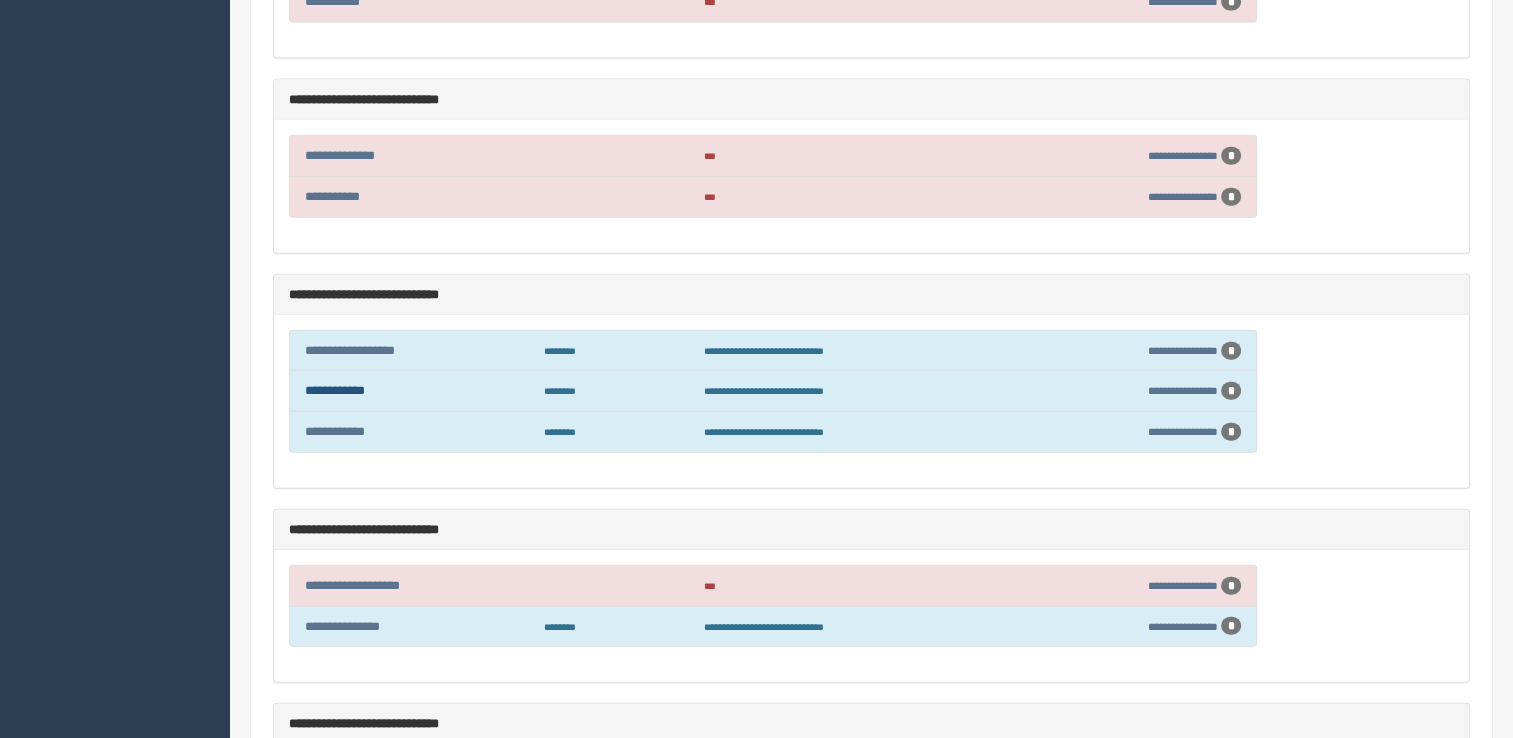 click on "**********" at bounding box center [335, 390] 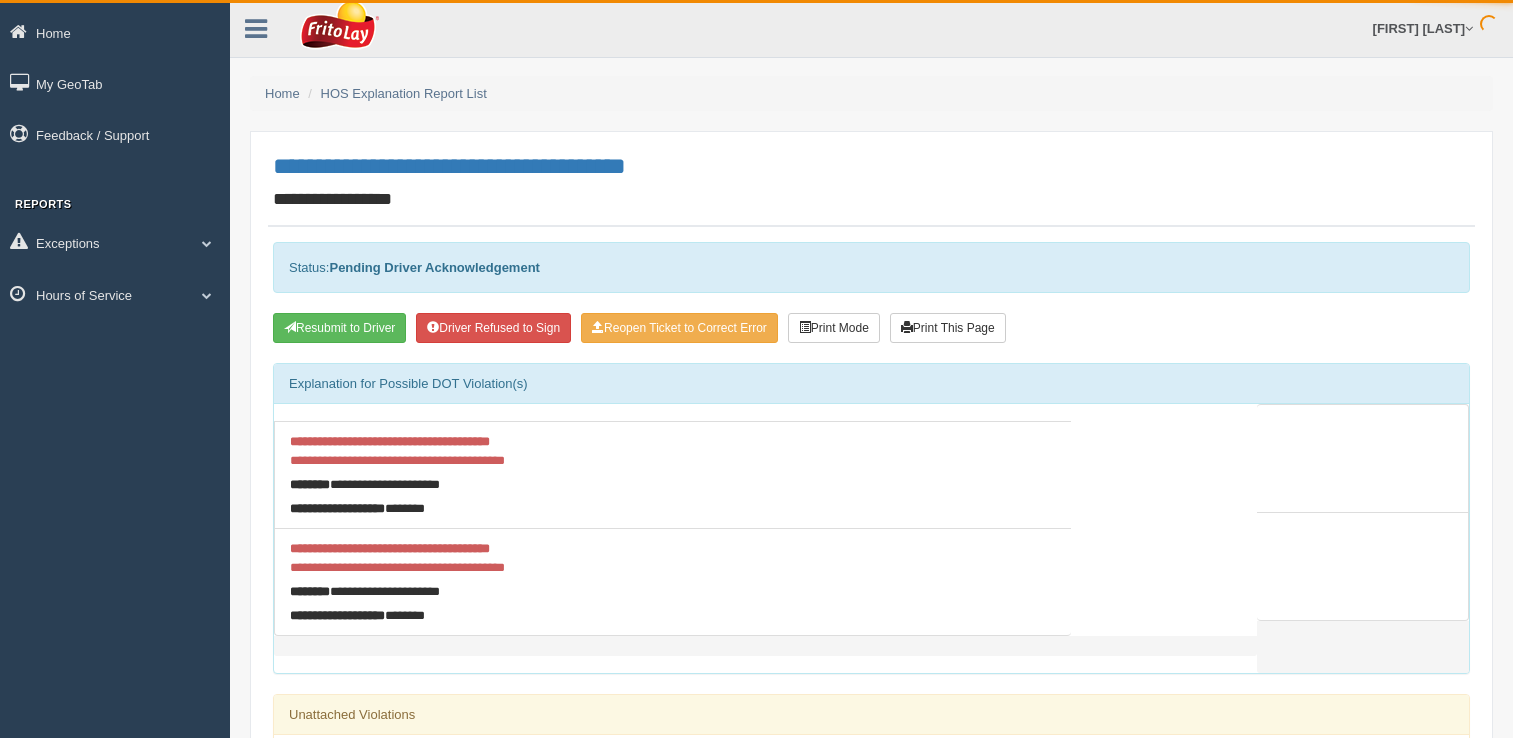 scroll, scrollTop: 0, scrollLeft: 0, axis: both 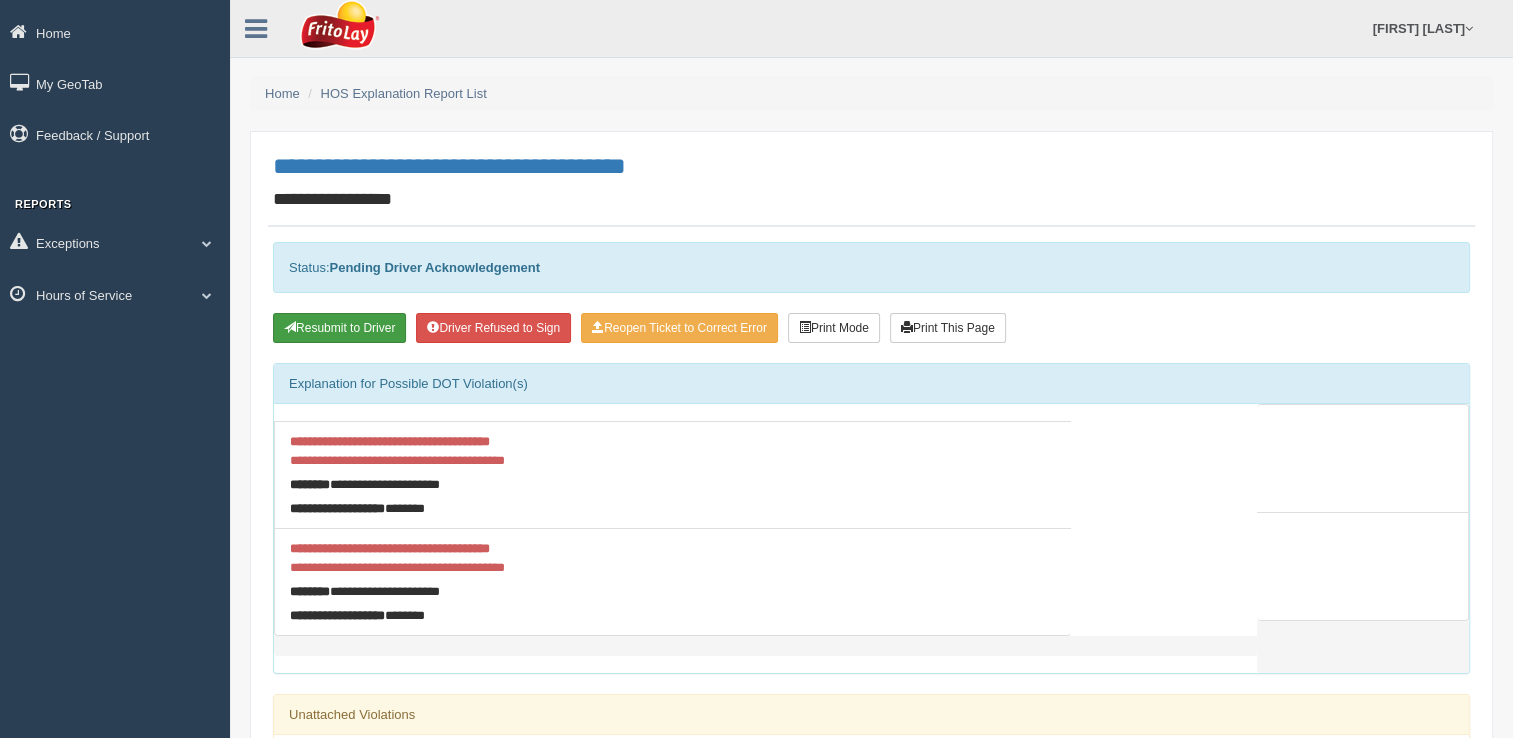 click on "Resubmit to Driver" at bounding box center [339, 328] 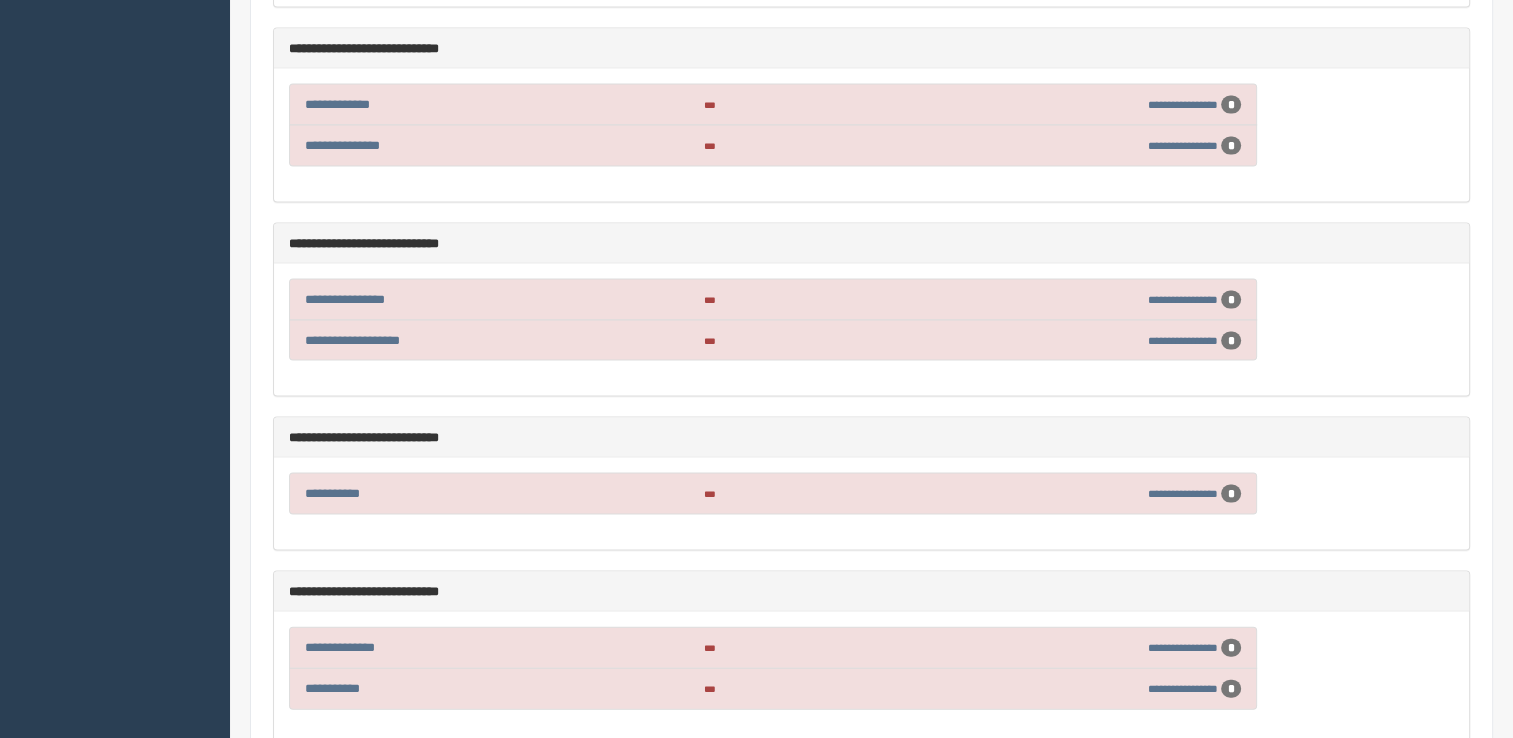 scroll, scrollTop: 4600, scrollLeft: 0, axis: vertical 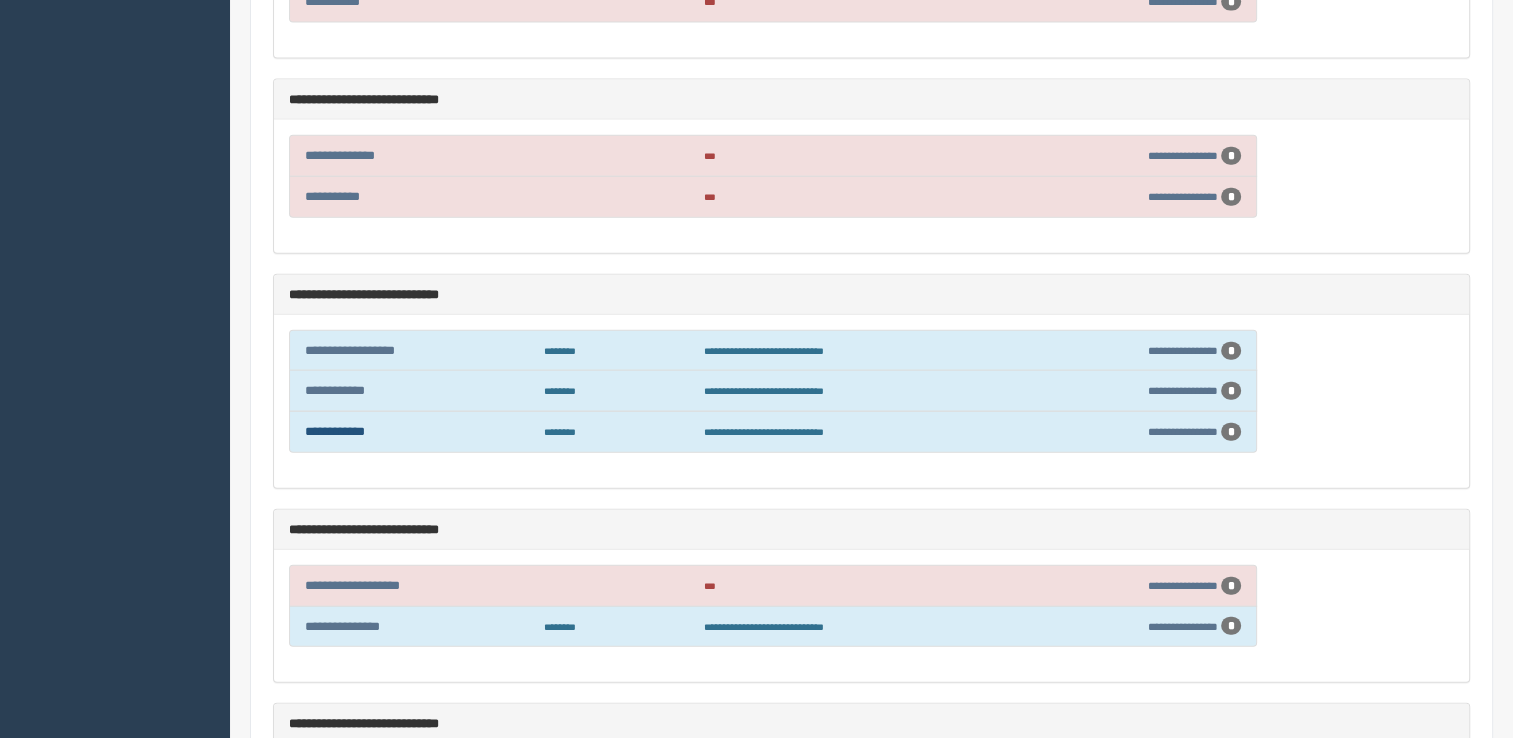 click on "**********" at bounding box center [335, 431] 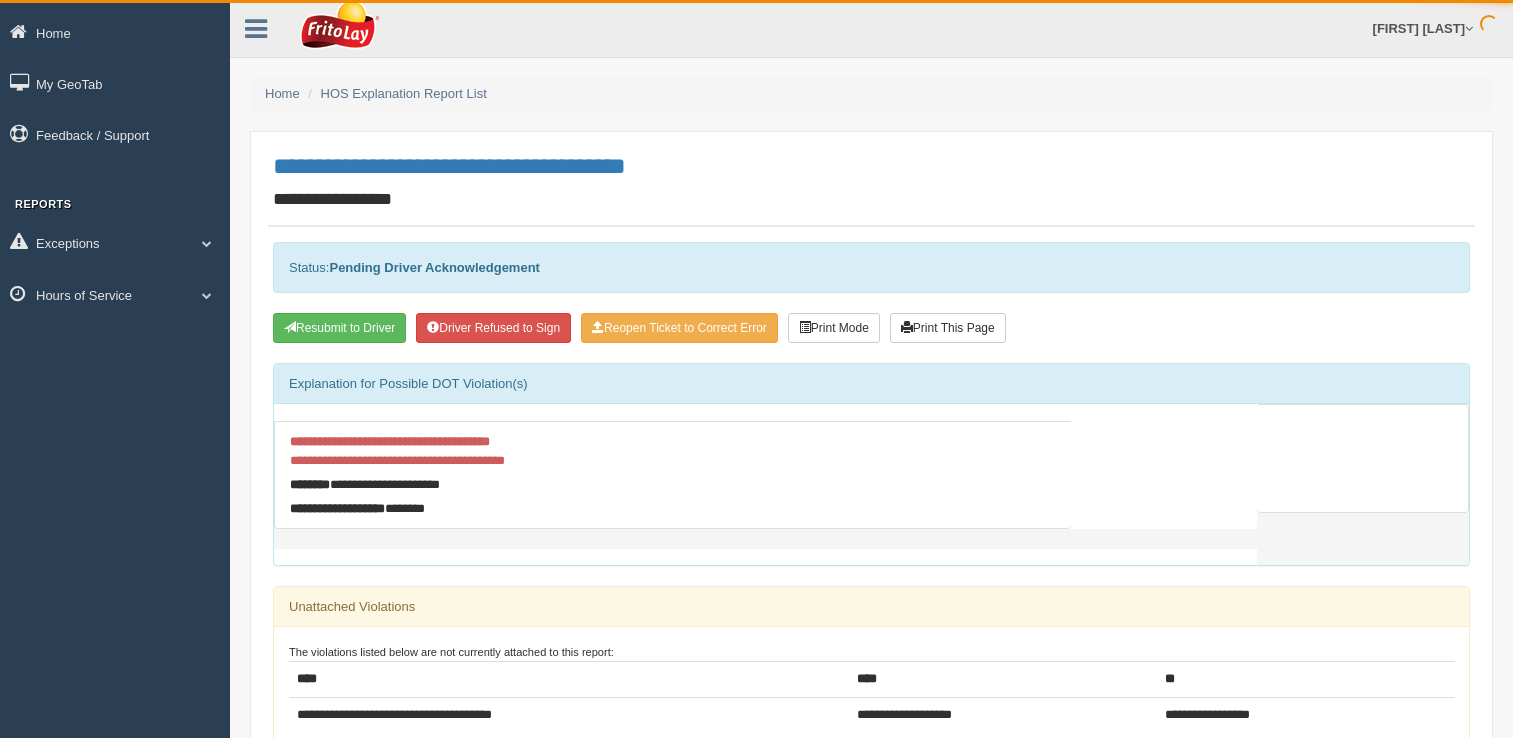 scroll, scrollTop: 0, scrollLeft: 0, axis: both 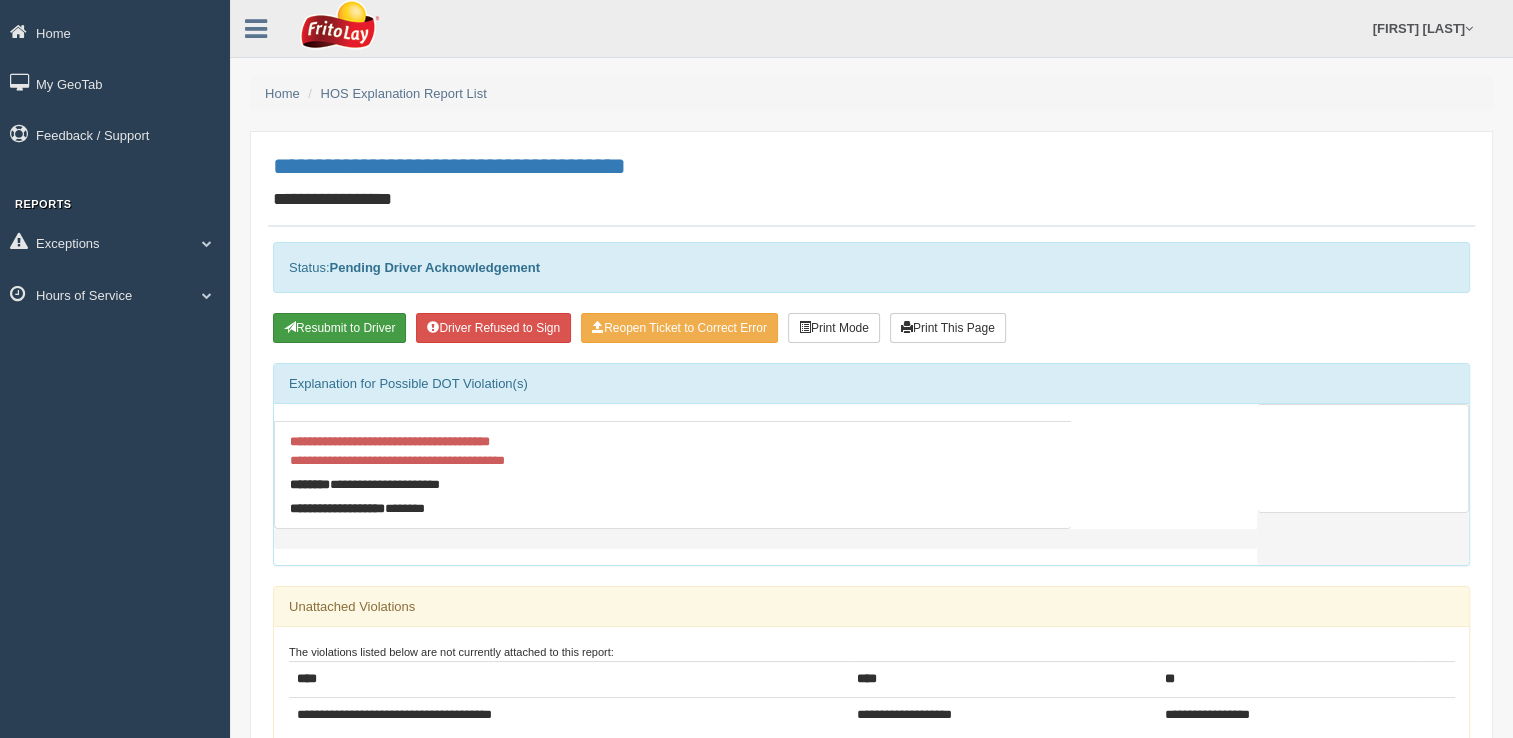click on "Resubmit to Driver" at bounding box center (339, 328) 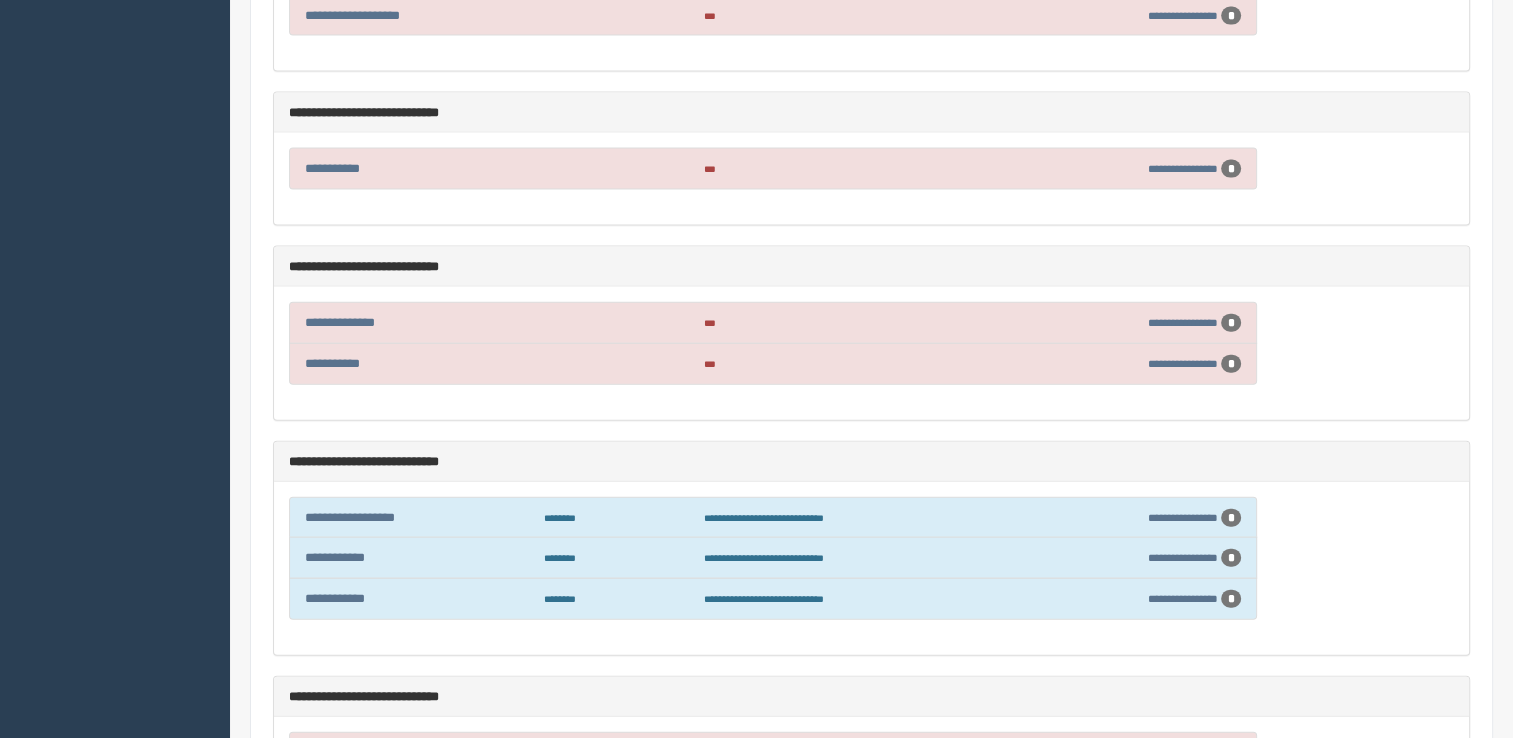 scroll, scrollTop: 4800, scrollLeft: 0, axis: vertical 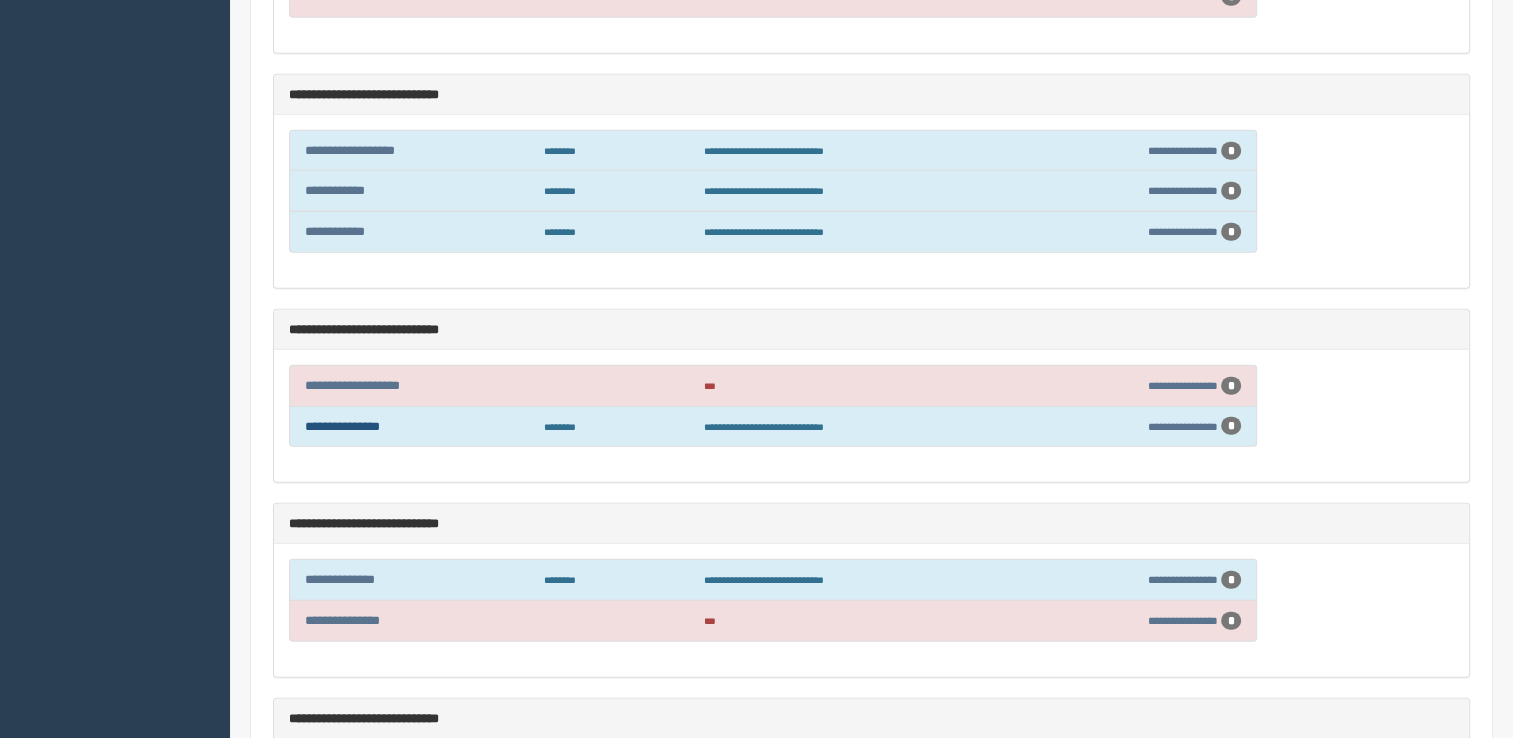 click on "**********" at bounding box center (342, 426) 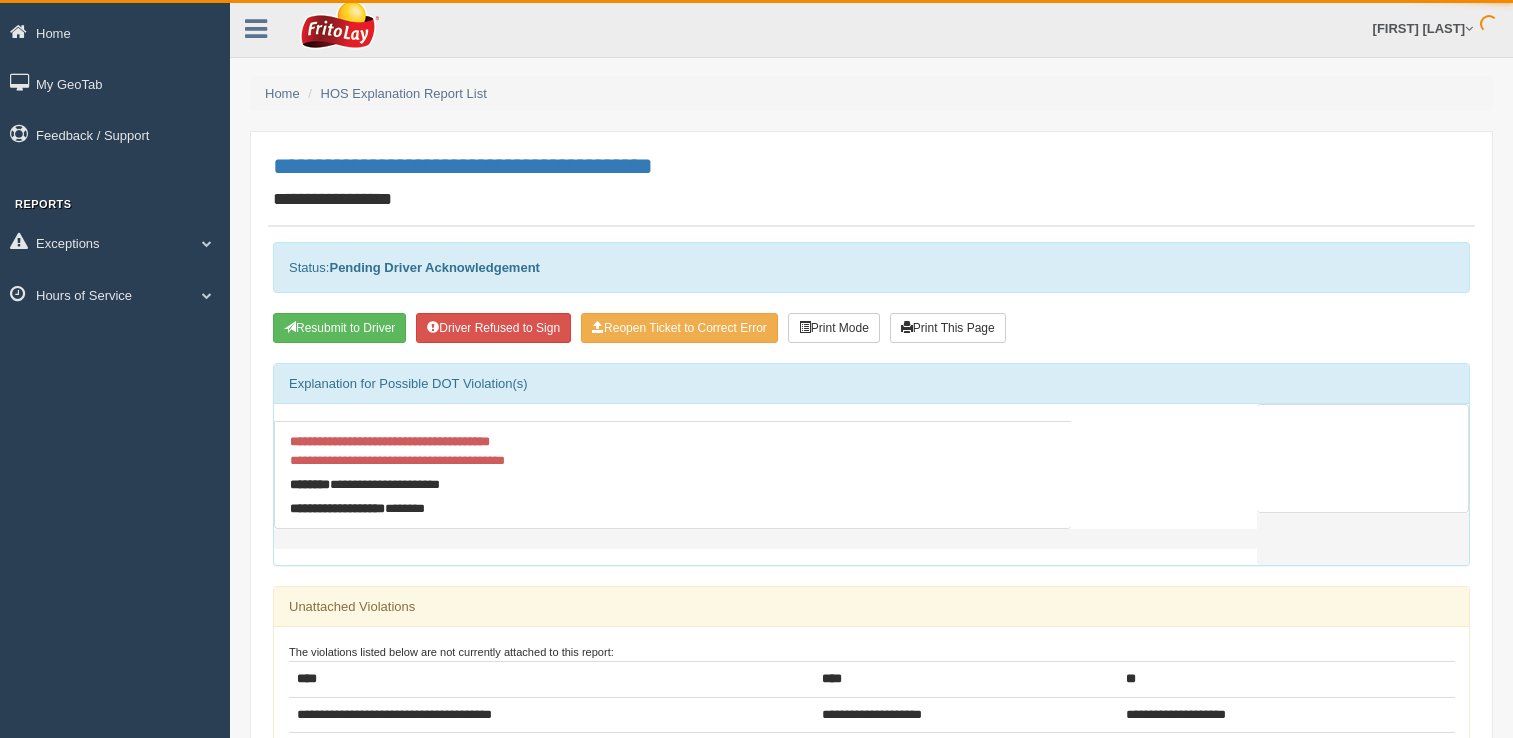 scroll, scrollTop: 0, scrollLeft: 0, axis: both 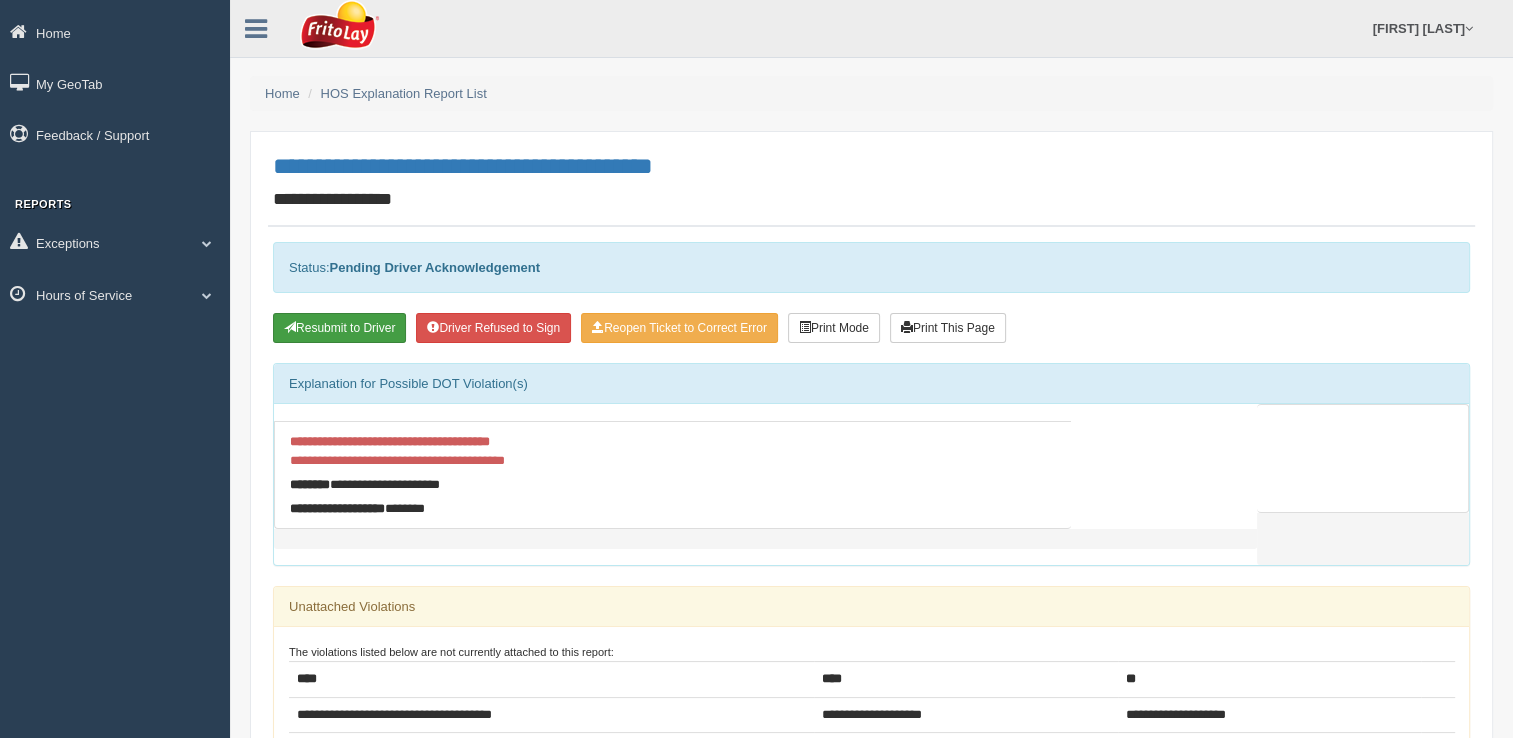 click on "Resubmit to Driver" at bounding box center (339, 328) 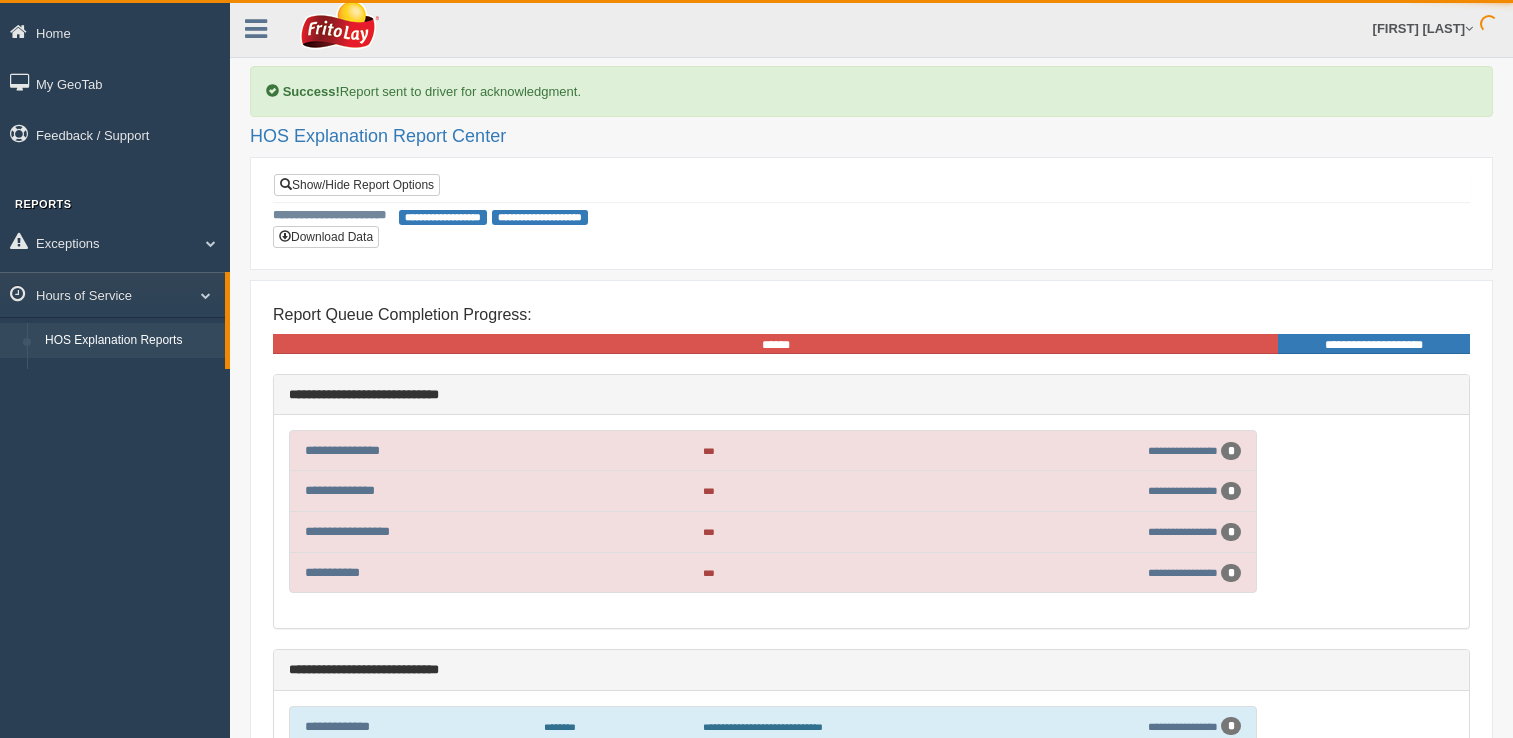 scroll, scrollTop: 0, scrollLeft: 0, axis: both 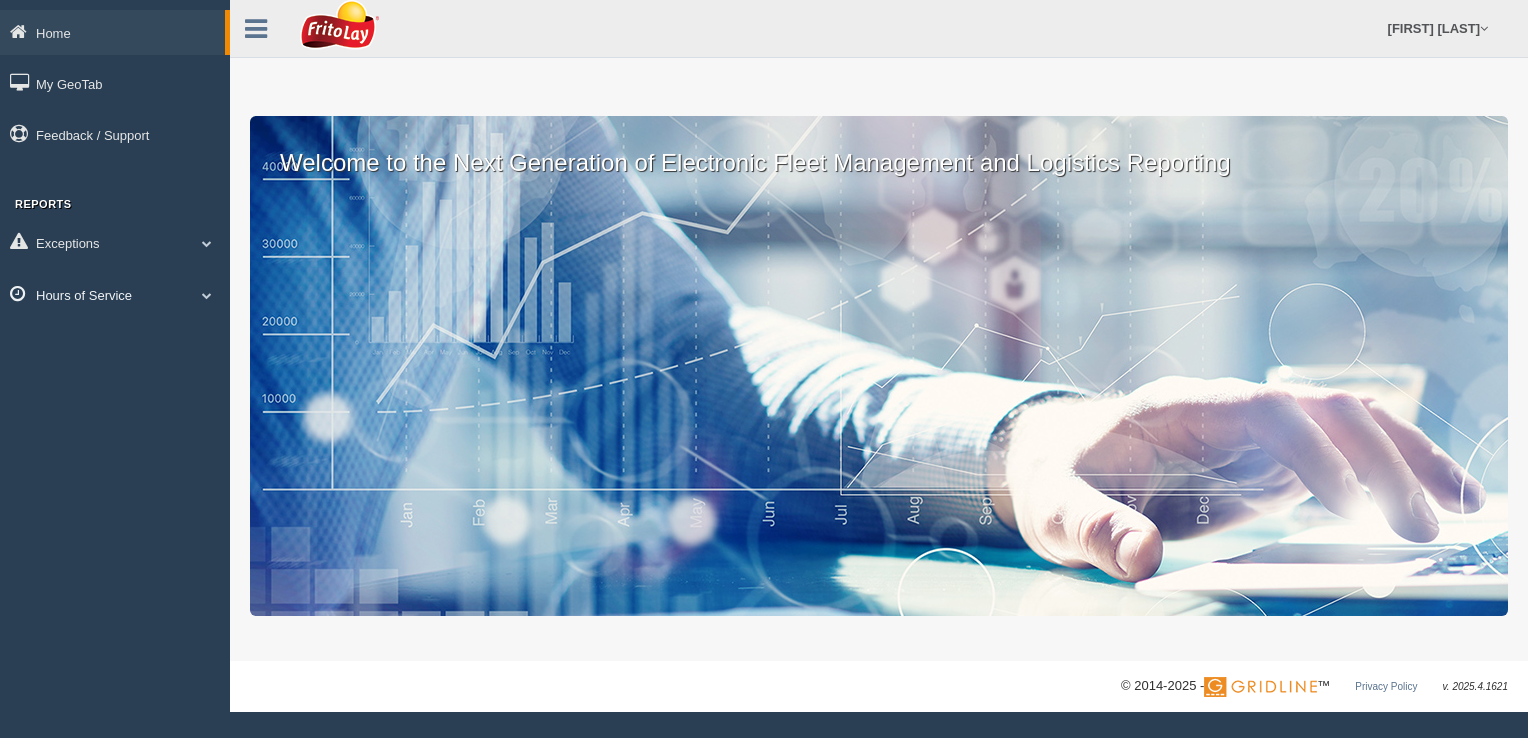click at bounding box center [207, 295] 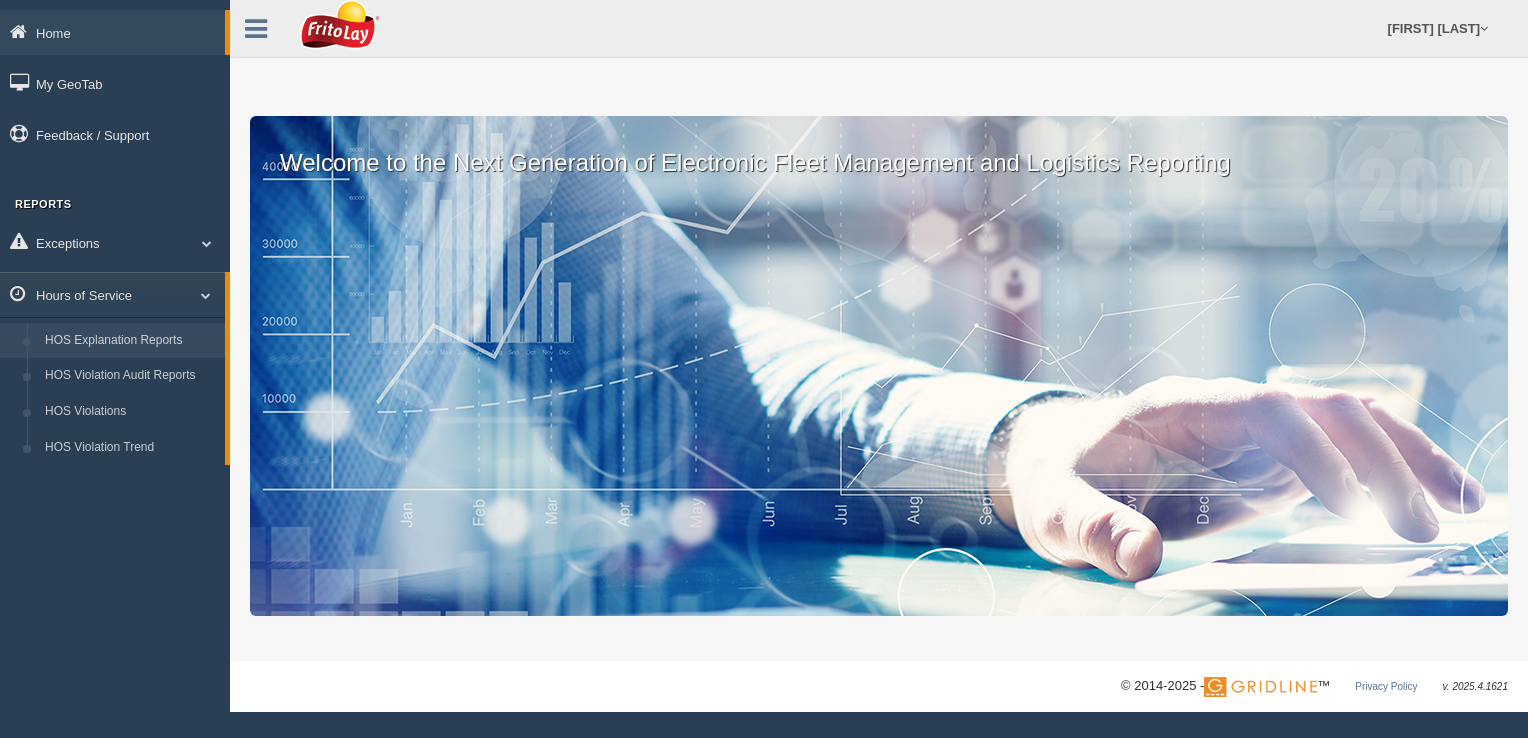 click on "HOS Explanation Reports" at bounding box center (130, 341) 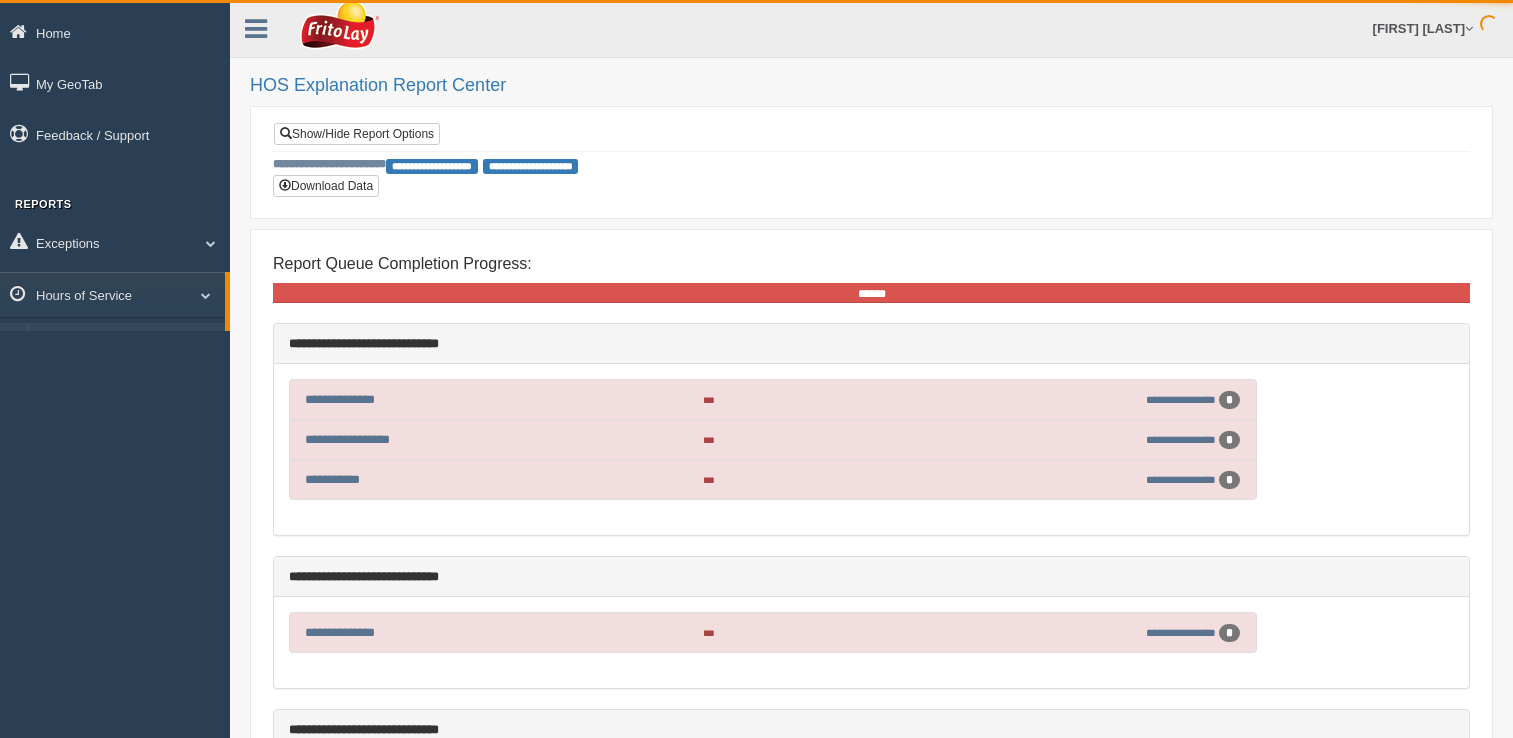 scroll, scrollTop: 0, scrollLeft: 0, axis: both 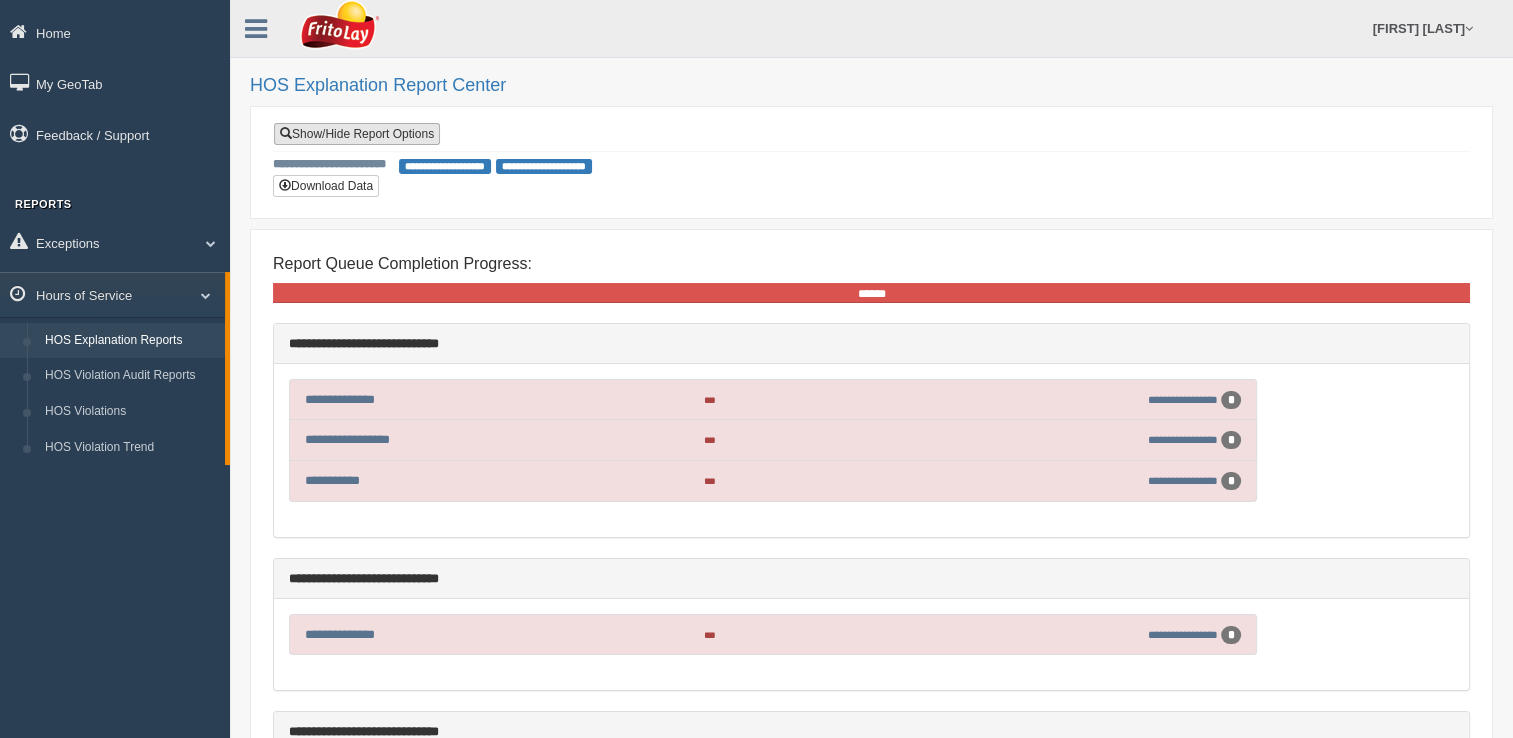 click on "Show/Hide Report Options" at bounding box center (357, 134) 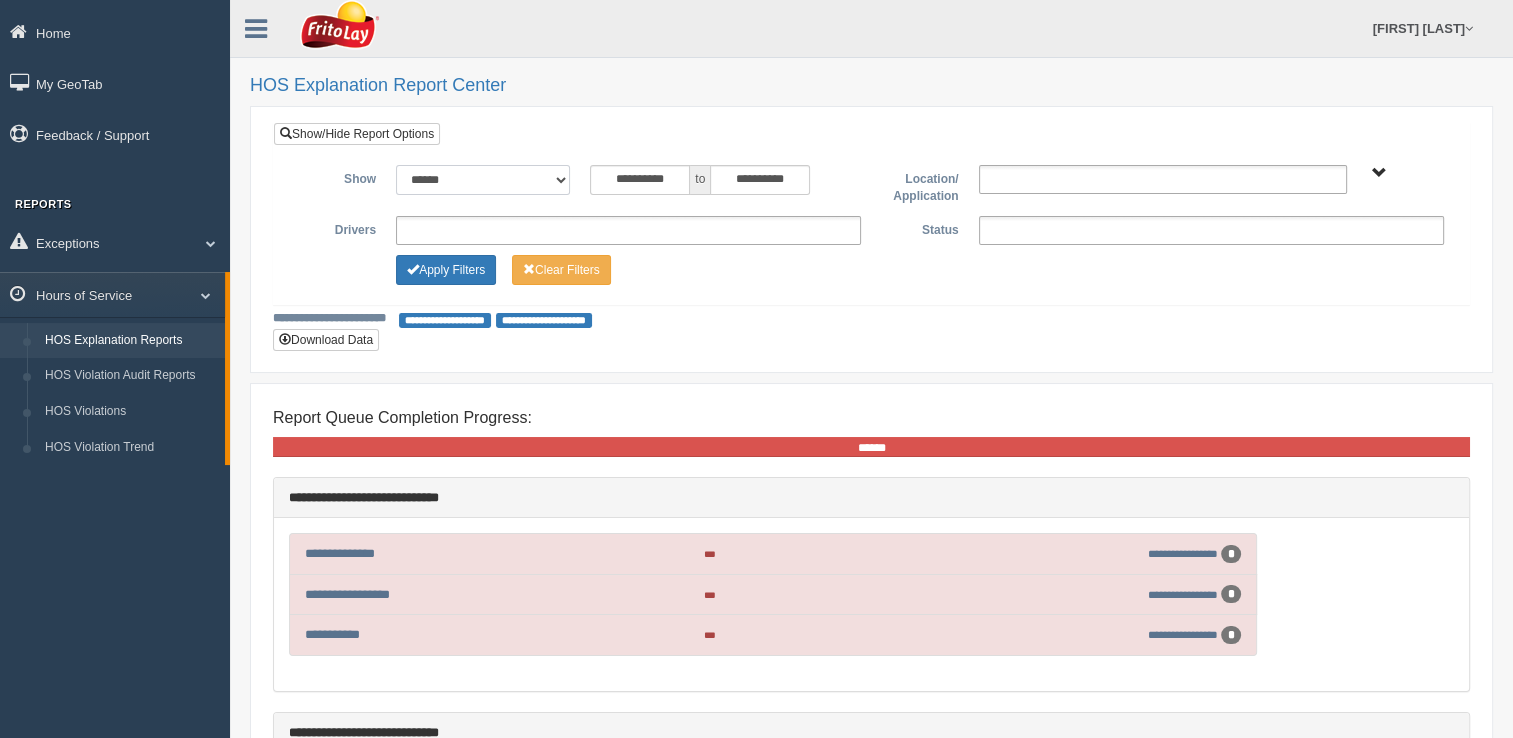 click on "**********" at bounding box center [483, 180] 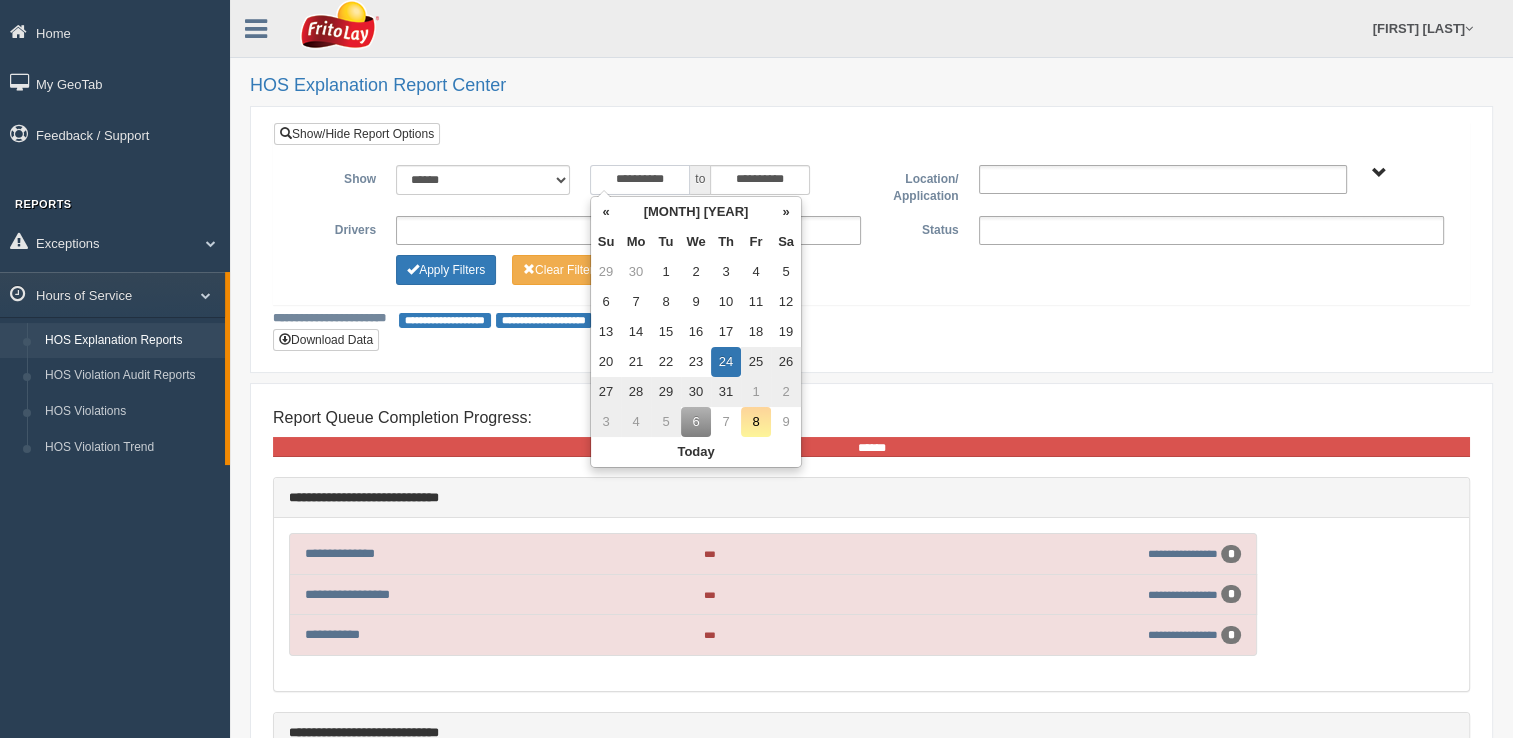 click on "**********" at bounding box center (640, 180) 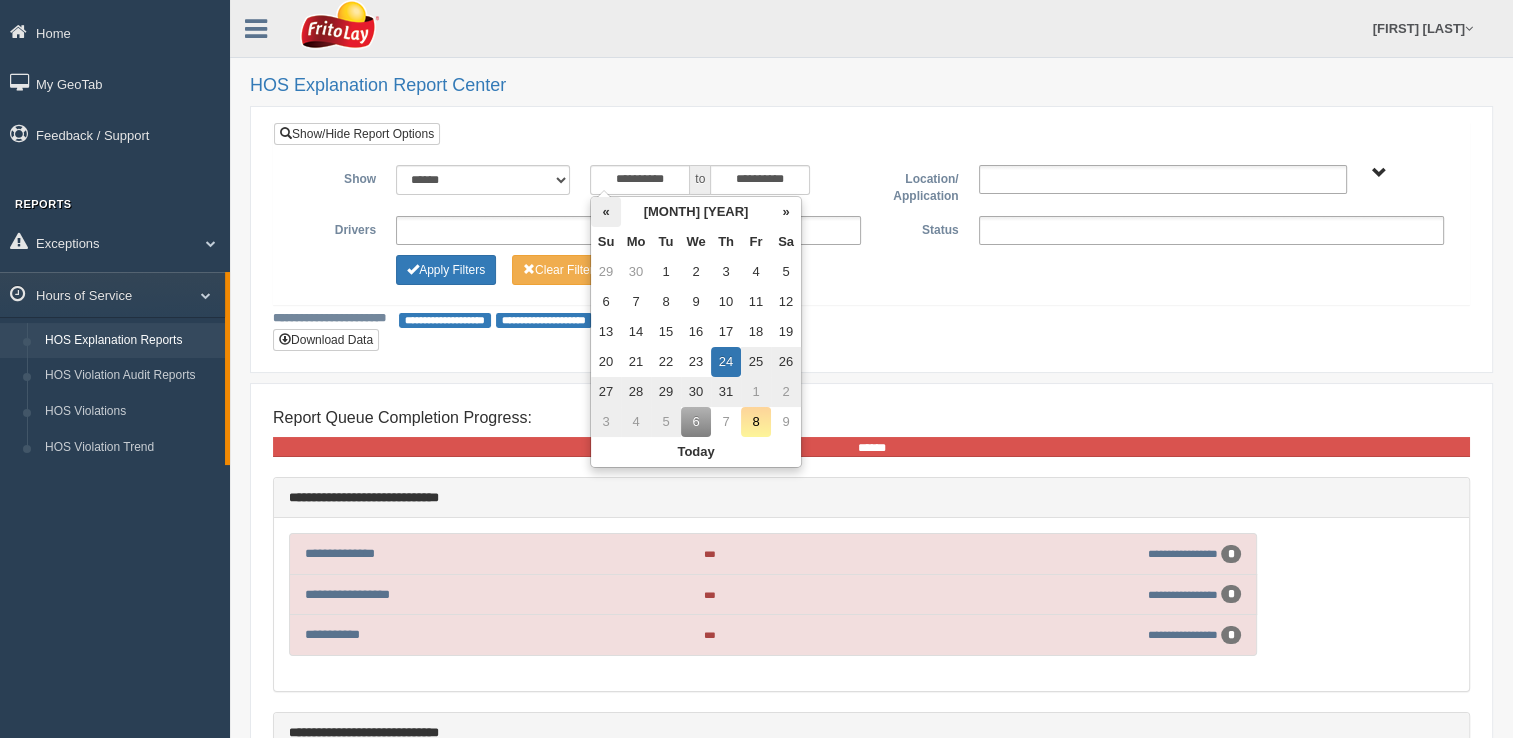 click on "«" at bounding box center [606, 212] 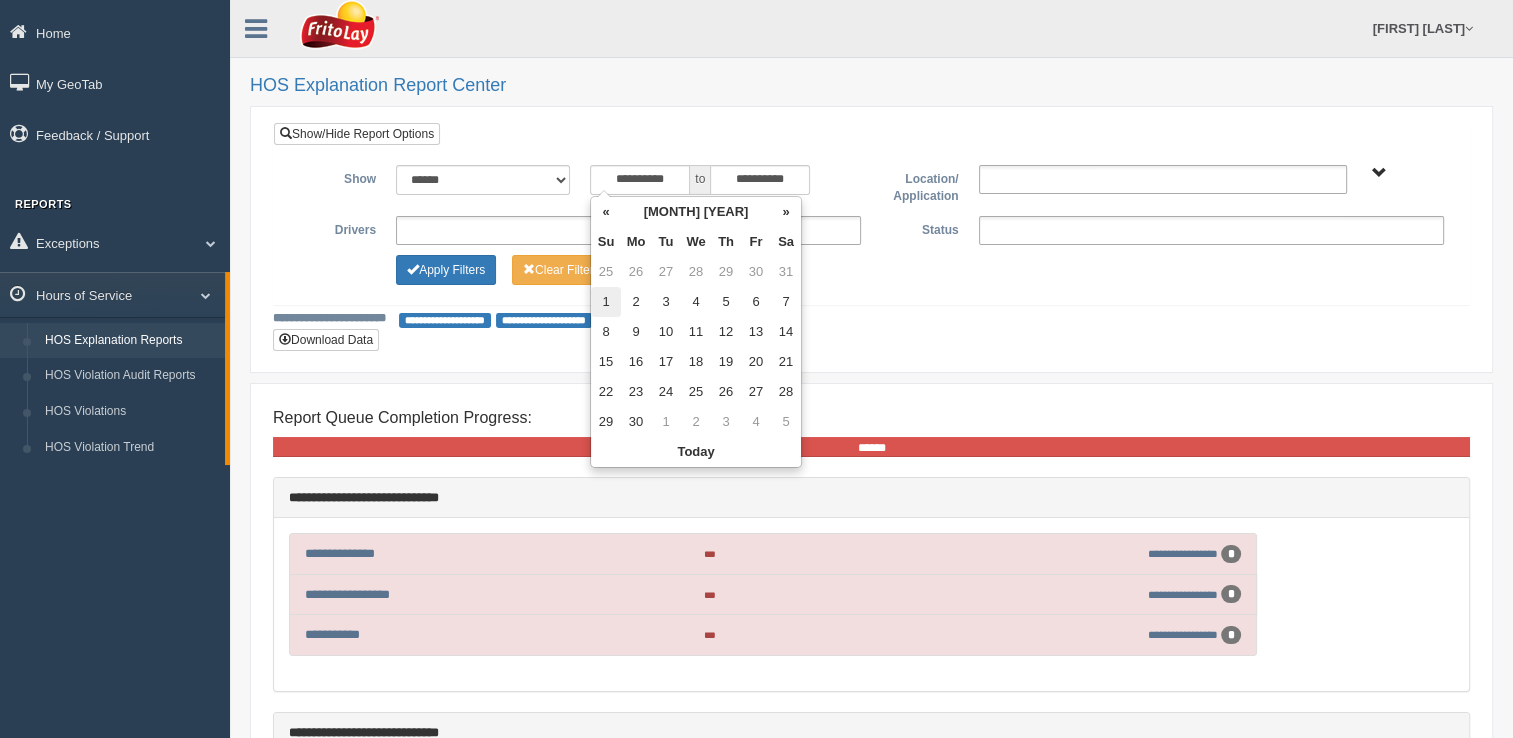 click on "1" at bounding box center [606, 302] 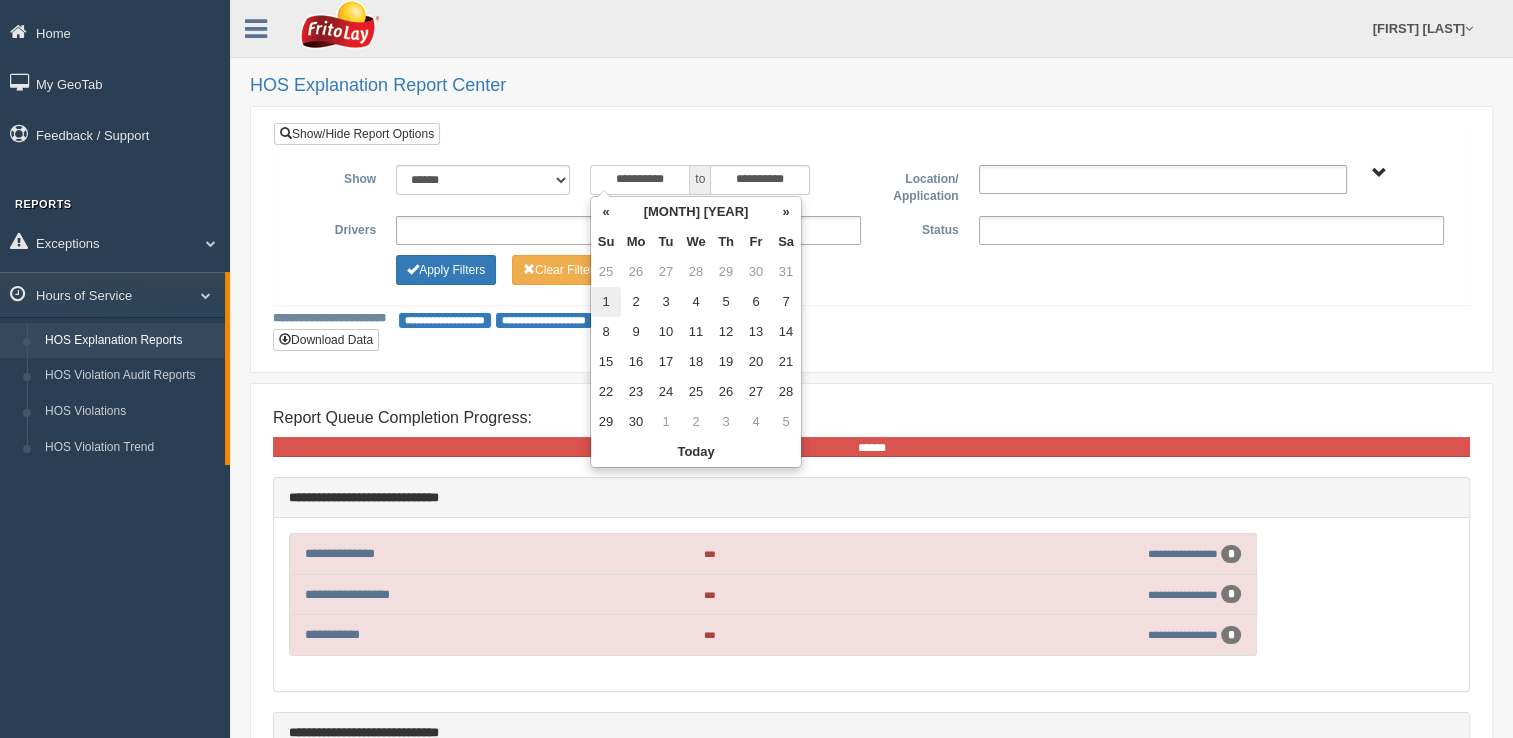 type on "**********" 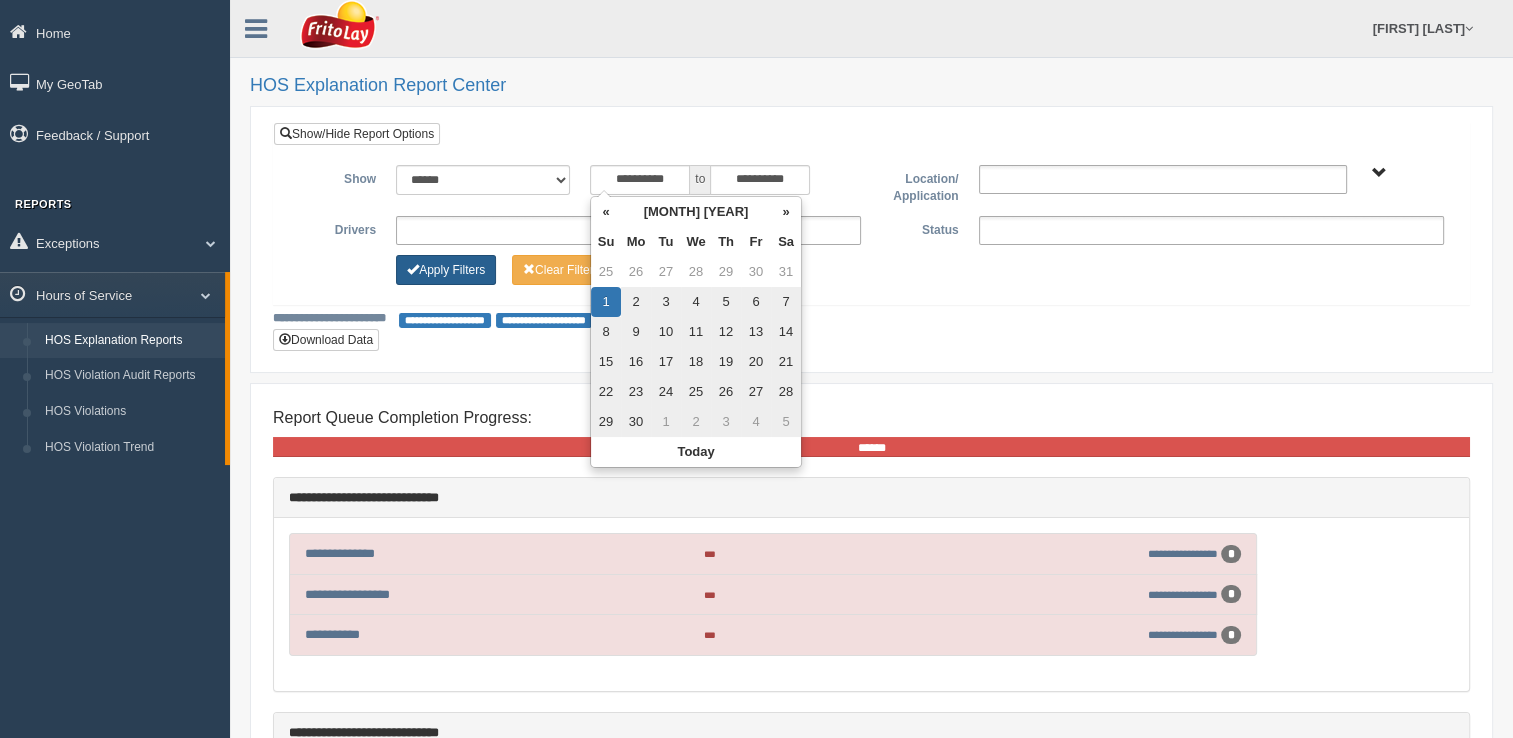 click on "Apply Filters" at bounding box center (446, 270) 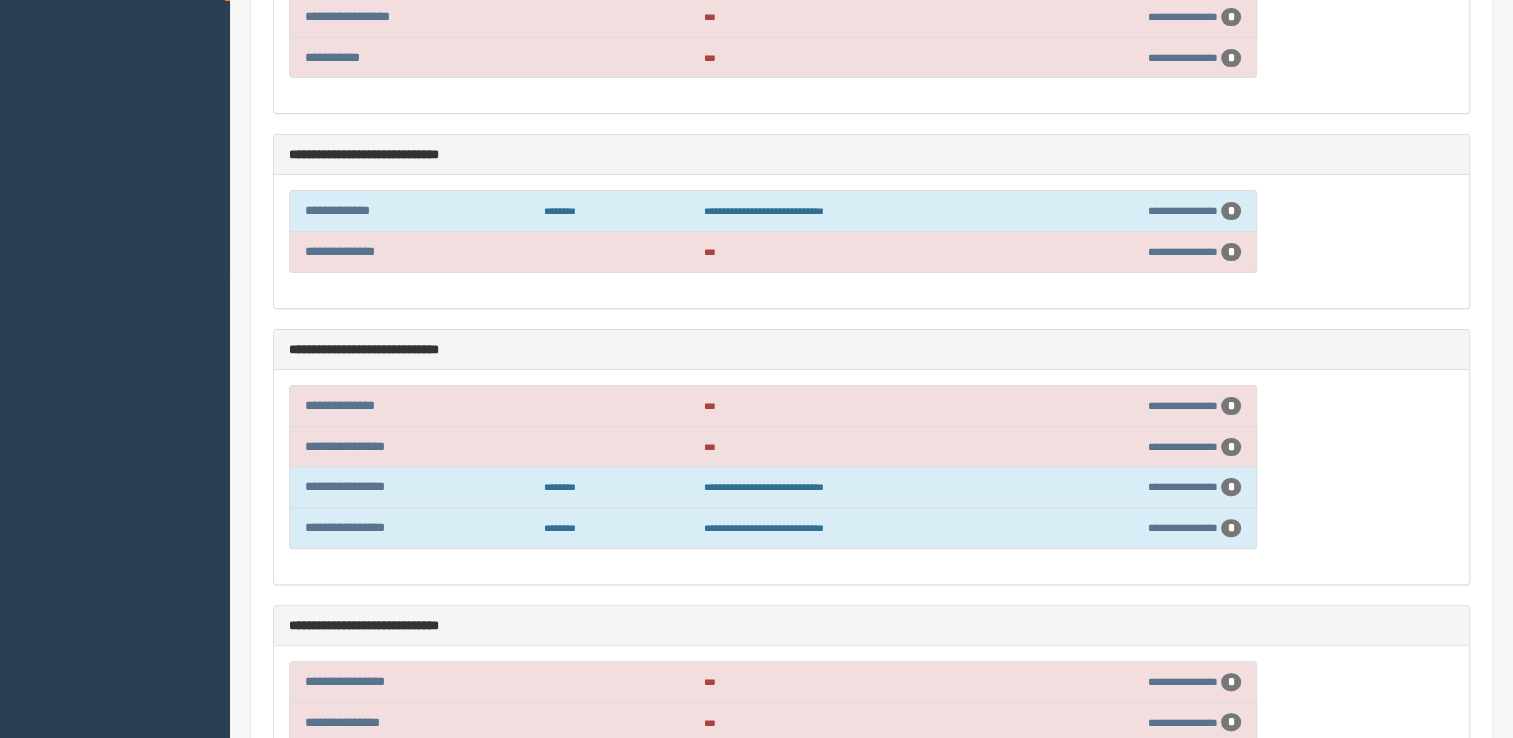 scroll, scrollTop: 500, scrollLeft: 0, axis: vertical 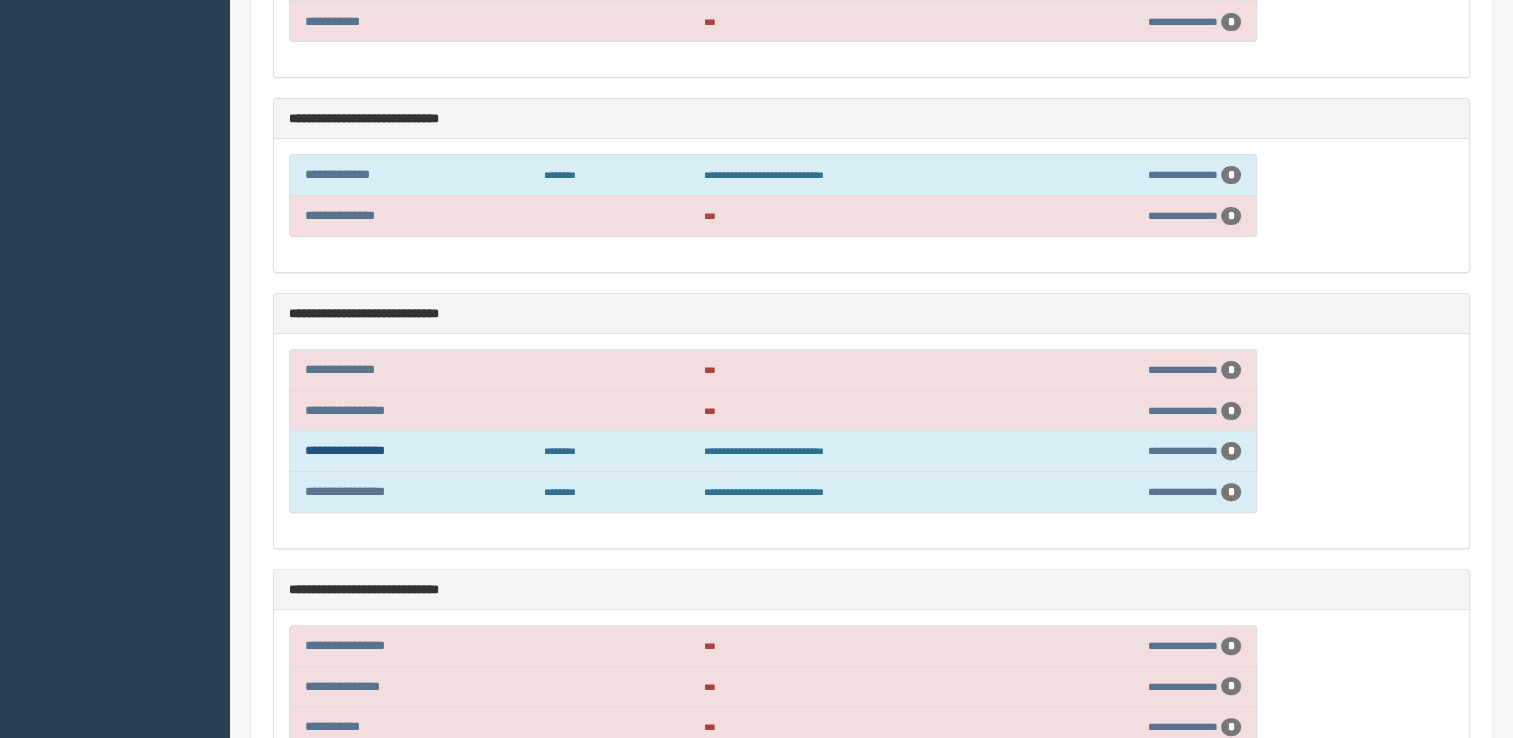 click on "**********" at bounding box center (345, 450) 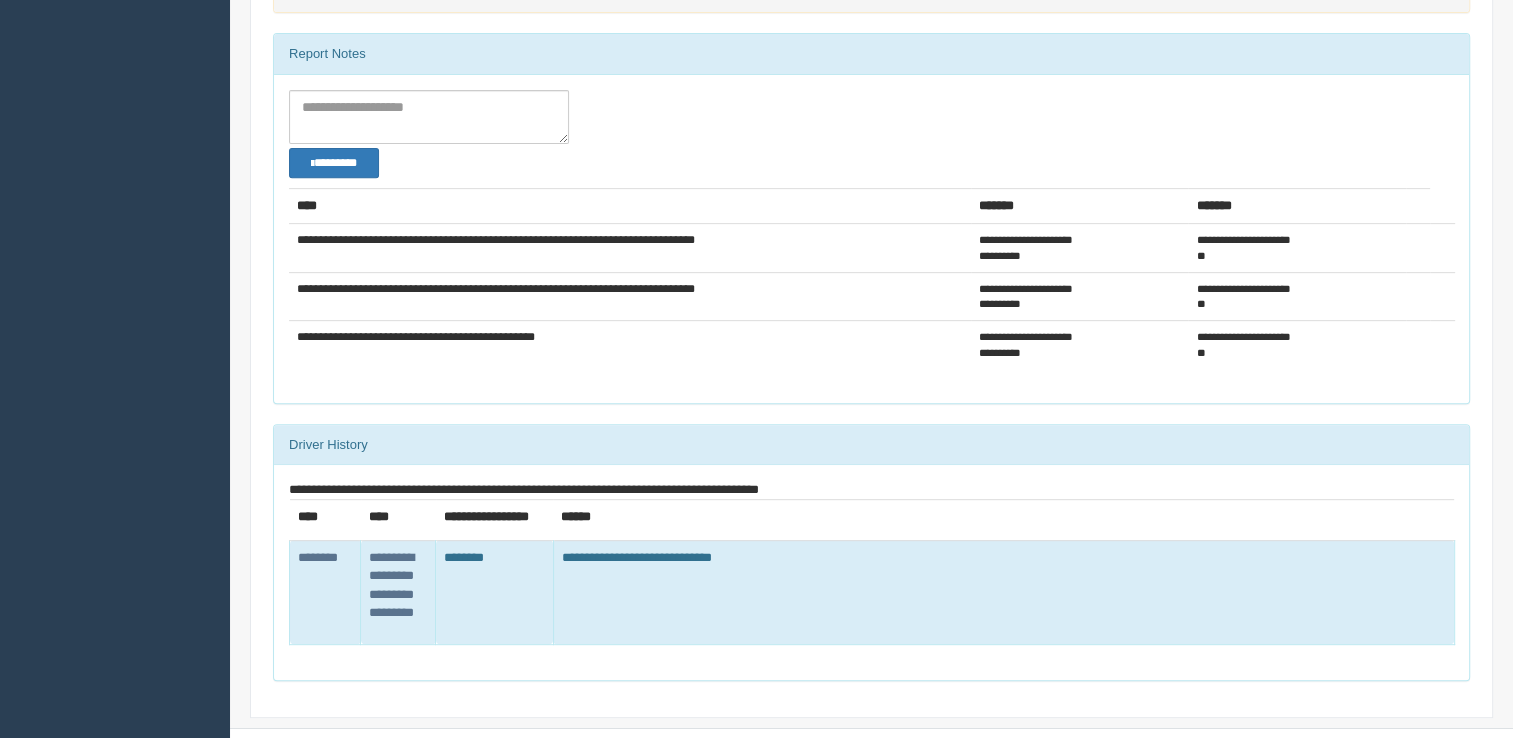 scroll, scrollTop: 730, scrollLeft: 0, axis: vertical 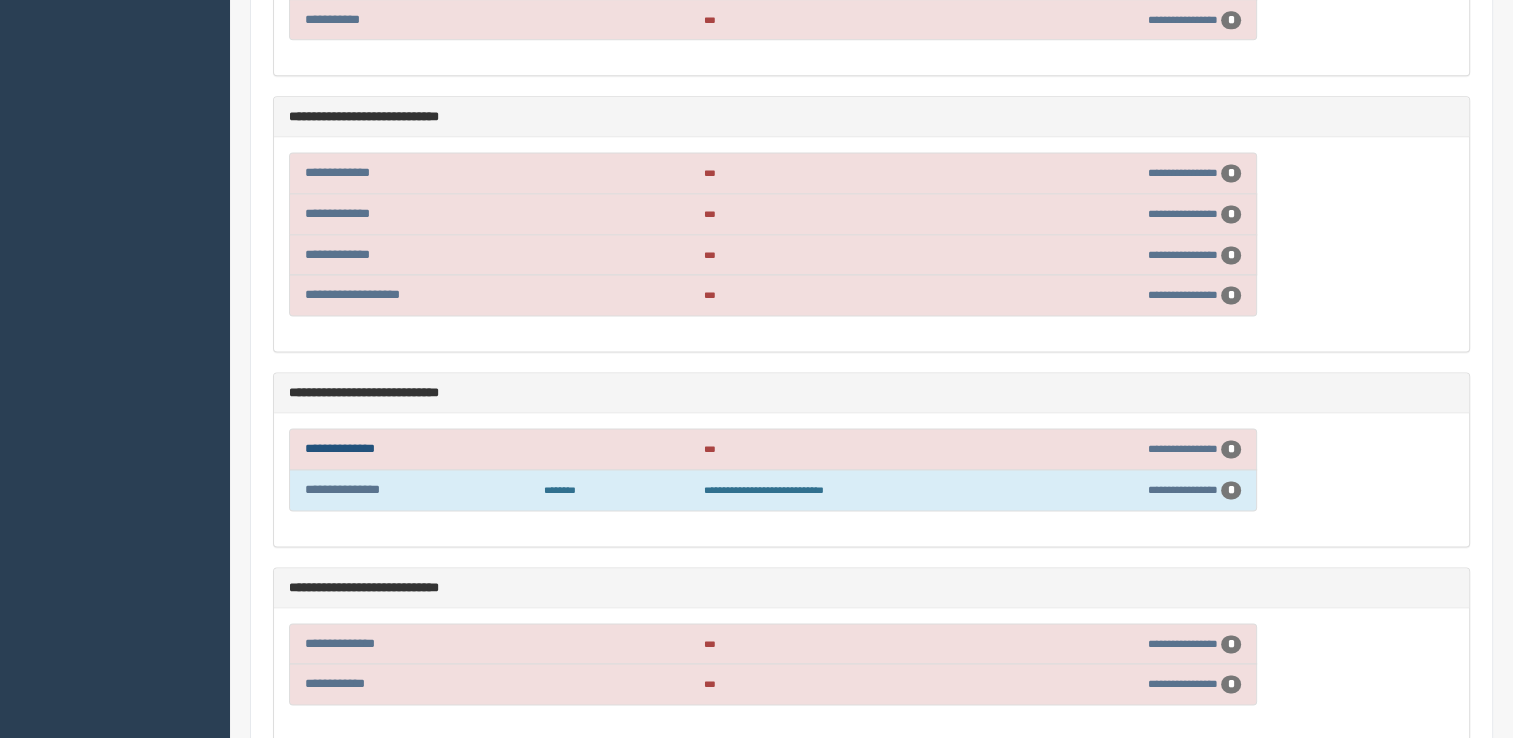 click on "**********" at bounding box center [340, 448] 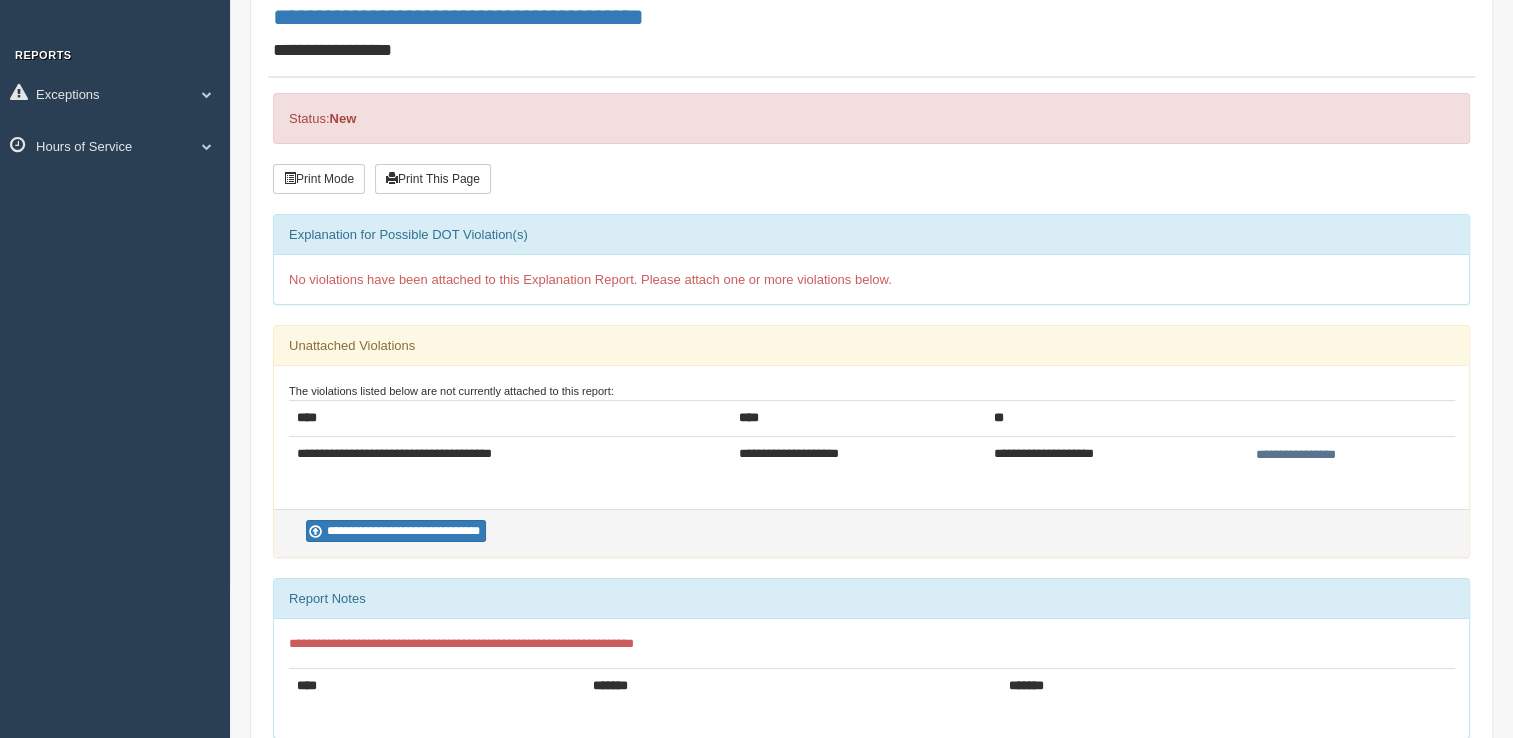 scroll, scrollTop: 400, scrollLeft: 0, axis: vertical 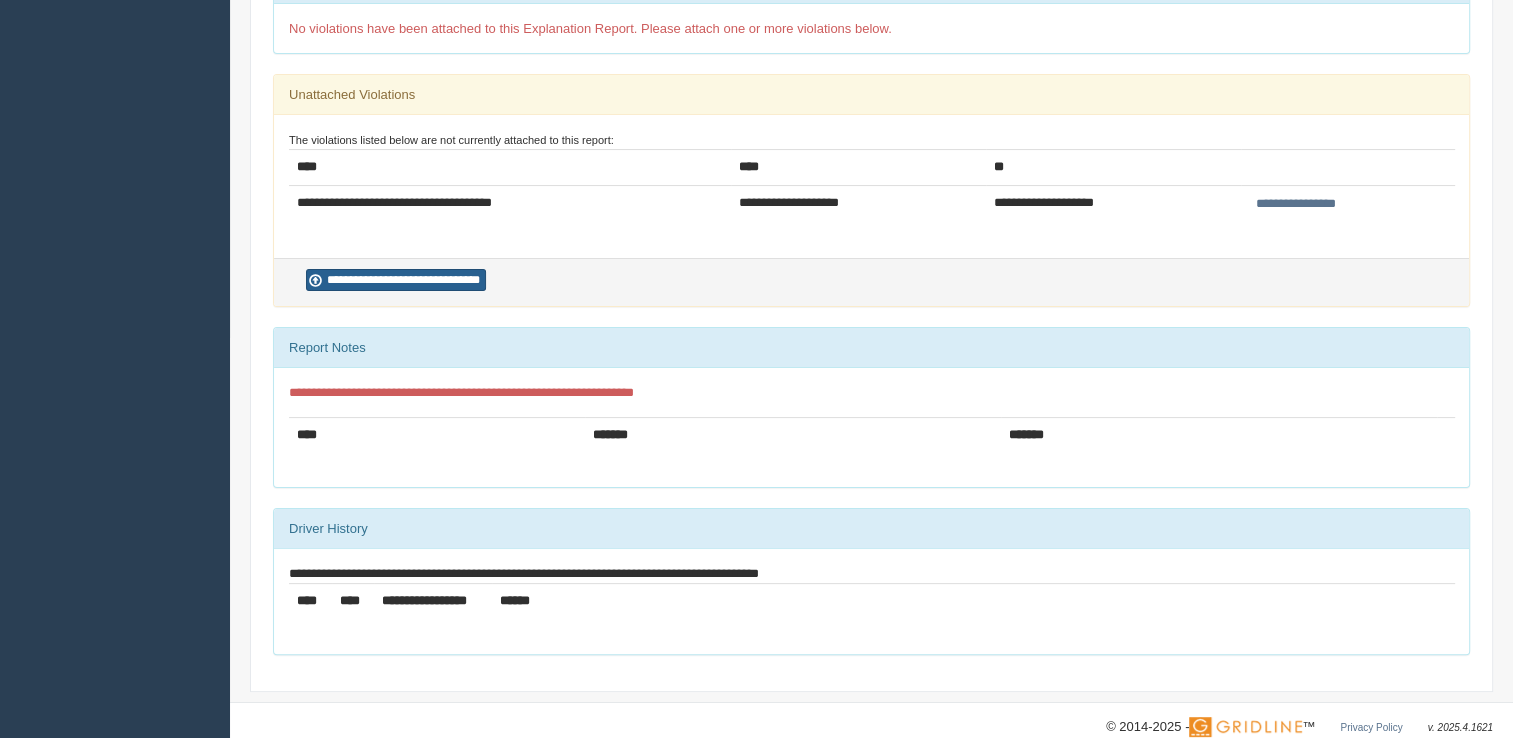 click on "**********" at bounding box center [396, 280] 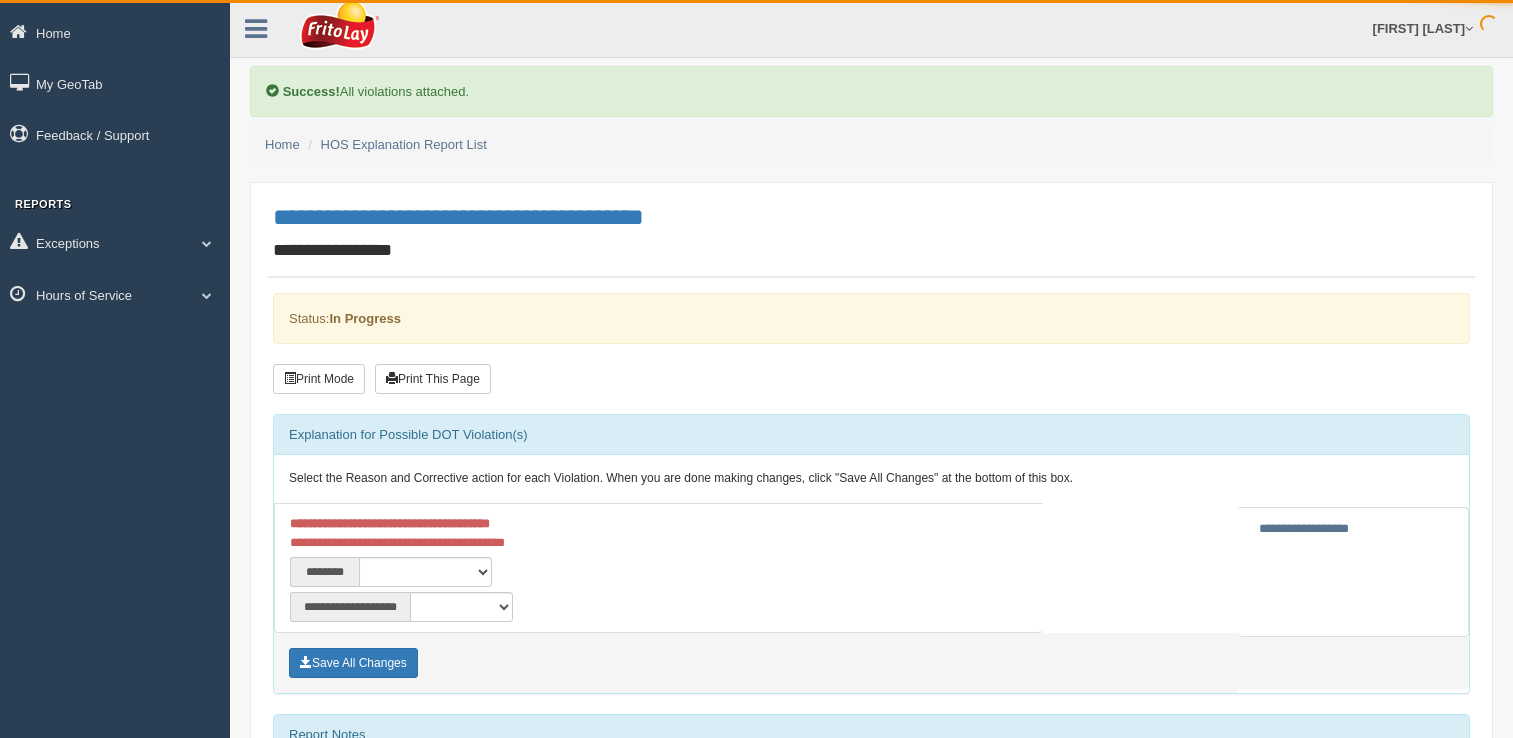 scroll, scrollTop: 0, scrollLeft: 0, axis: both 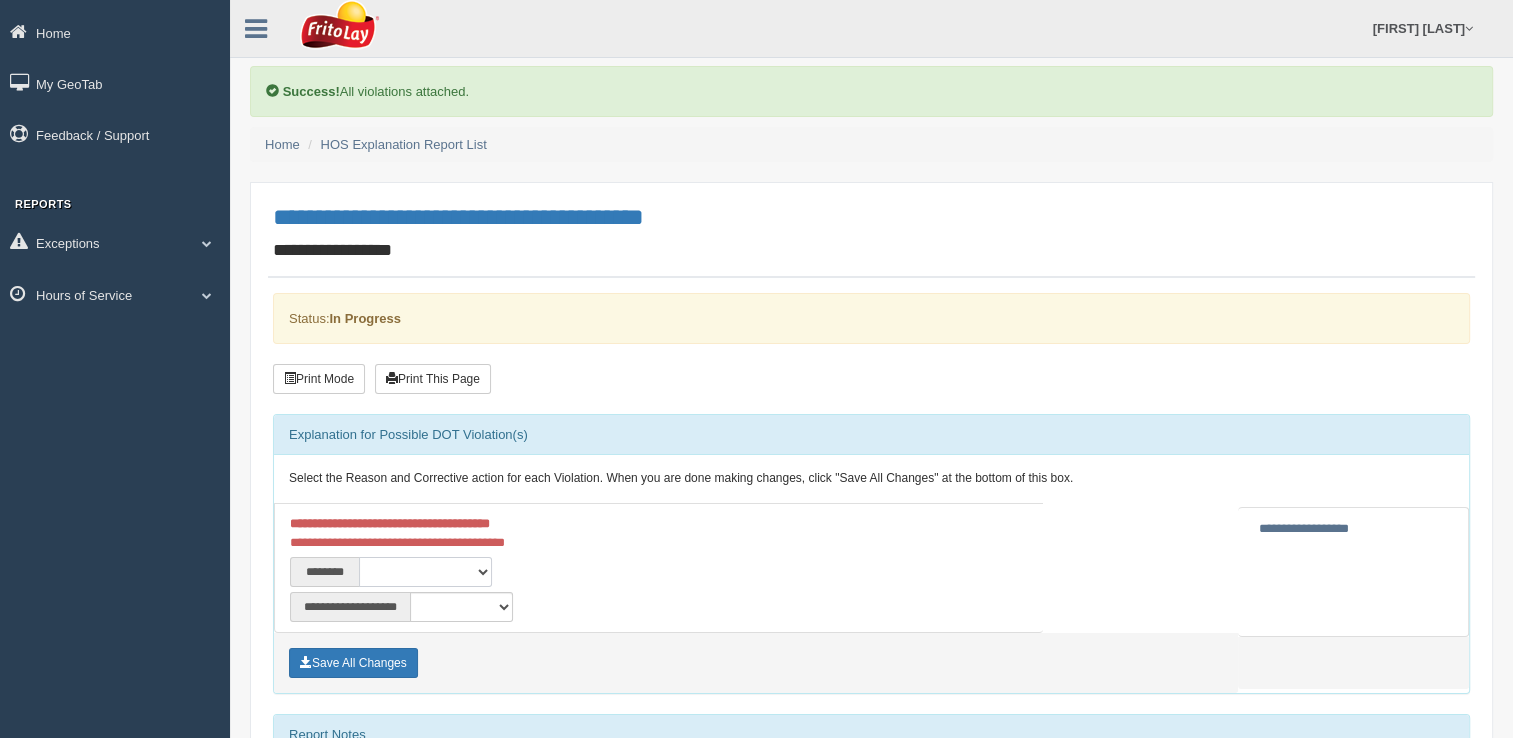 click on "**********" at bounding box center (425, 572) 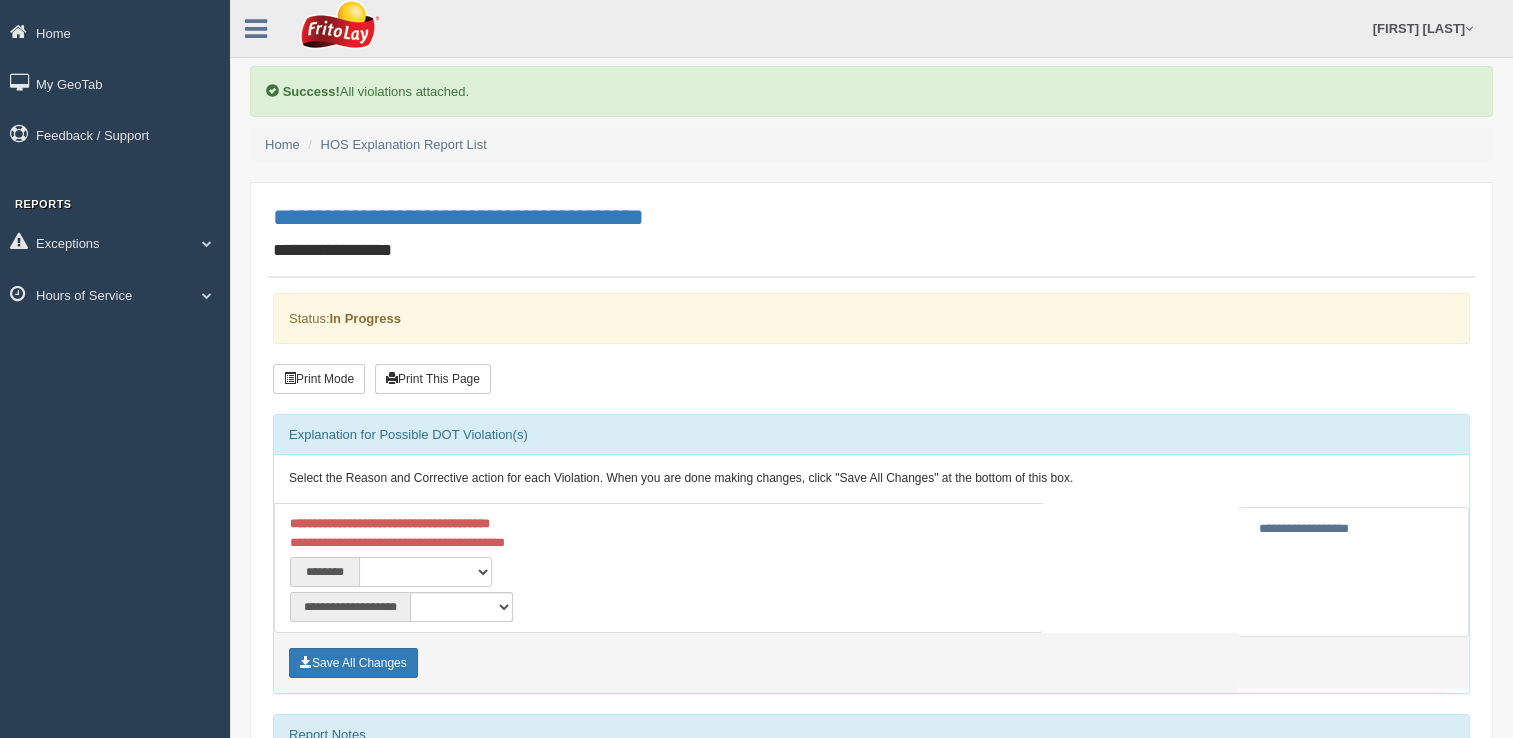 select on "****" 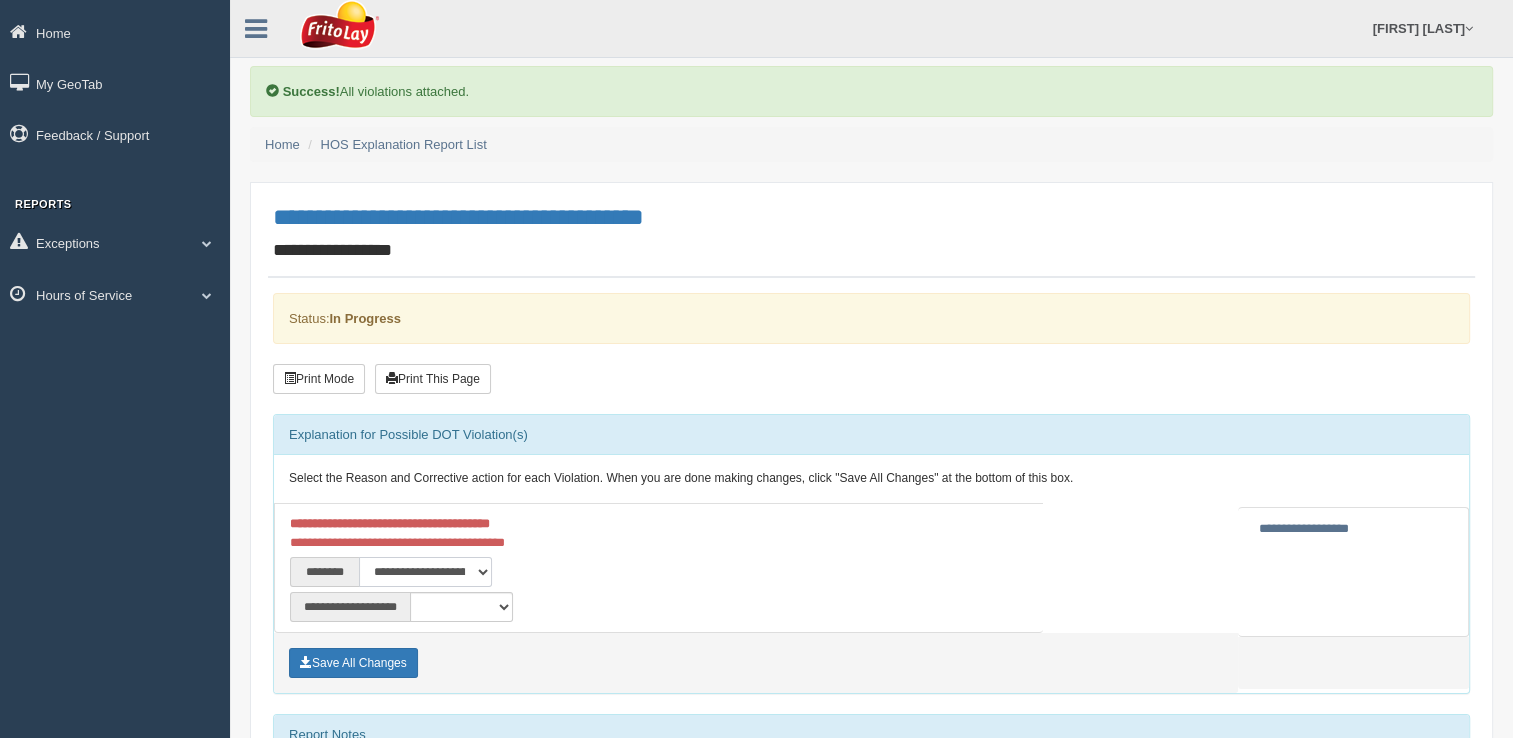 click on "**********" at bounding box center (425, 572) 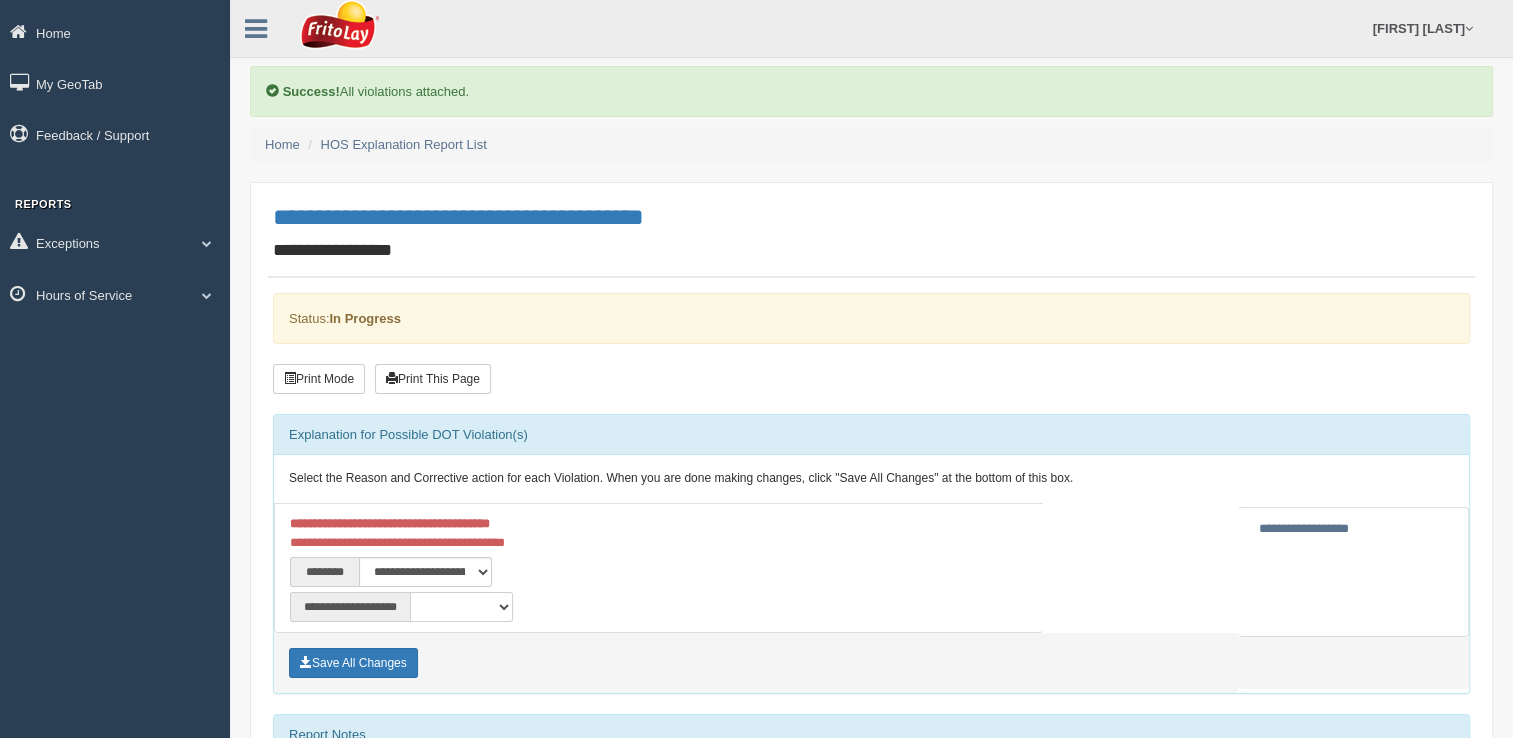 click on "**********" at bounding box center [461, 607] 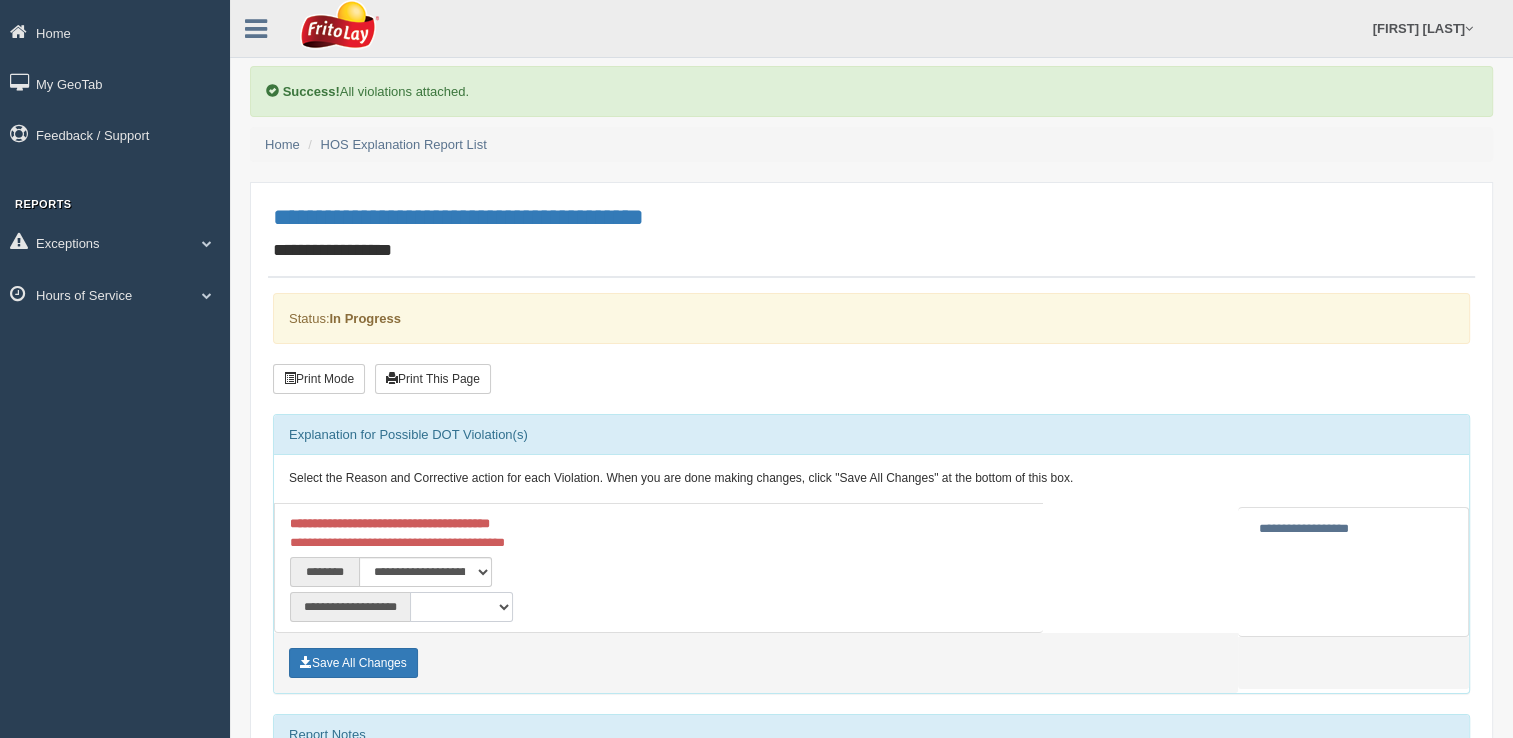 select on "**" 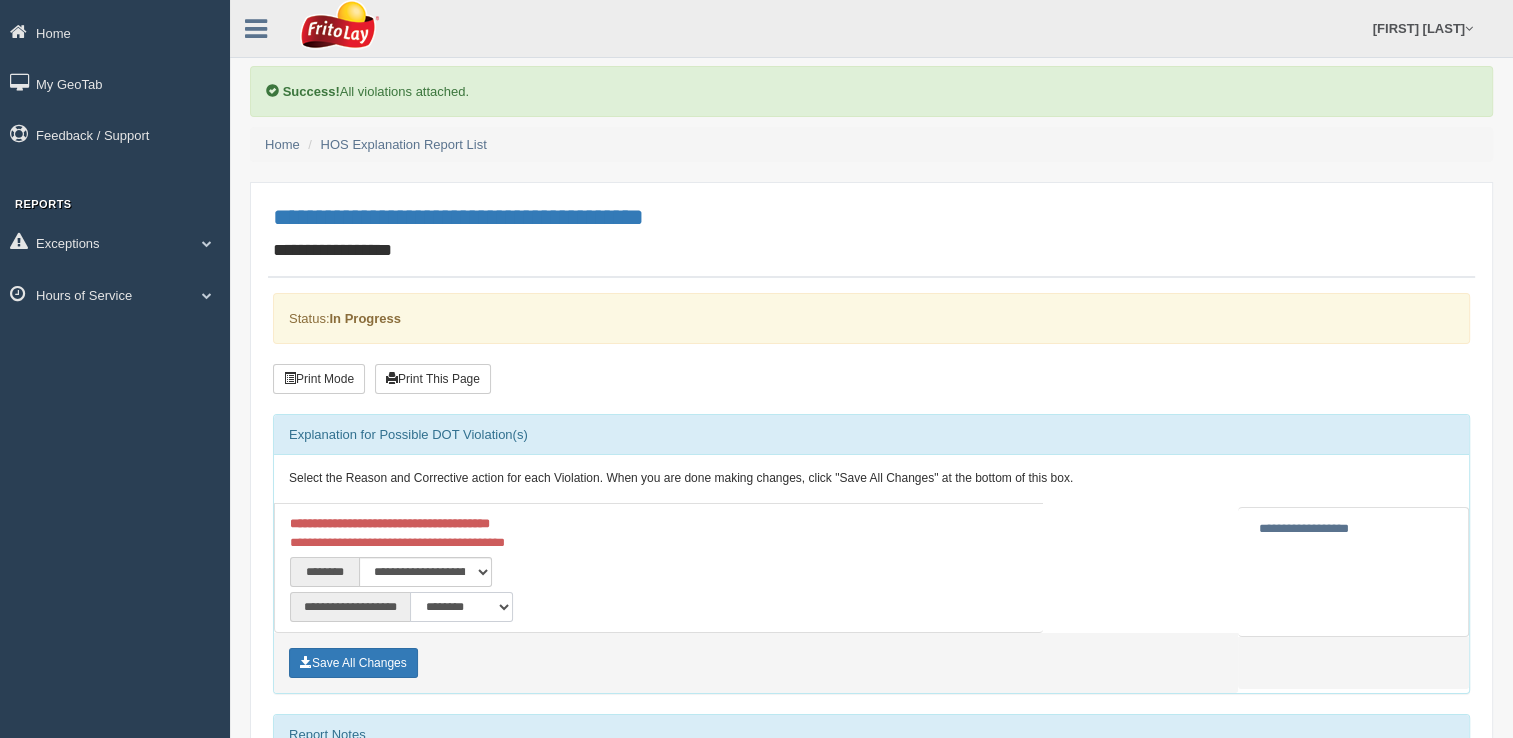 click on "**********" at bounding box center [461, 607] 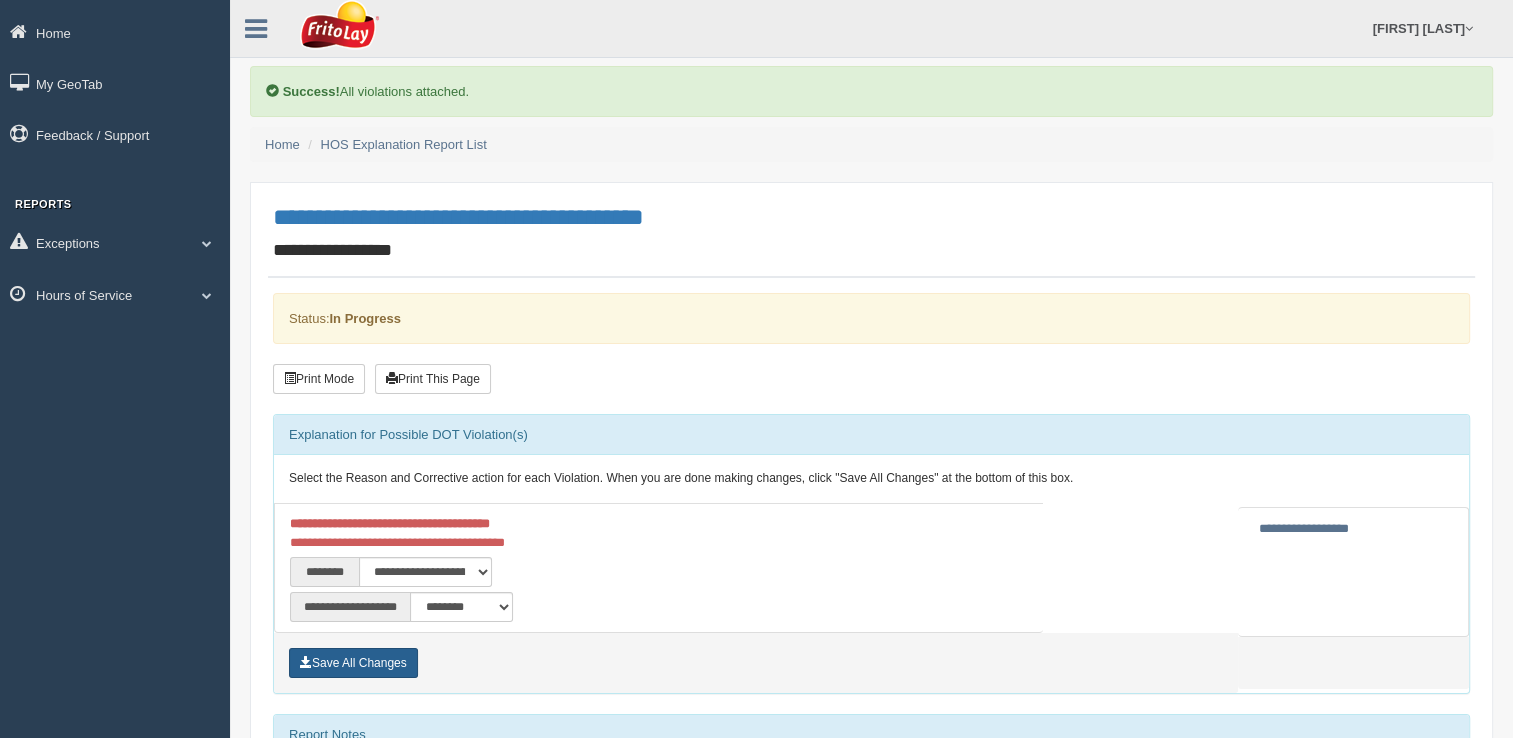 click on "Save All Changes" at bounding box center [353, 663] 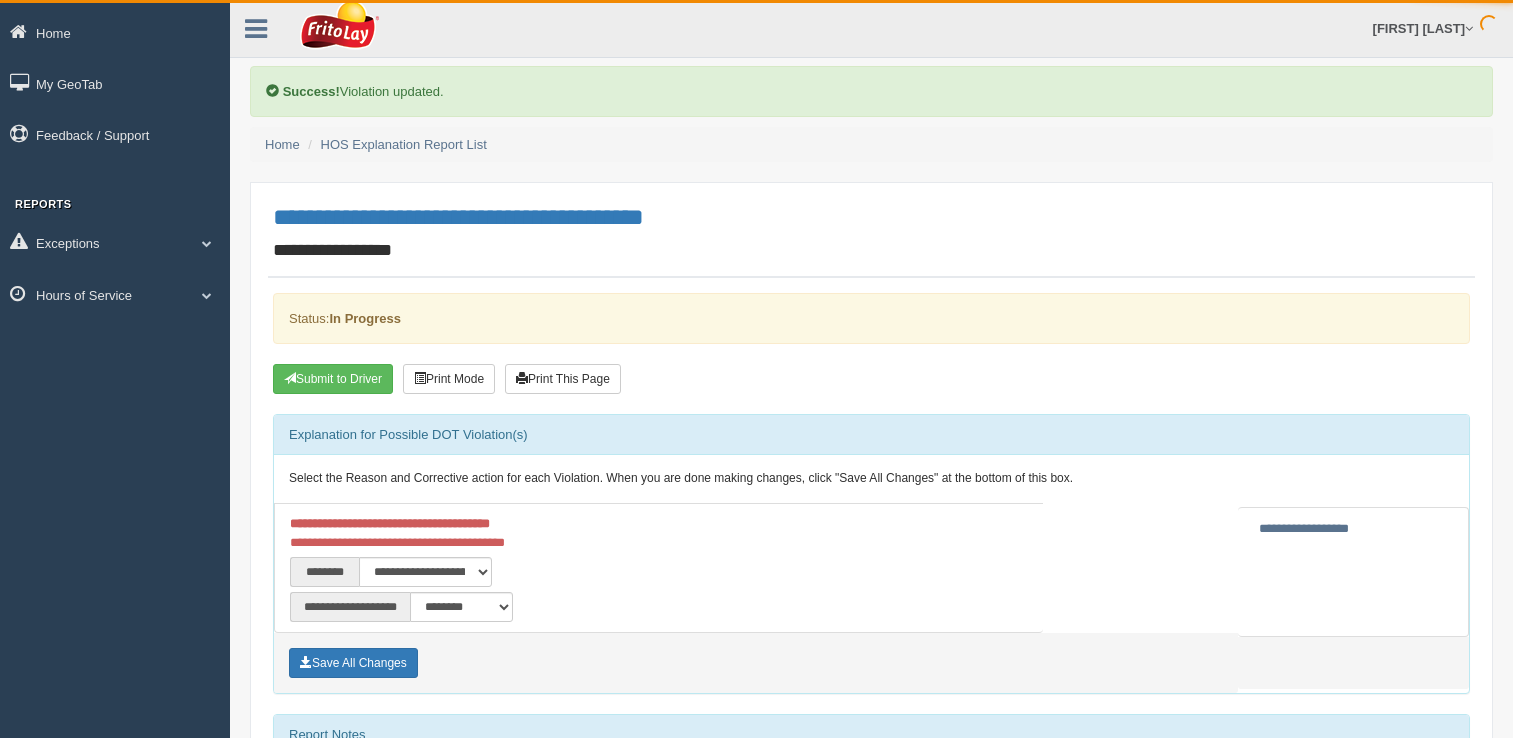 scroll, scrollTop: 0, scrollLeft: 0, axis: both 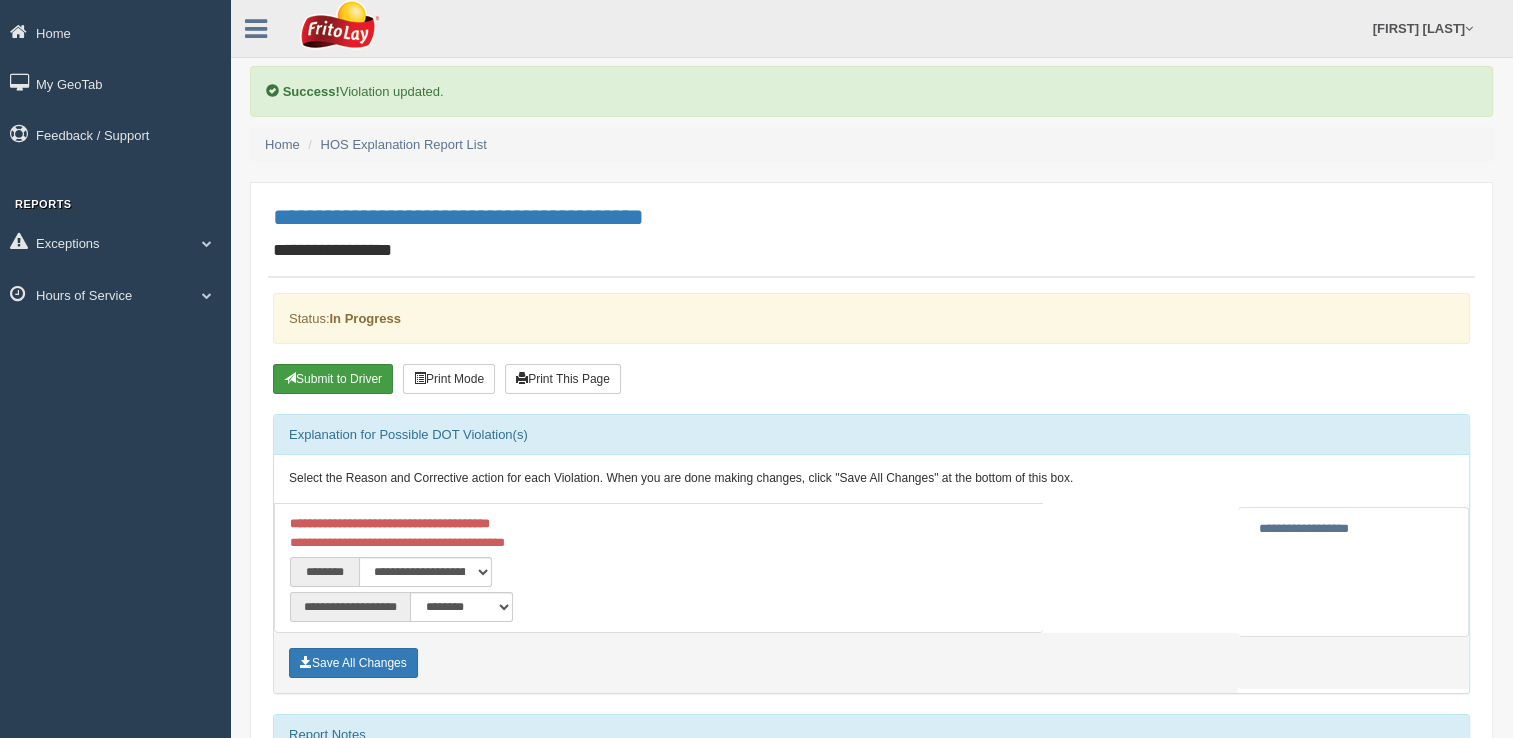 click on "Submit to Driver" at bounding box center [333, 379] 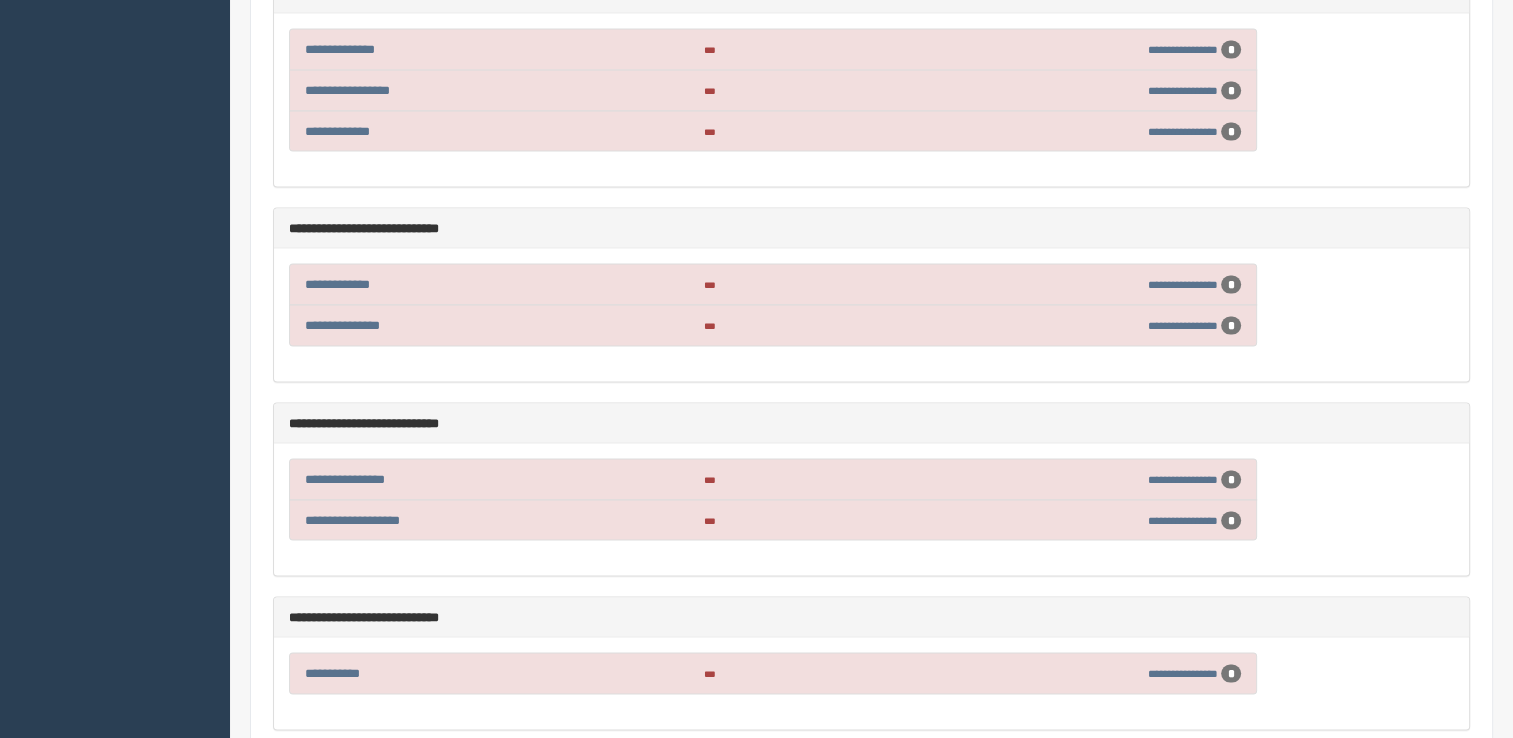 scroll, scrollTop: 4100, scrollLeft: 0, axis: vertical 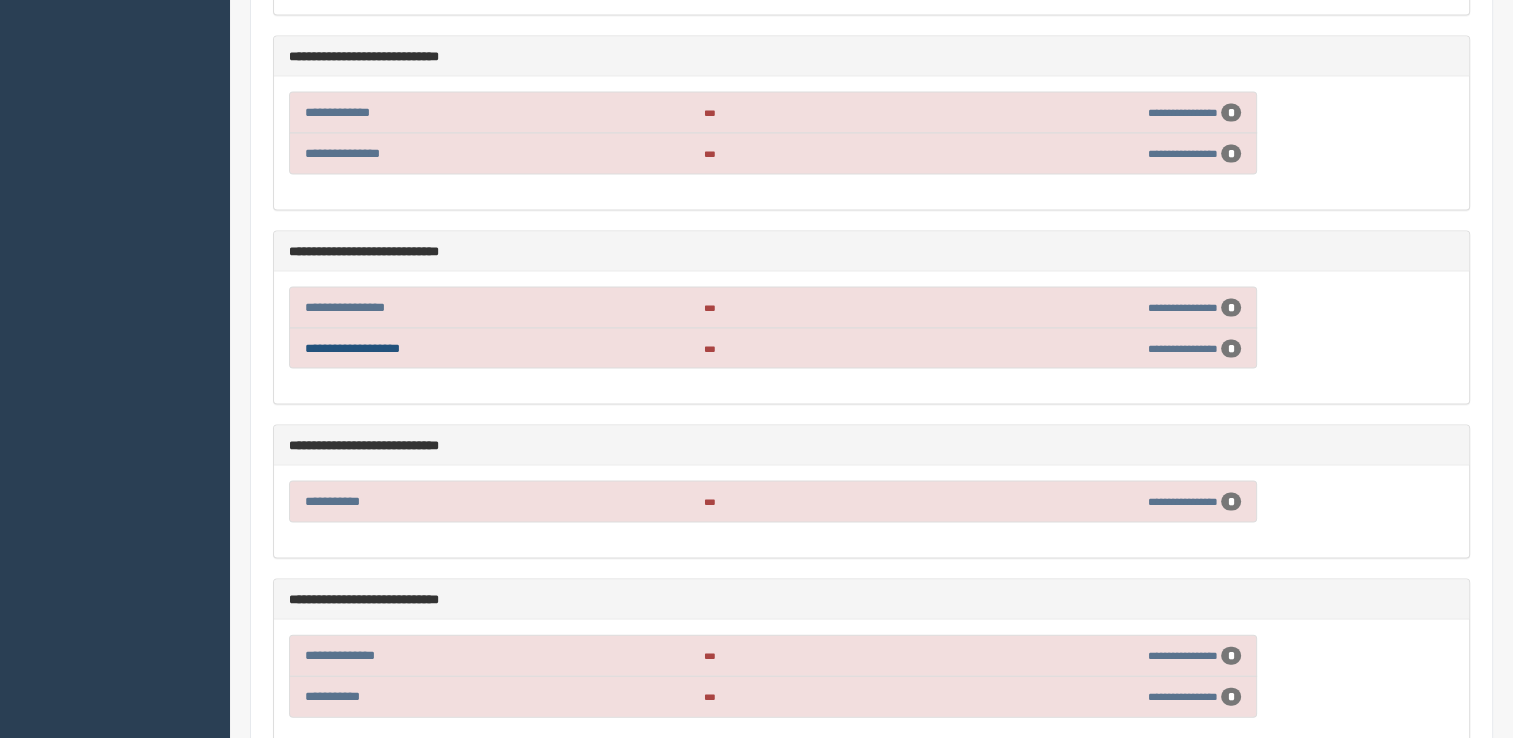 click on "**********" at bounding box center (352, 348) 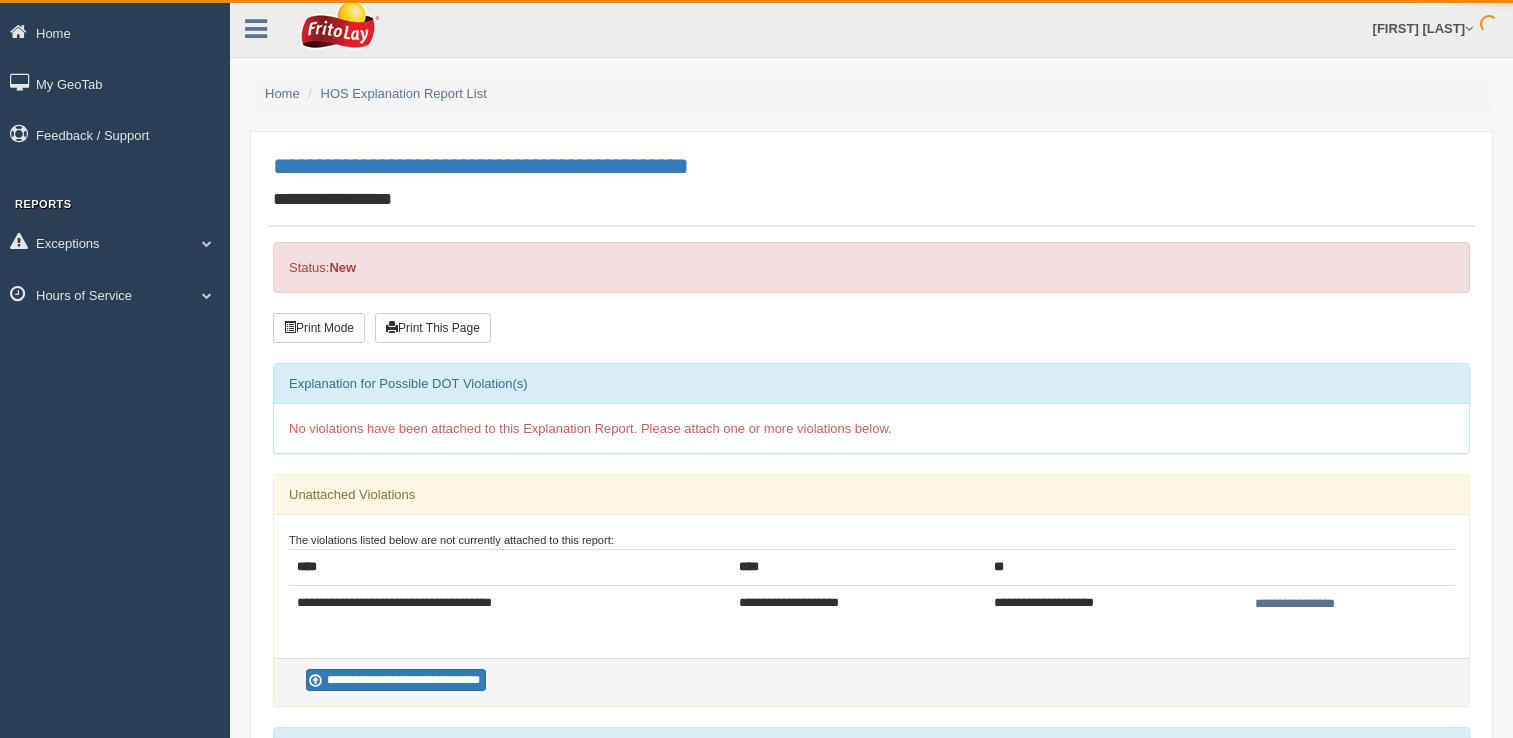 scroll, scrollTop: 0, scrollLeft: 0, axis: both 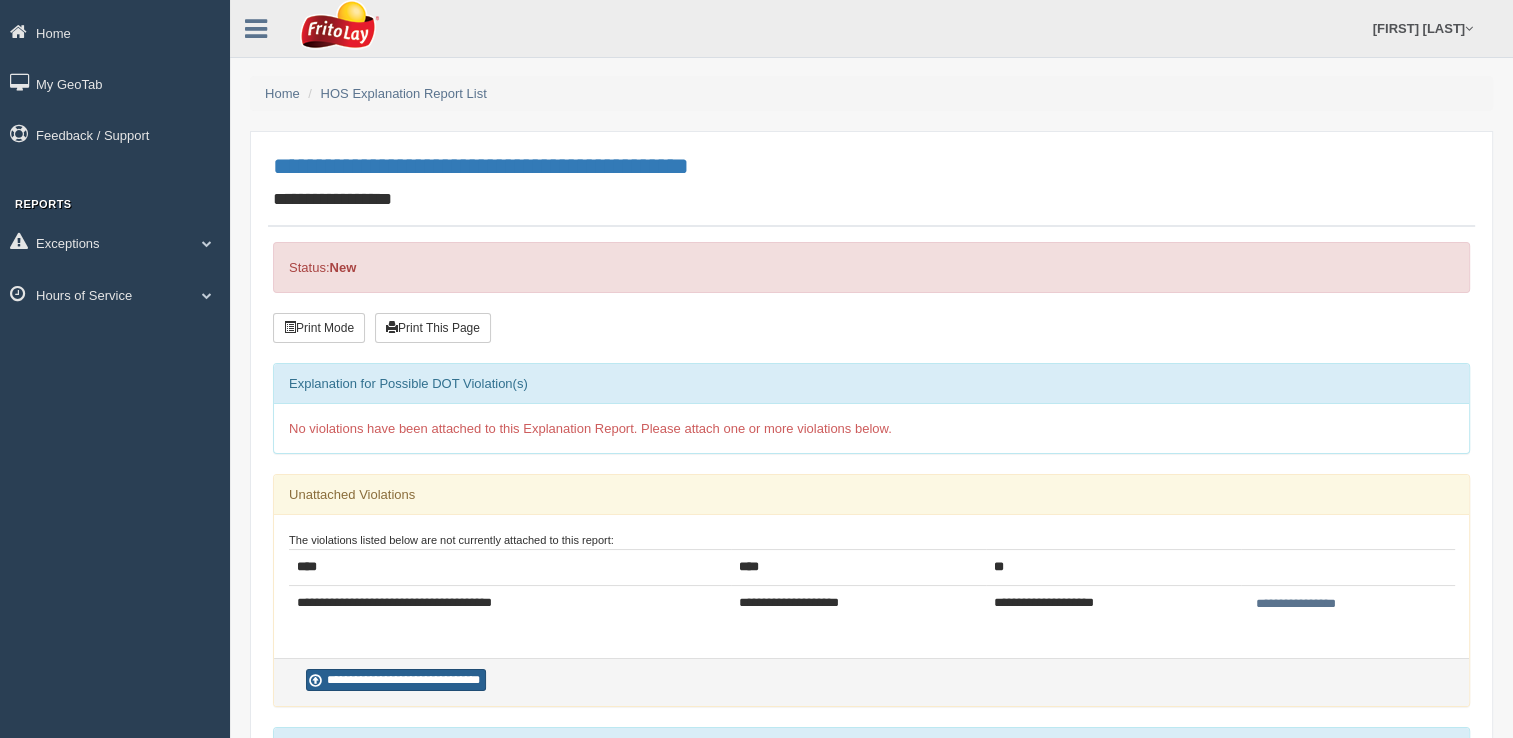 click on "**********" at bounding box center (396, 680) 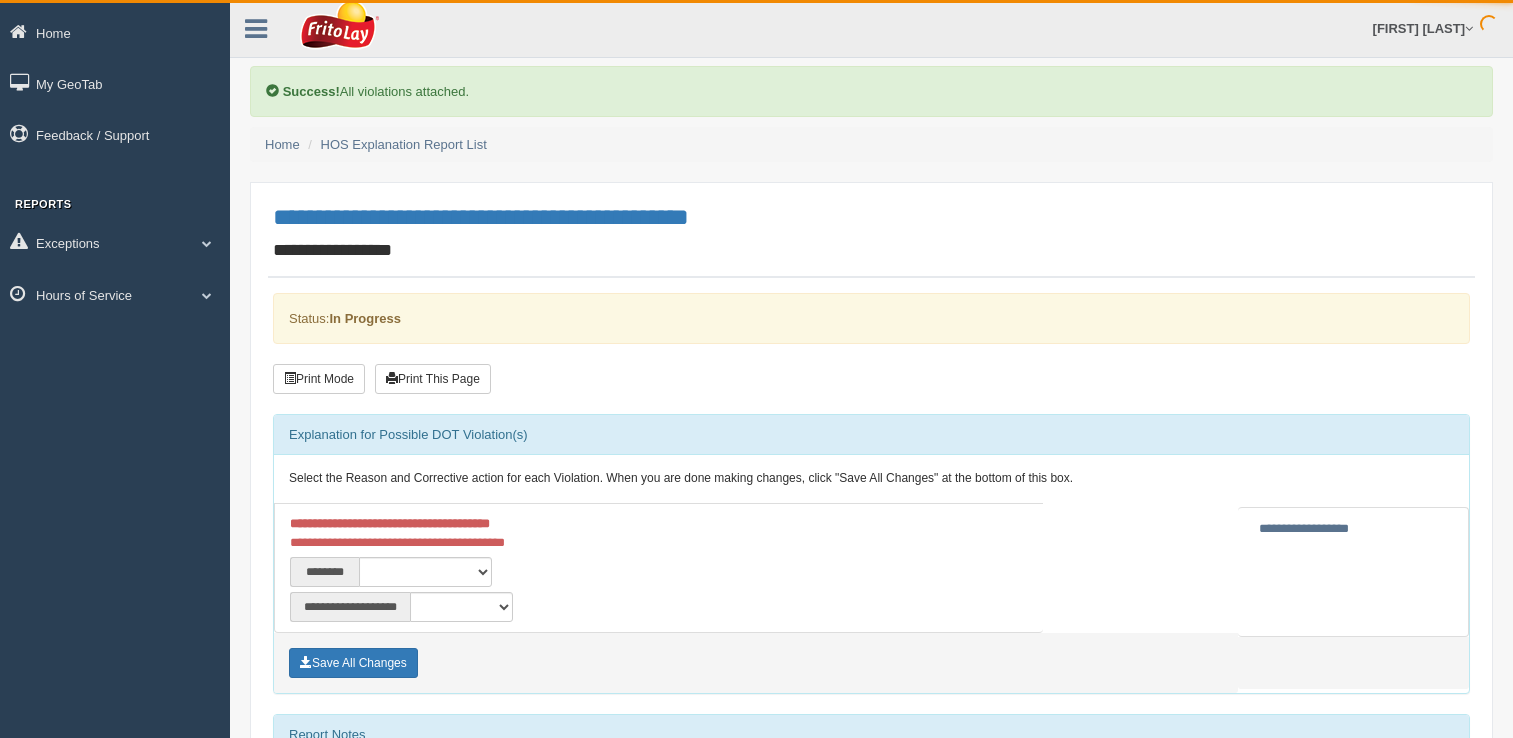 scroll, scrollTop: 0, scrollLeft: 0, axis: both 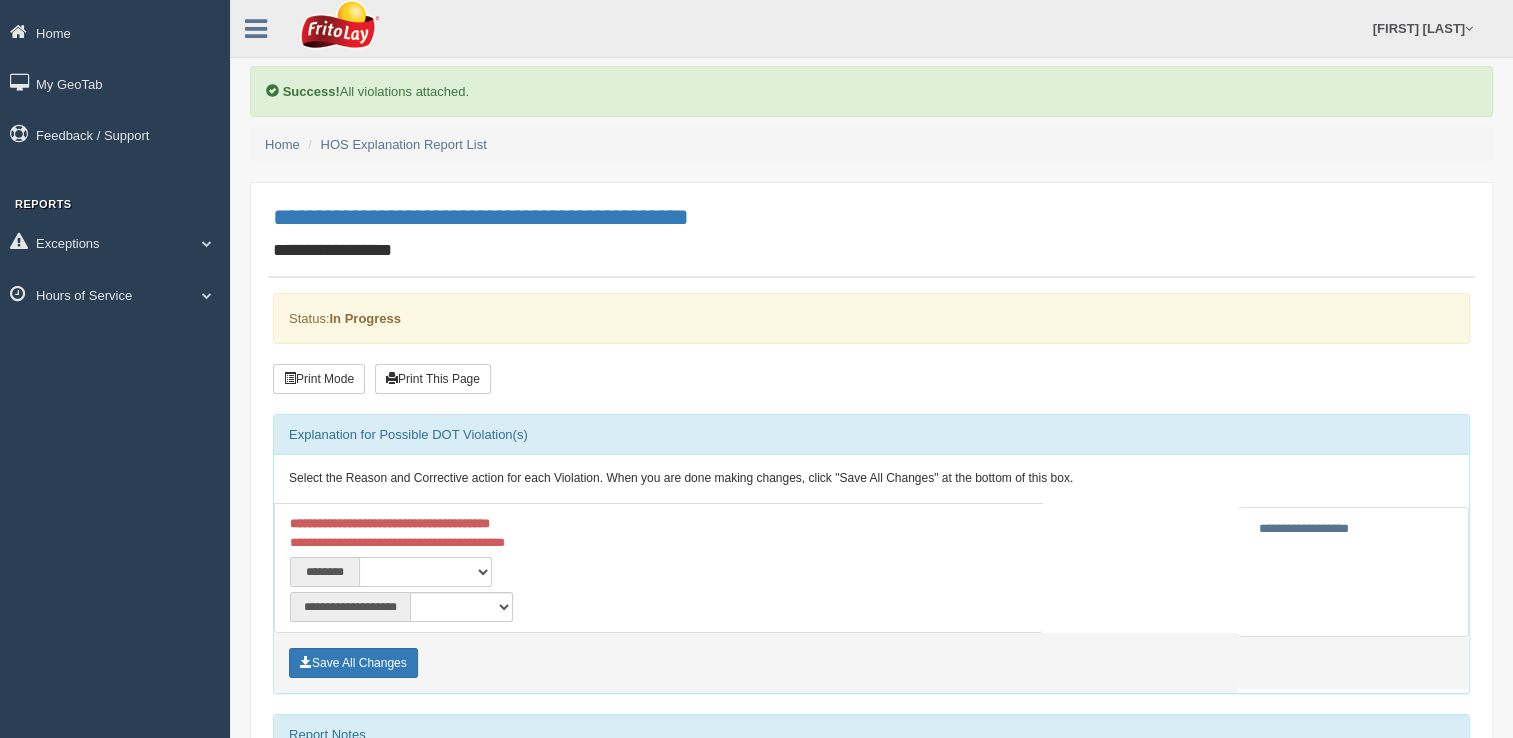 click on "**********" at bounding box center [425, 572] 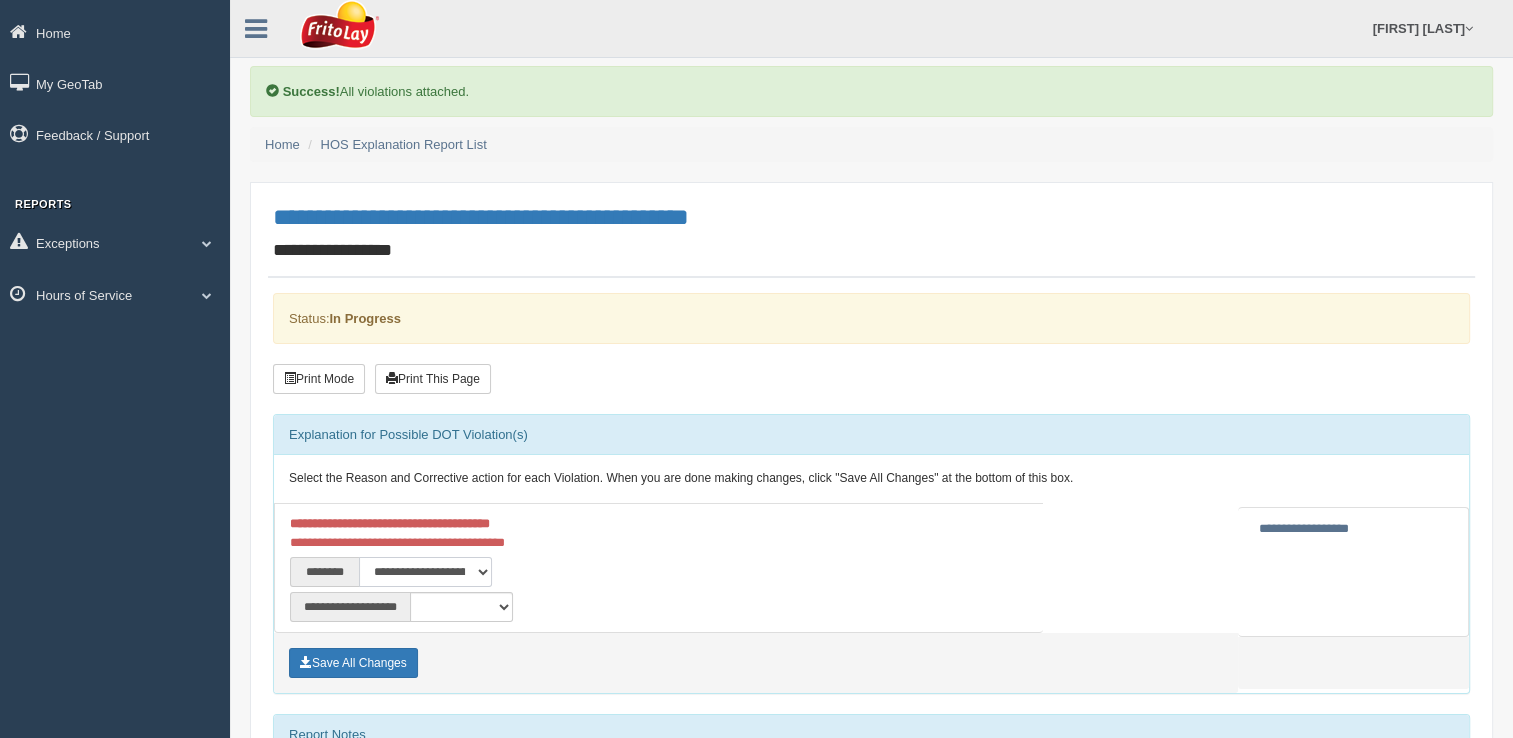 click on "**********" at bounding box center [425, 572] 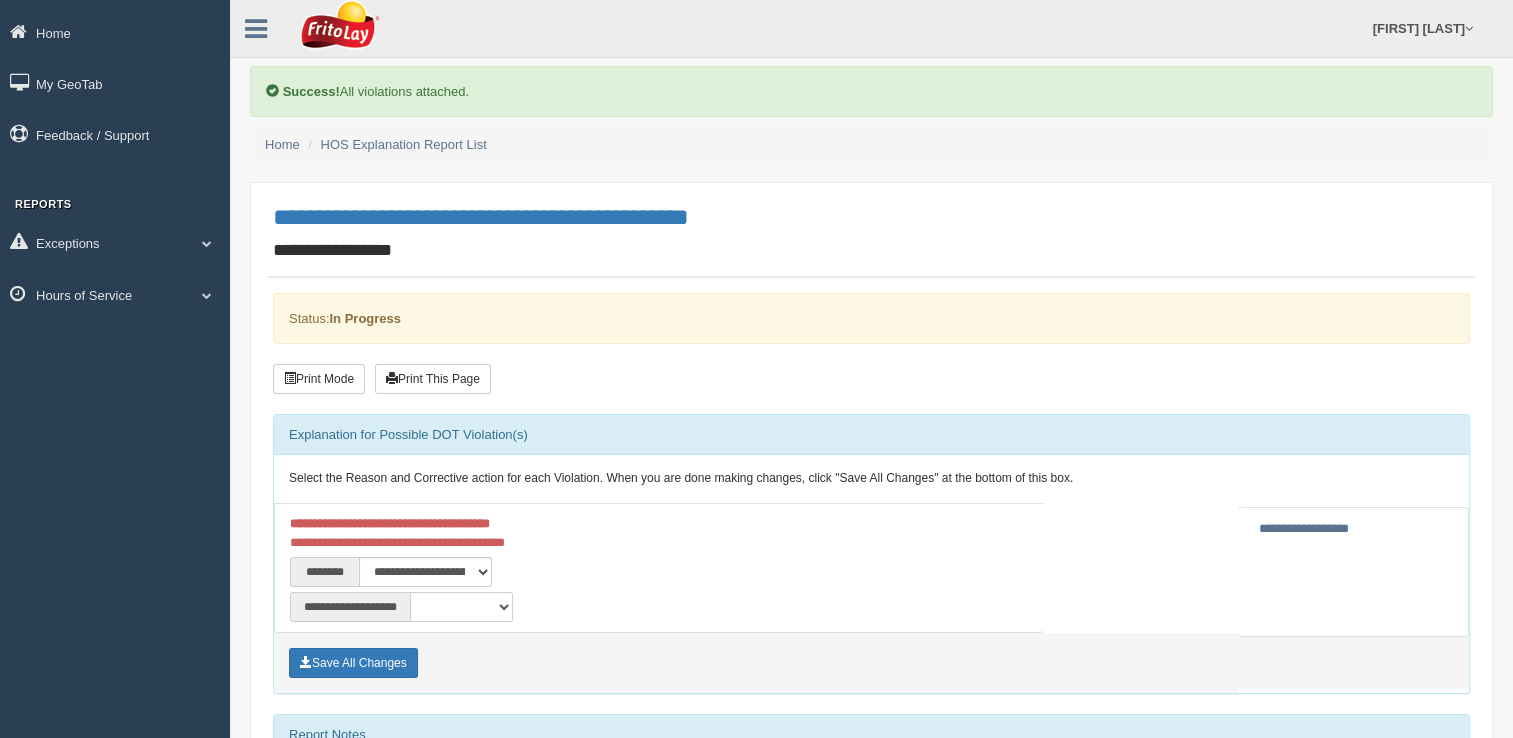 click on "**********" at bounding box center [461, 607] 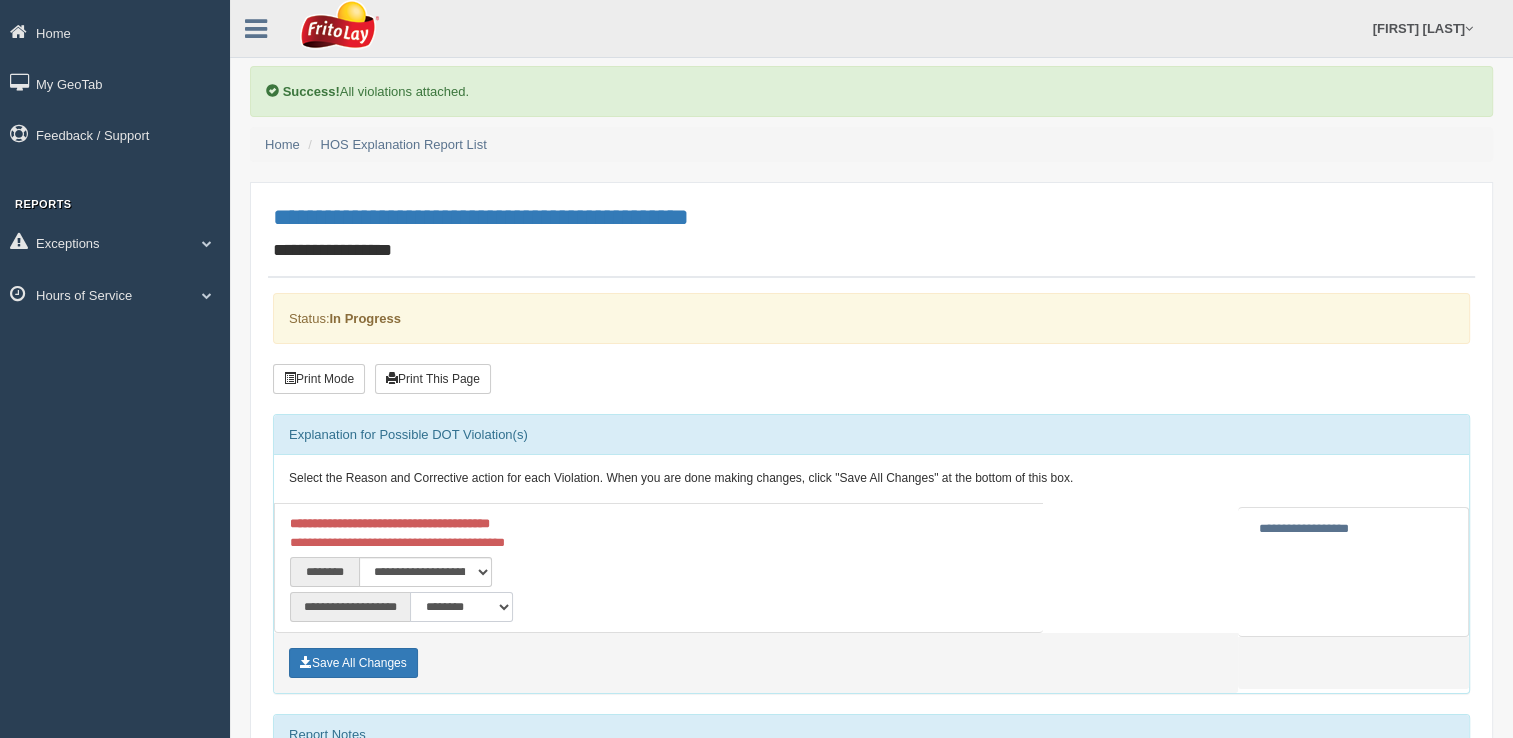 click on "**********" at bounding box center (461, 607) 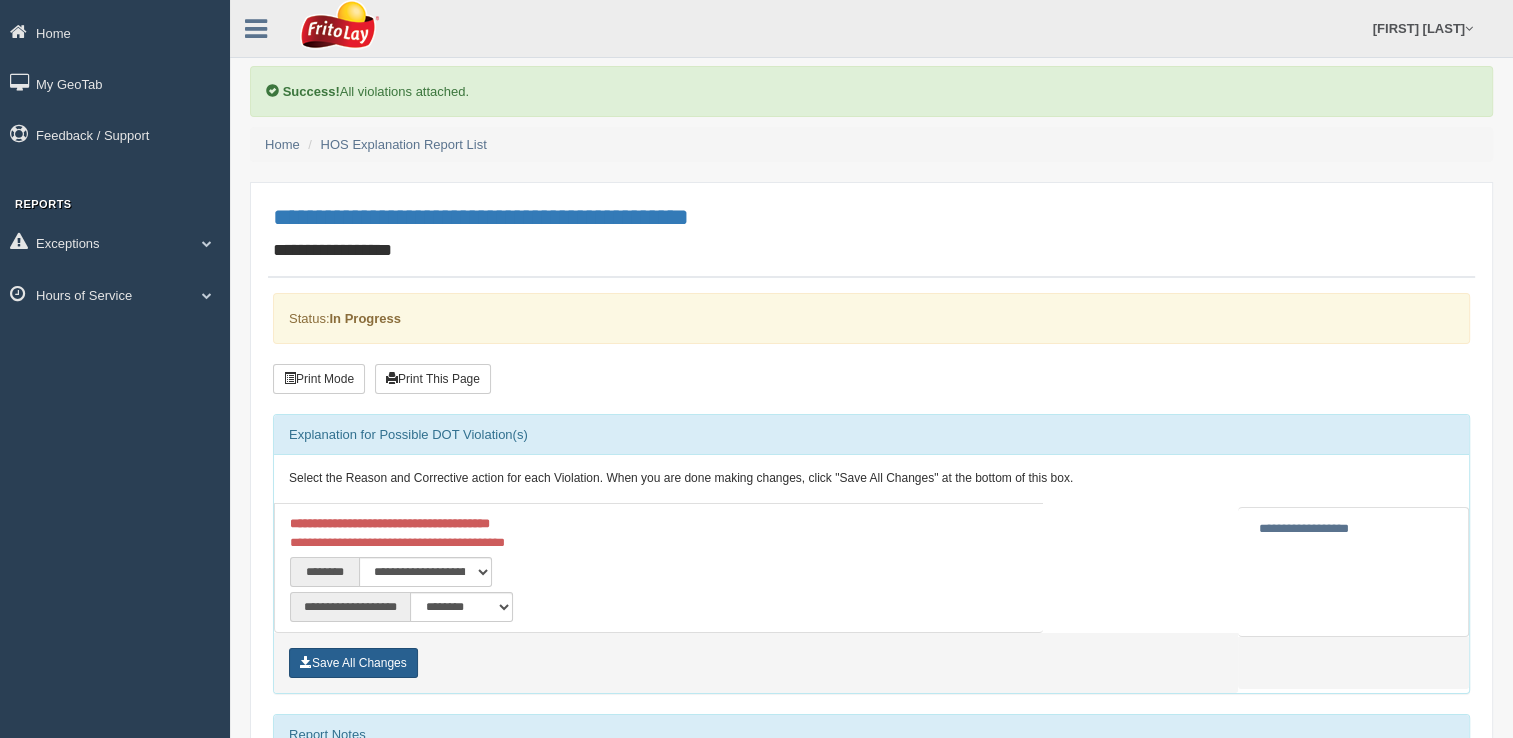 click on "Save All Changes" at bounding box center (353, 663) 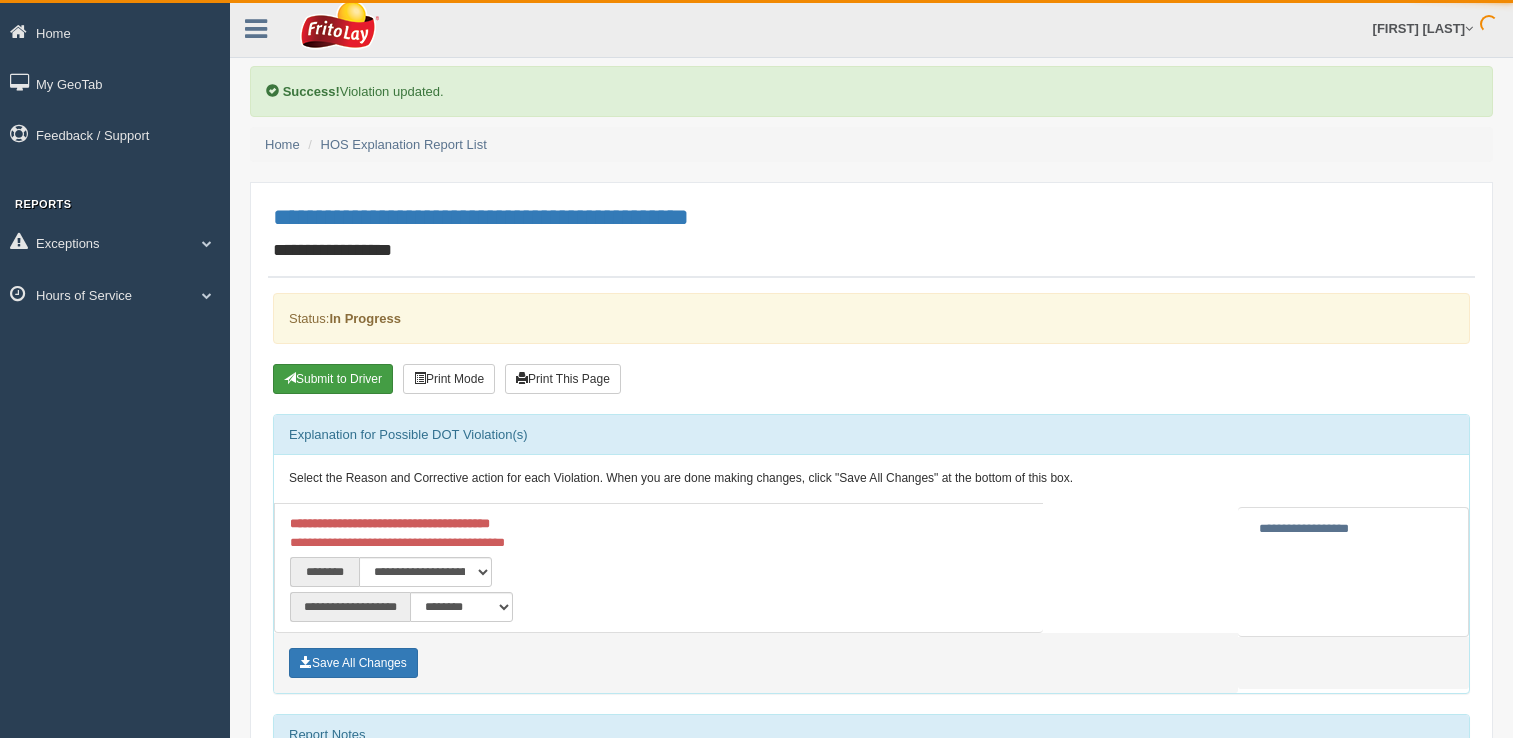 scroll, scrollTop: 0, scrollLeft: 0, axis: both 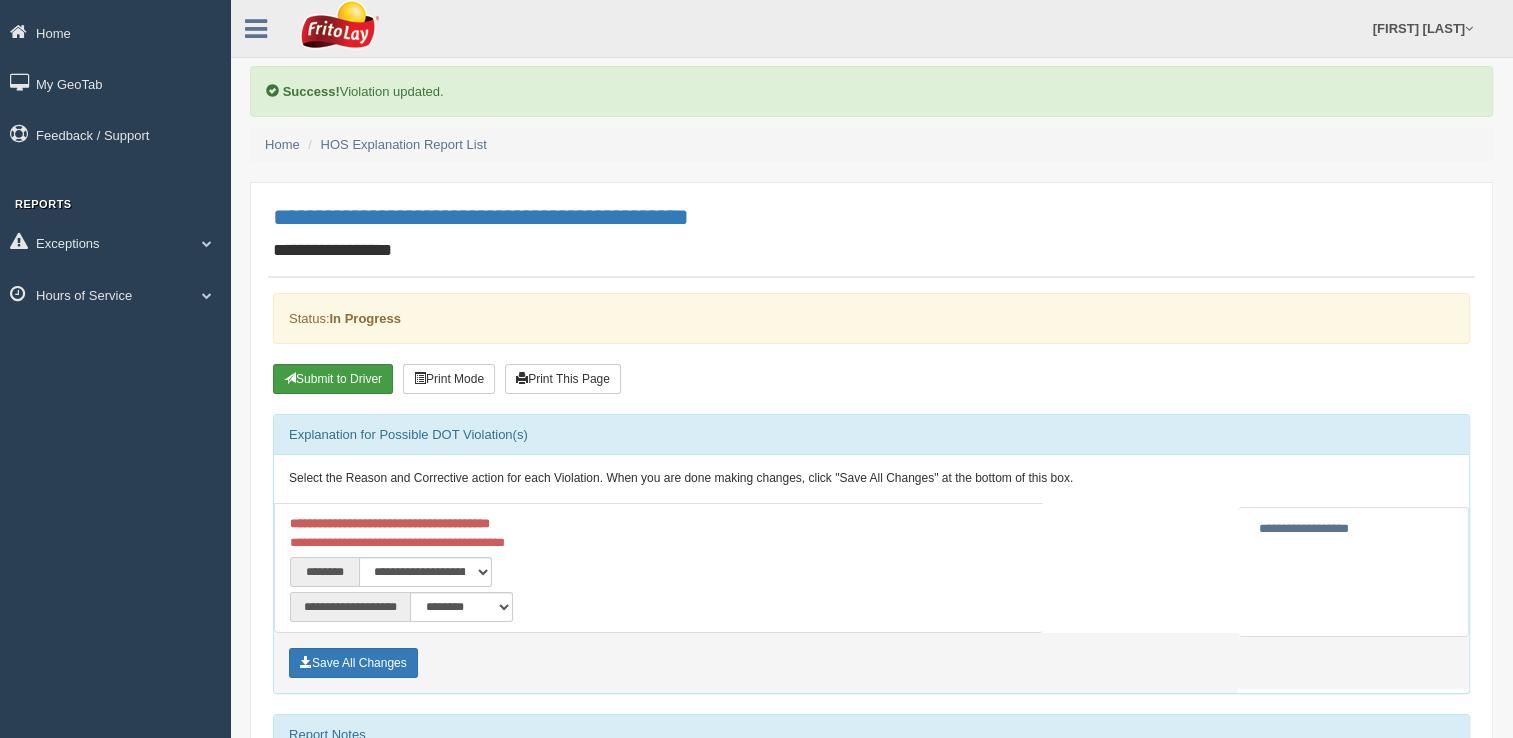 click on "Submit to Driver" at bounding box center (333, 379) 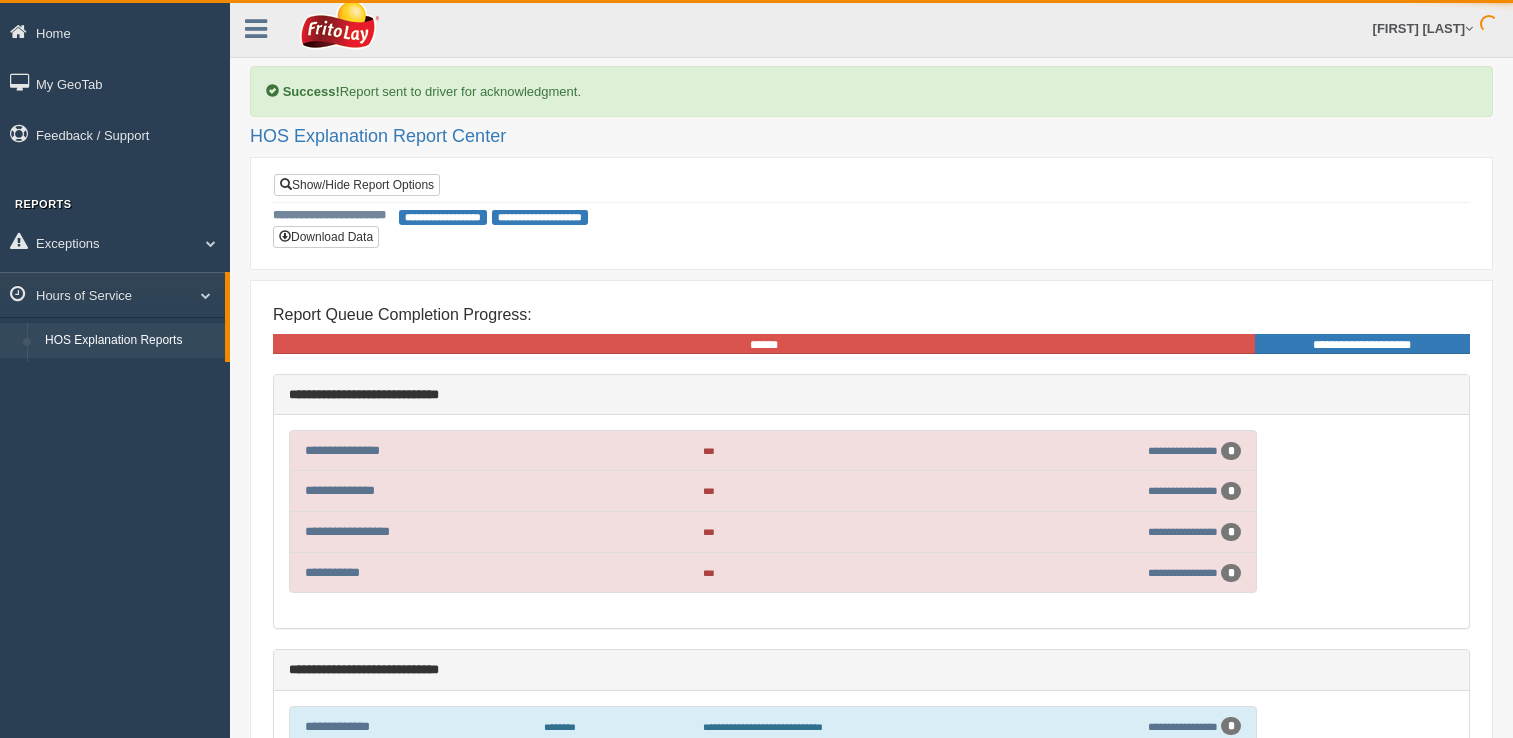 scroll, scrollTop: 0, scrollLeft: 0, axis: both 